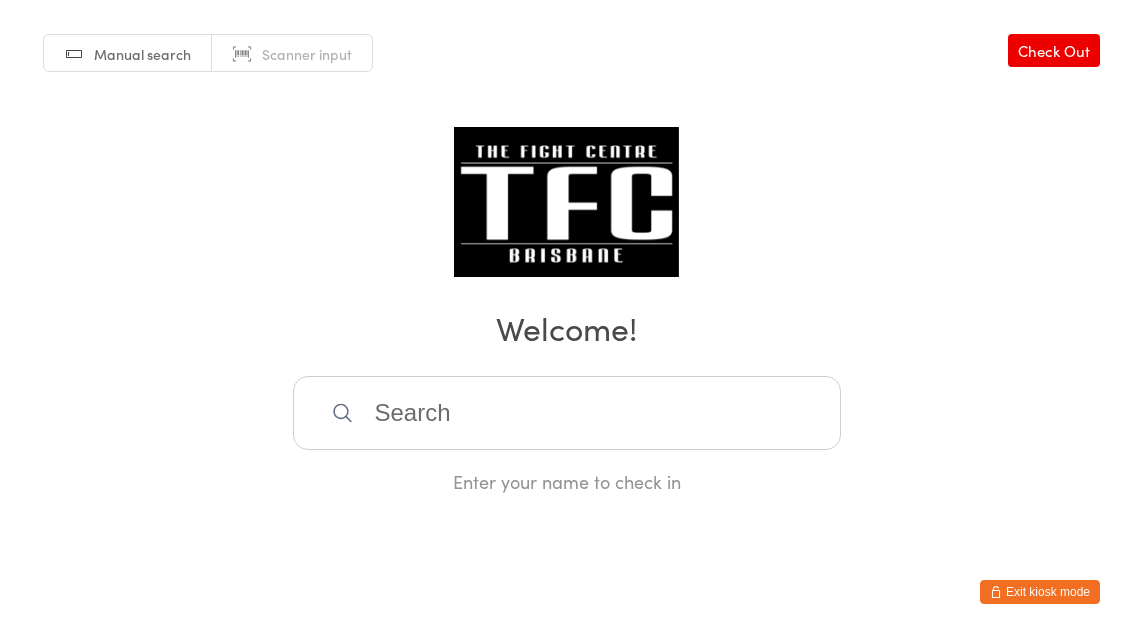 scroll, scrollTop: 0, scrollLeft: 0, axis: both 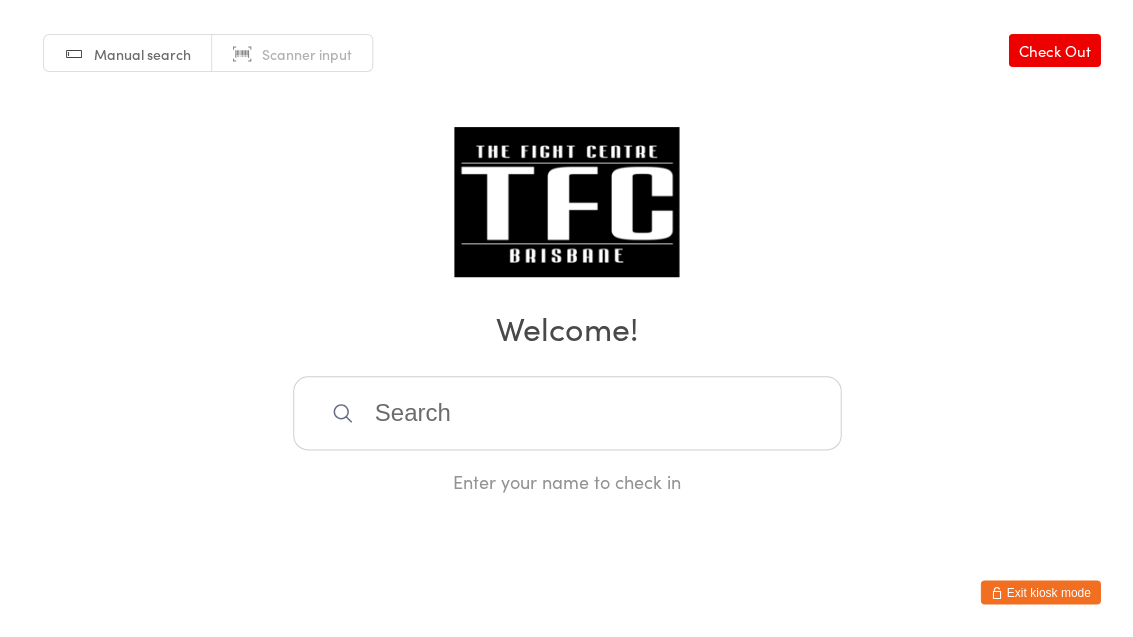 click at bounding box center (567, 413) 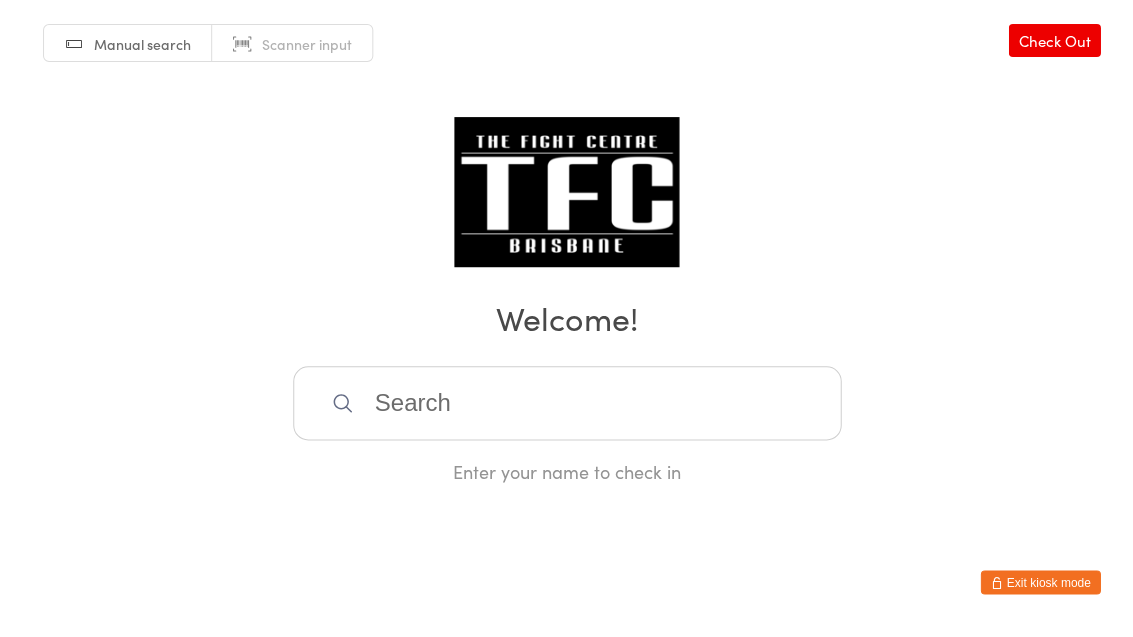scroll, scrollTop: 0, scrollLeft: 0, axis: both 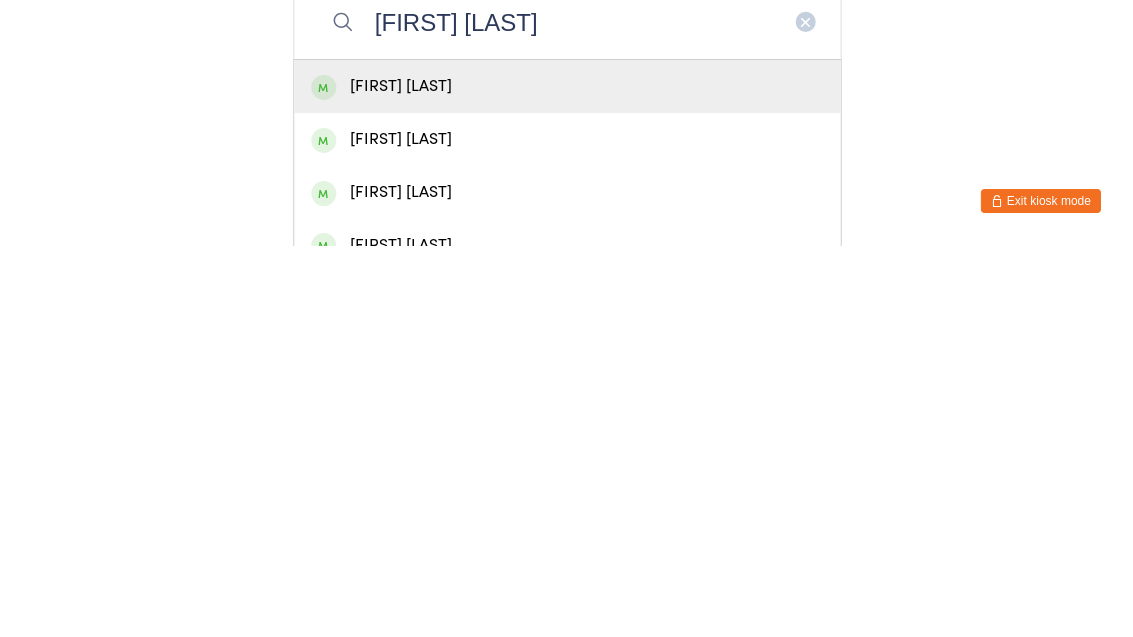 type on "[FIRST] [LAST]" 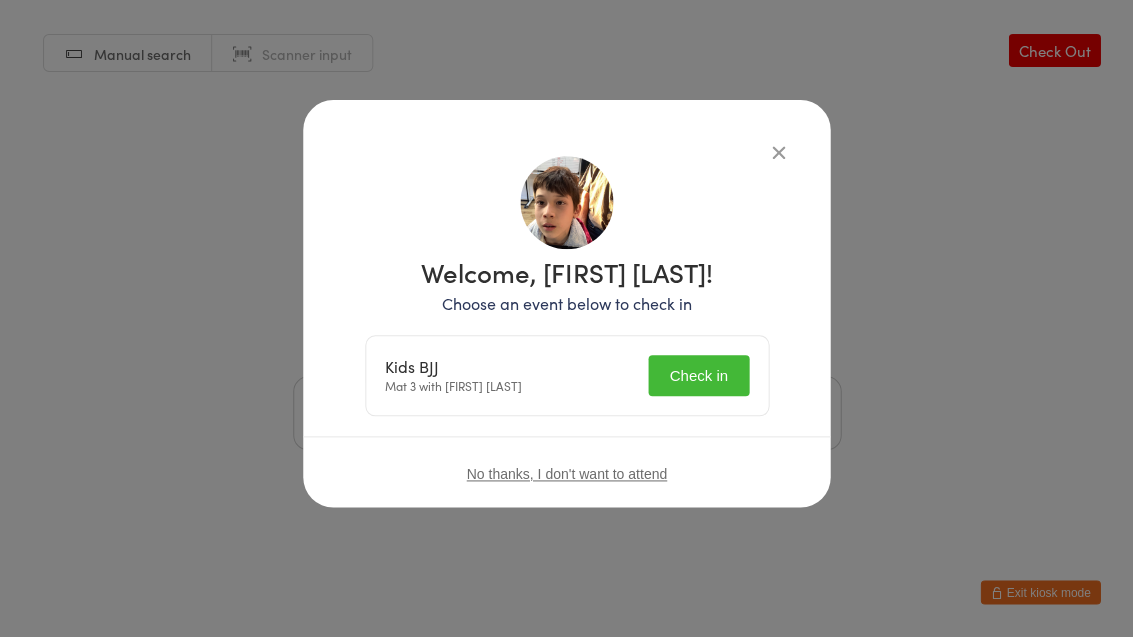 click on "Check in" at bounding box center [698, 375] 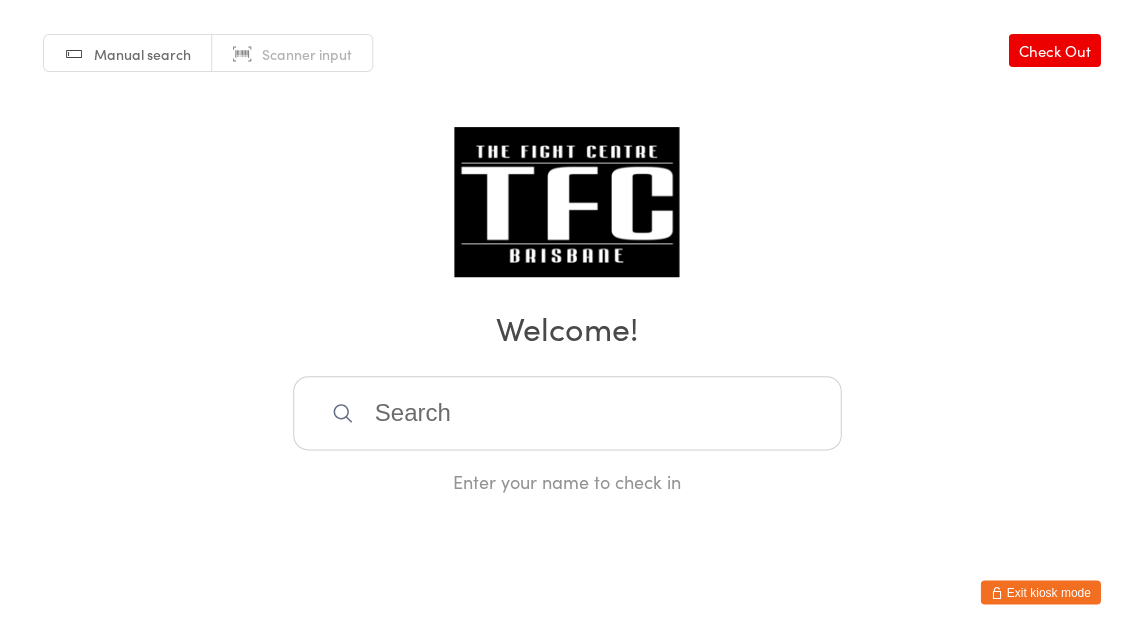click at bounding box center (567, 413) 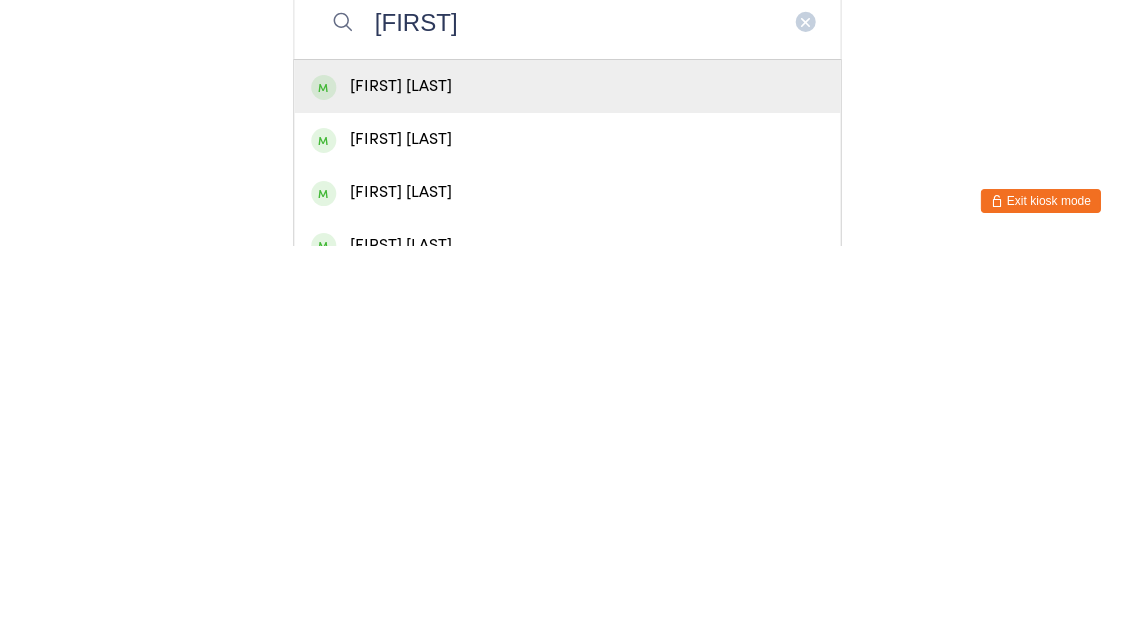 type on "[FIRST]" 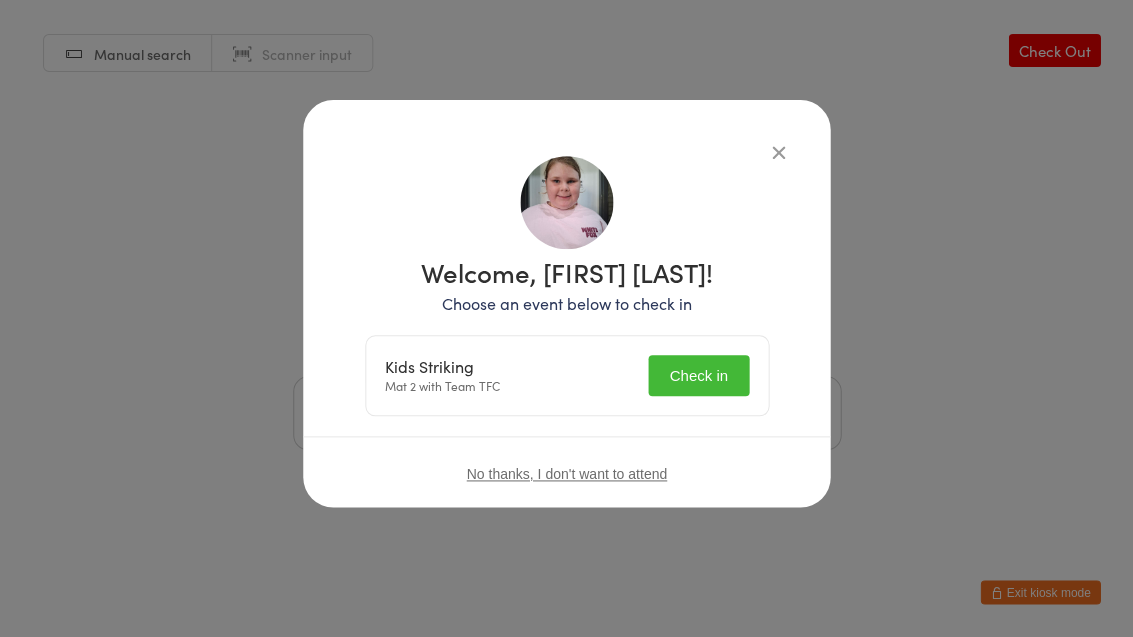 click on "Check in" at bounding box center [698, 375] 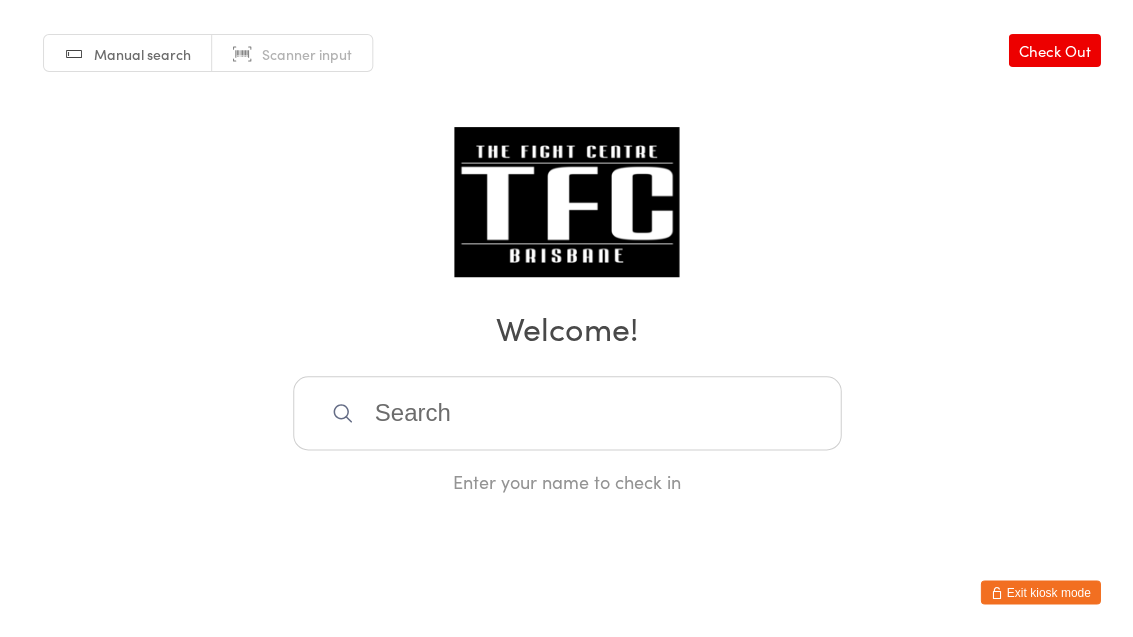 click at bounding box center [567, 413] 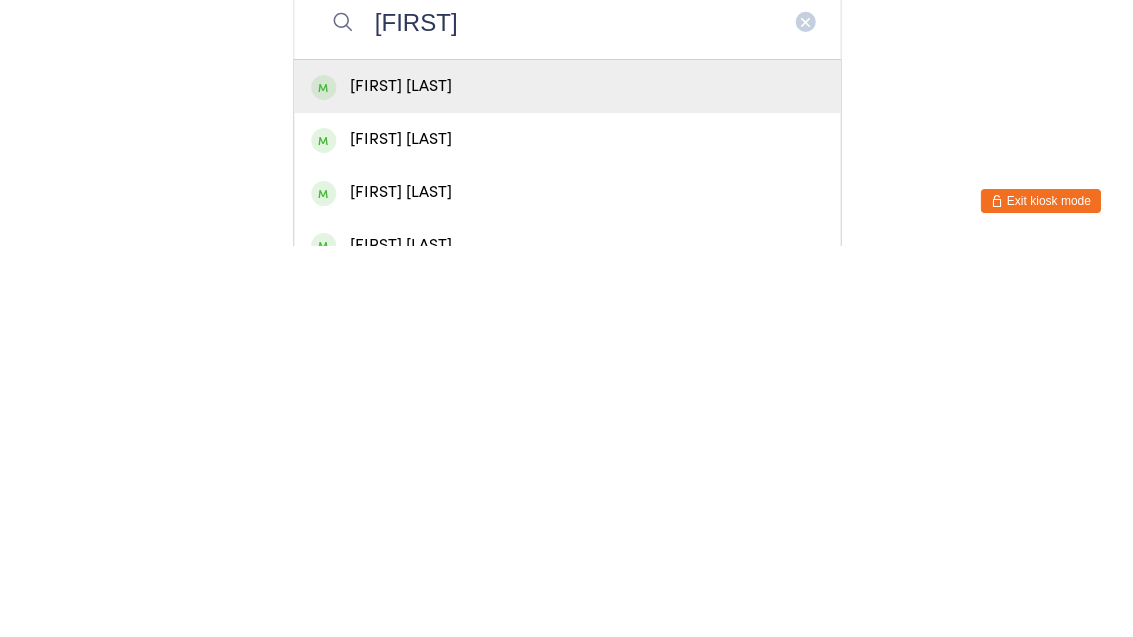 type on "[FIRST]" 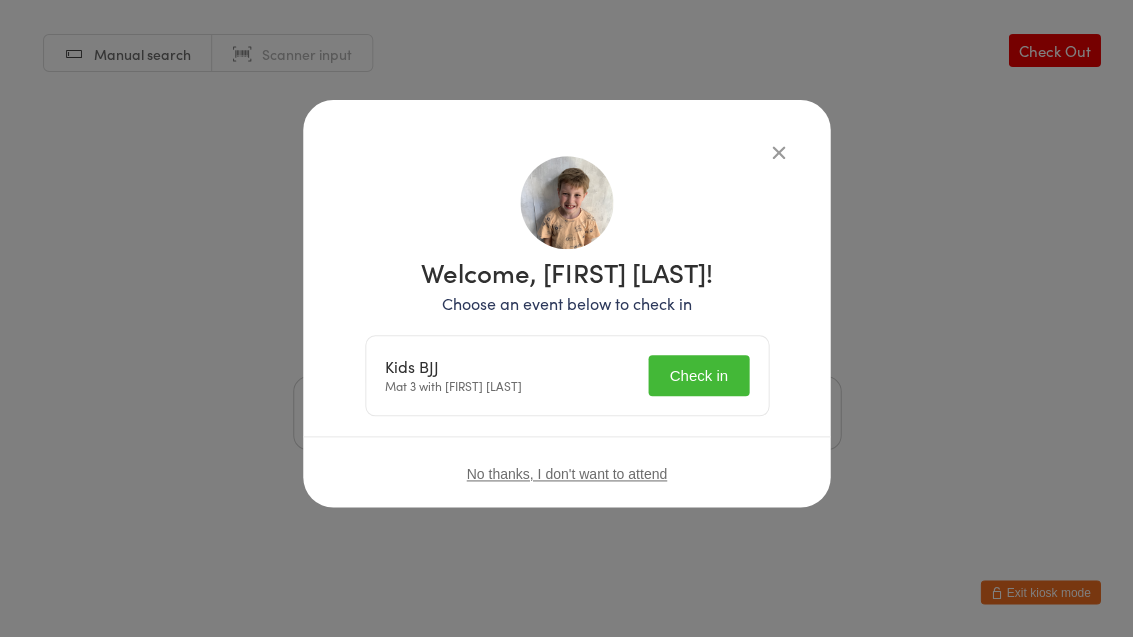 click on "Check in" at bounding box center (698, 375) 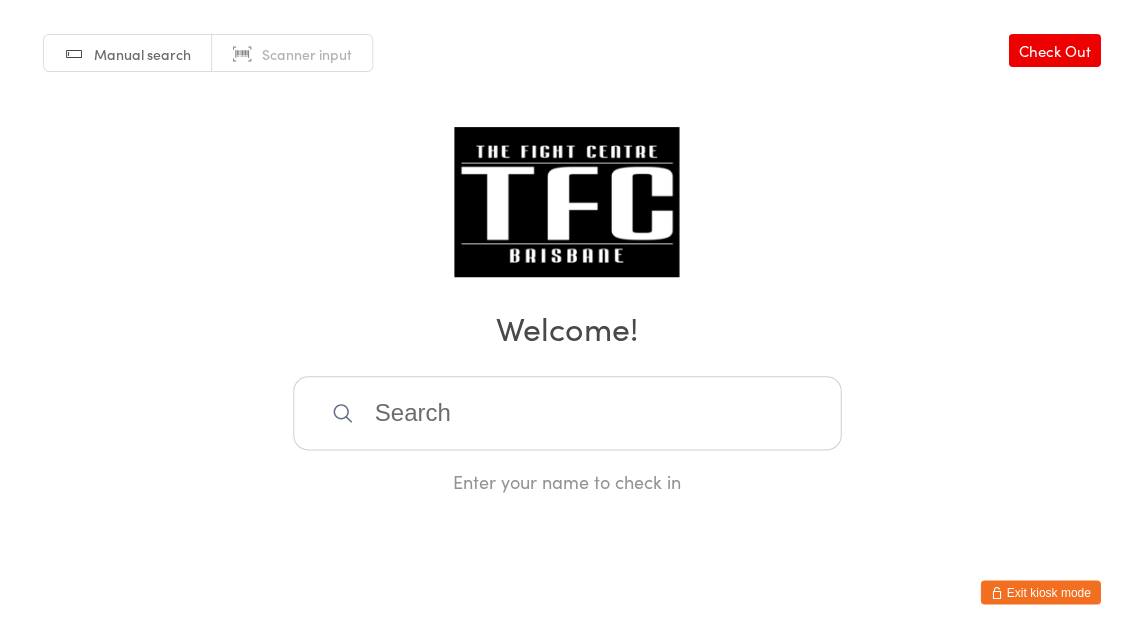 click at bounding box center (567, 413) 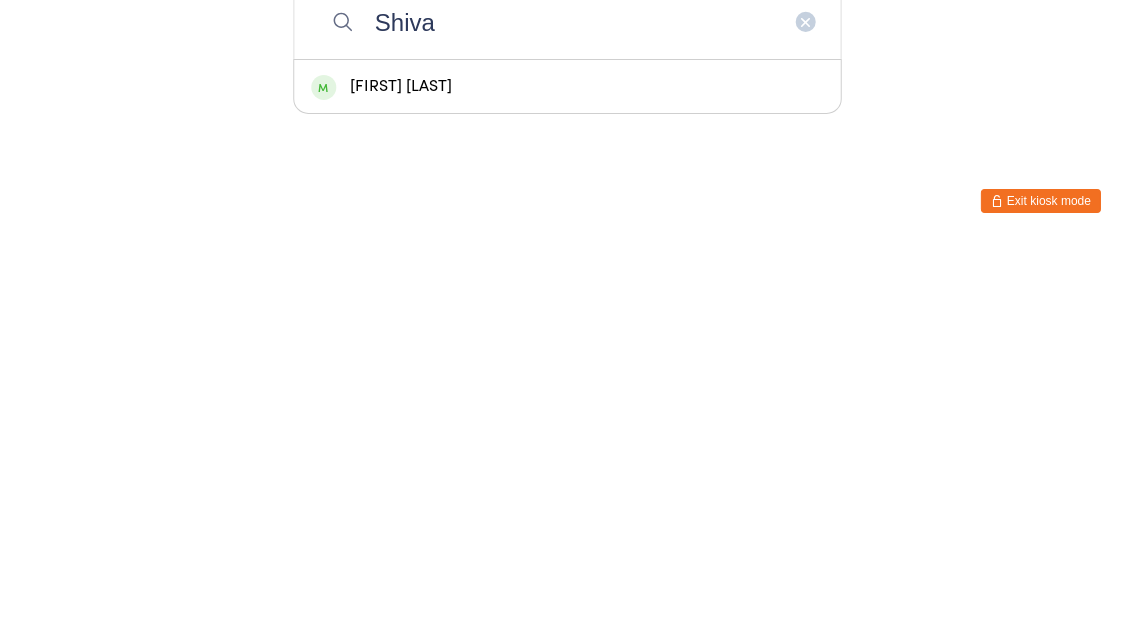 type on "Shiva" 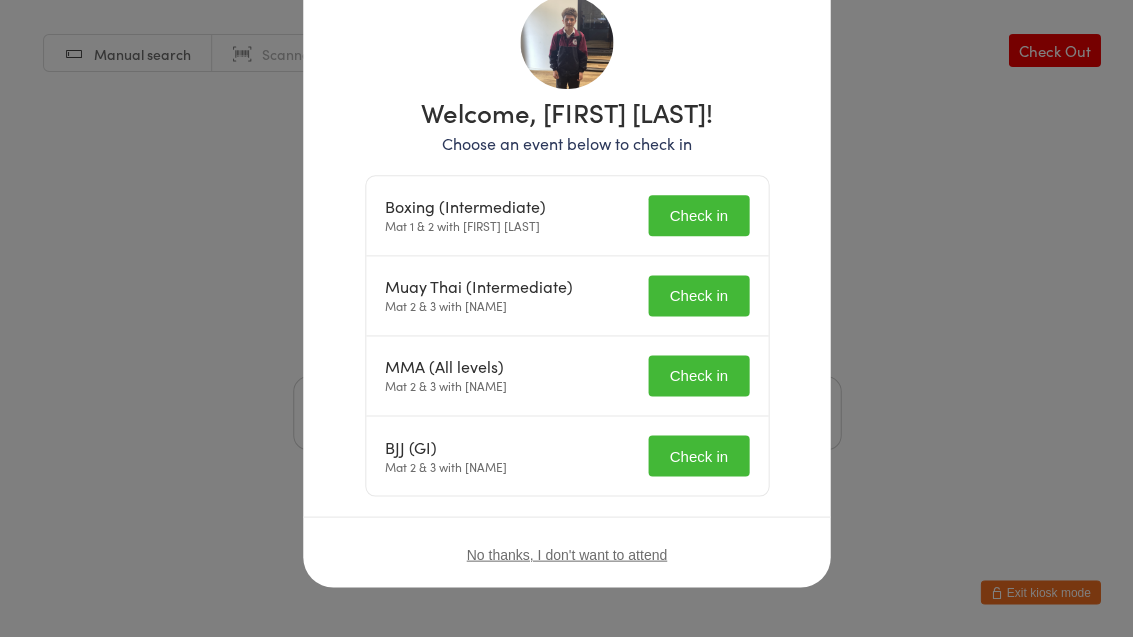 click on "Check in" at bounding box center (698, 215) 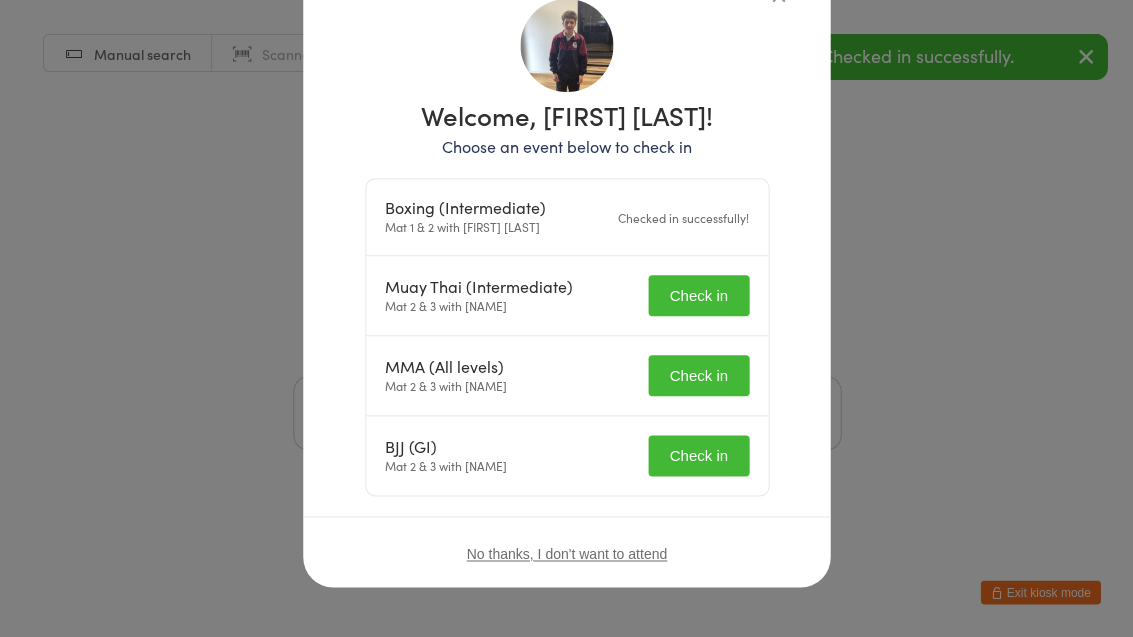 click on "Check in" at bounding box center [698, 375] 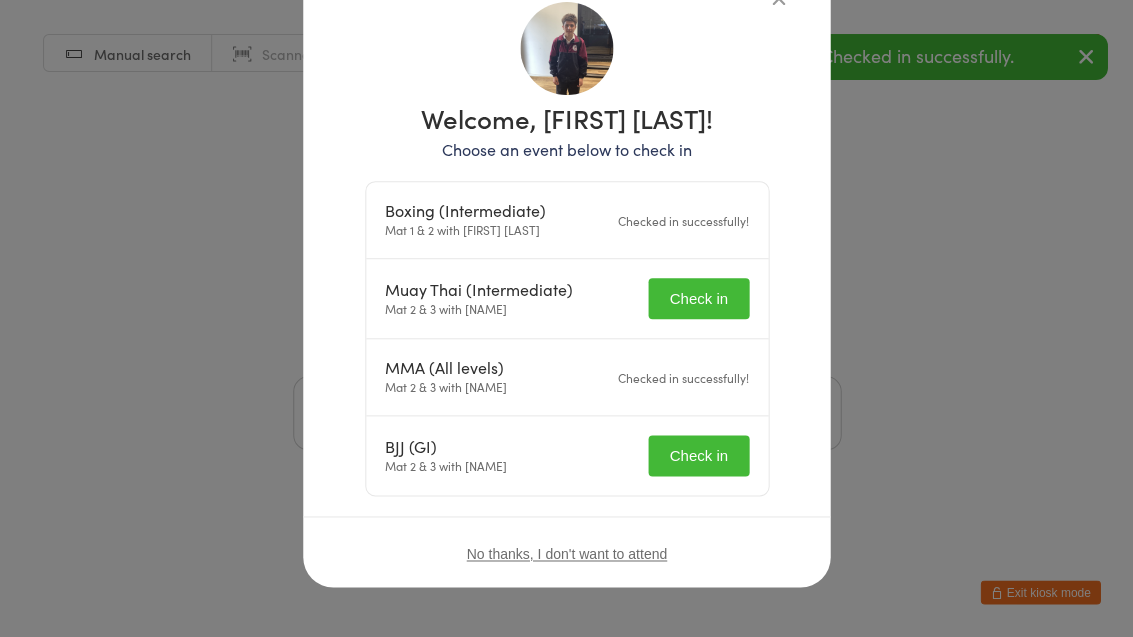 click on "Check in" at bounding box center [698, 455] 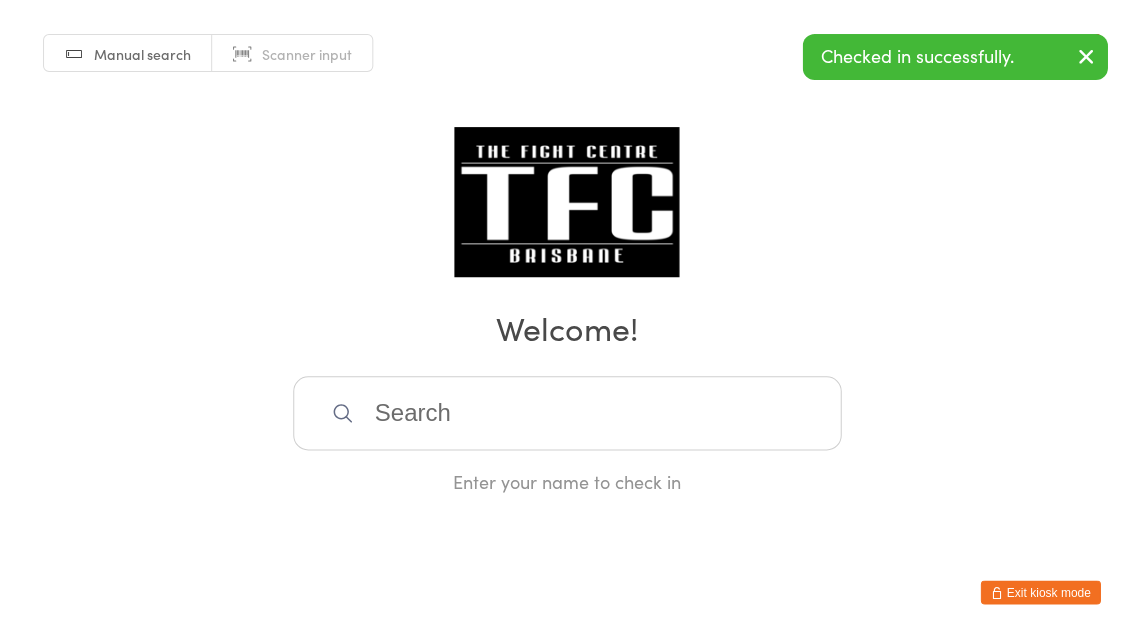 click at bounding box center [567, 413] 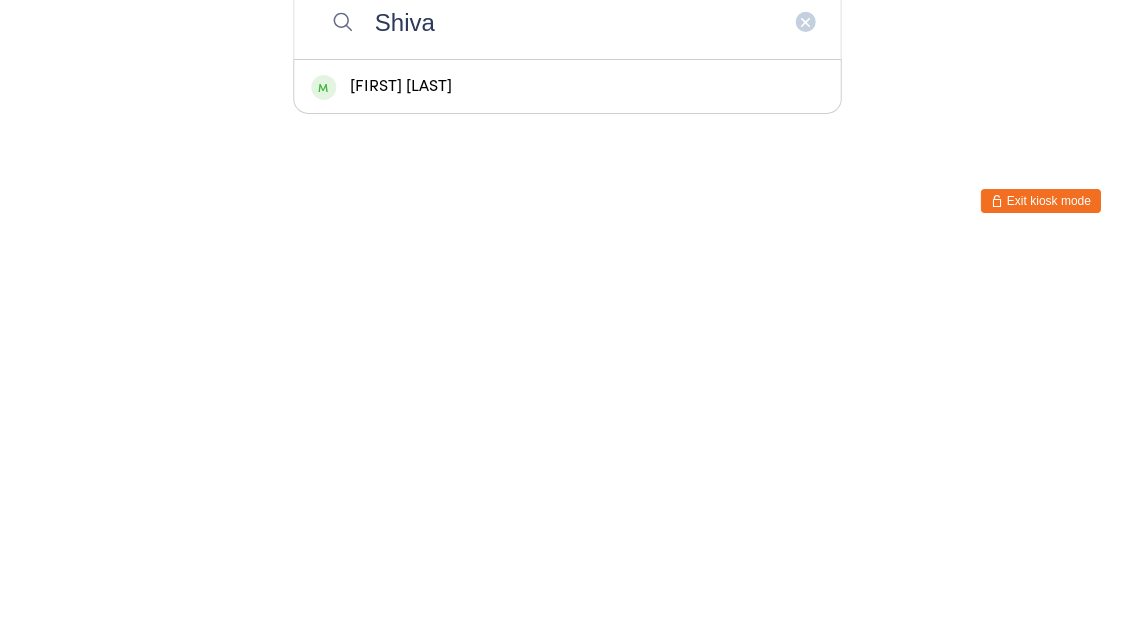 type on "Shiva" 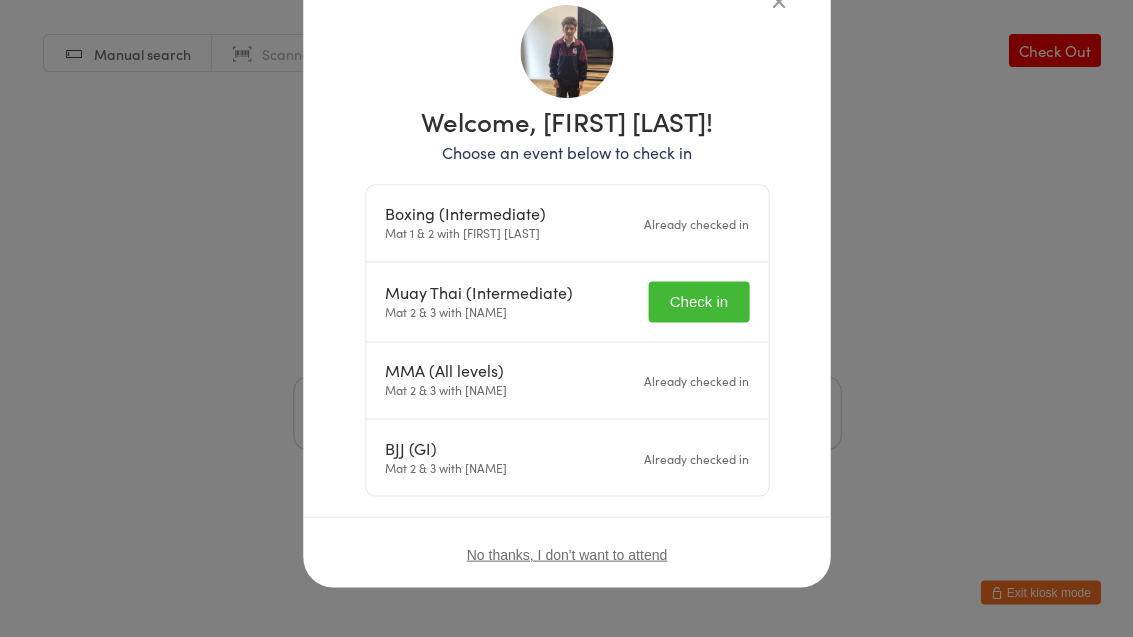 click on "Check in" at bounding box center (698, 301) 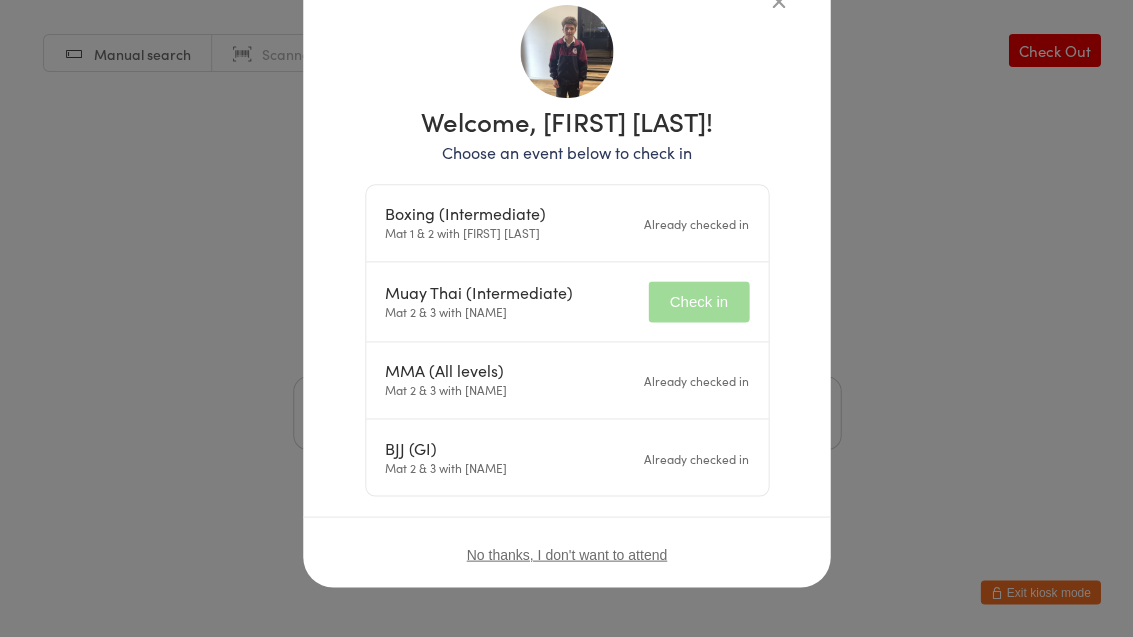 scroll, scrollTop: 148, scrollLeft: 0, axis: vertical 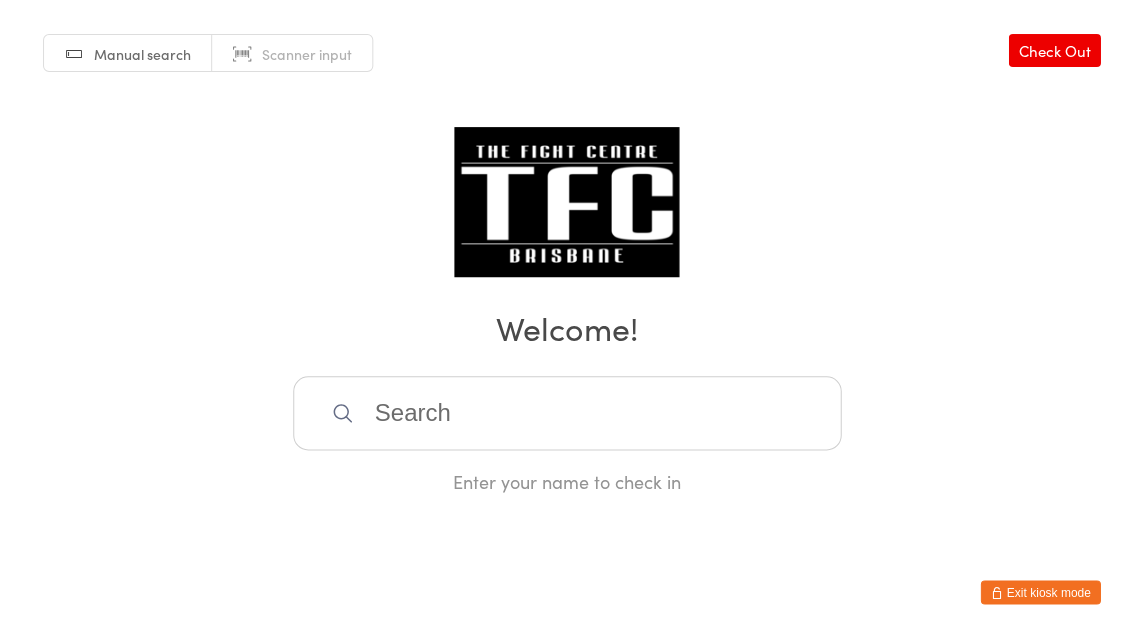 click at bounding box center (567, 413) 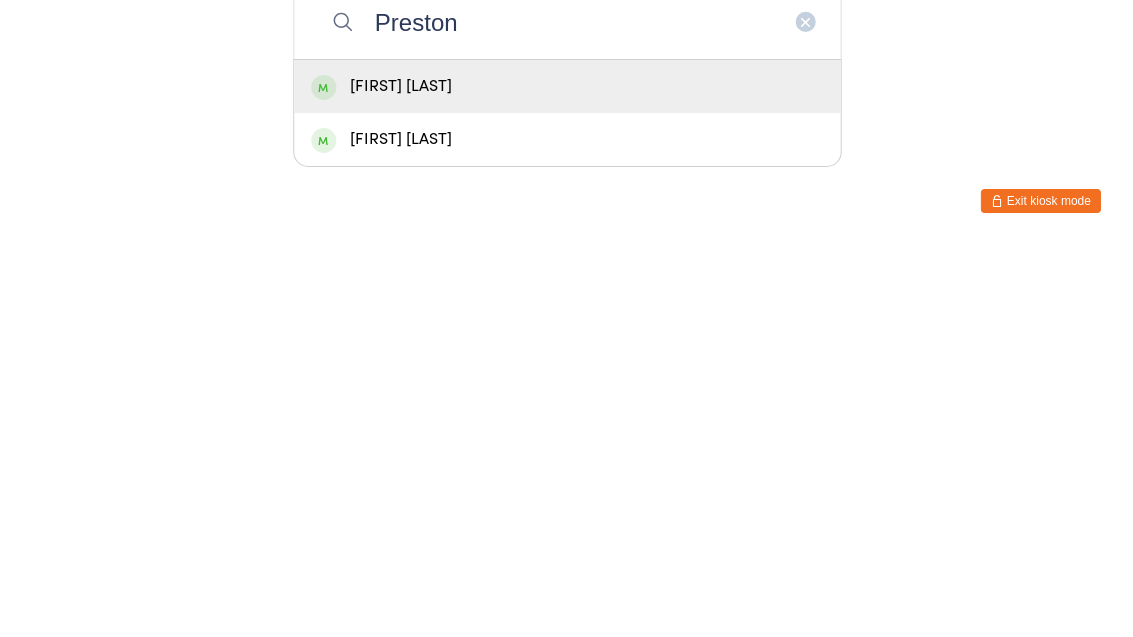 type on "Preston" 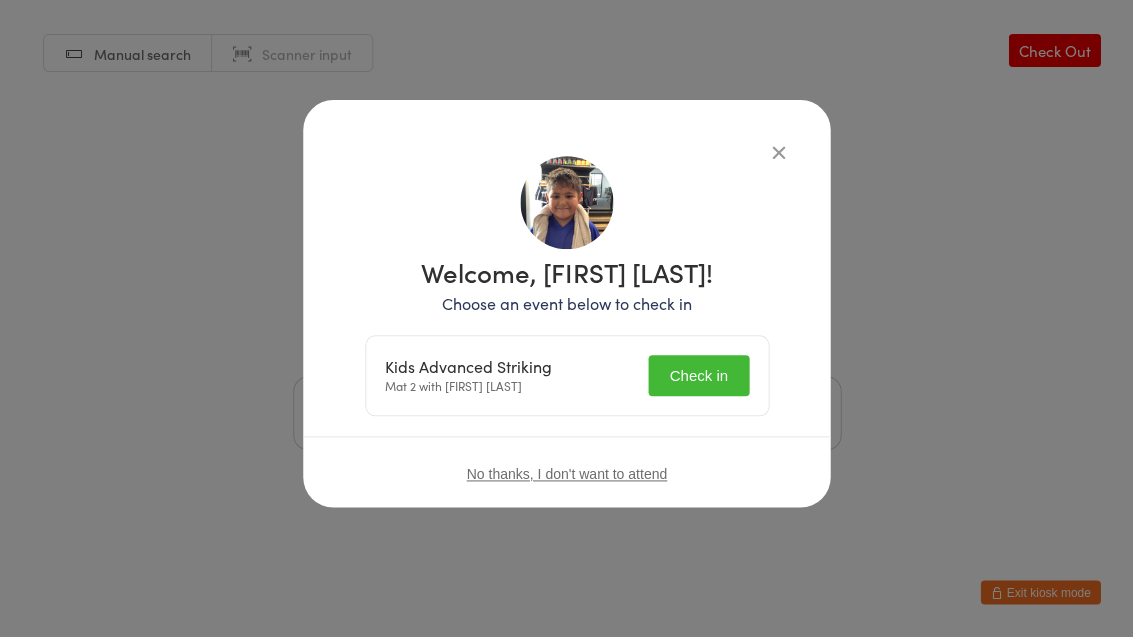 click on "Check in" at bounding box center (698, 375) 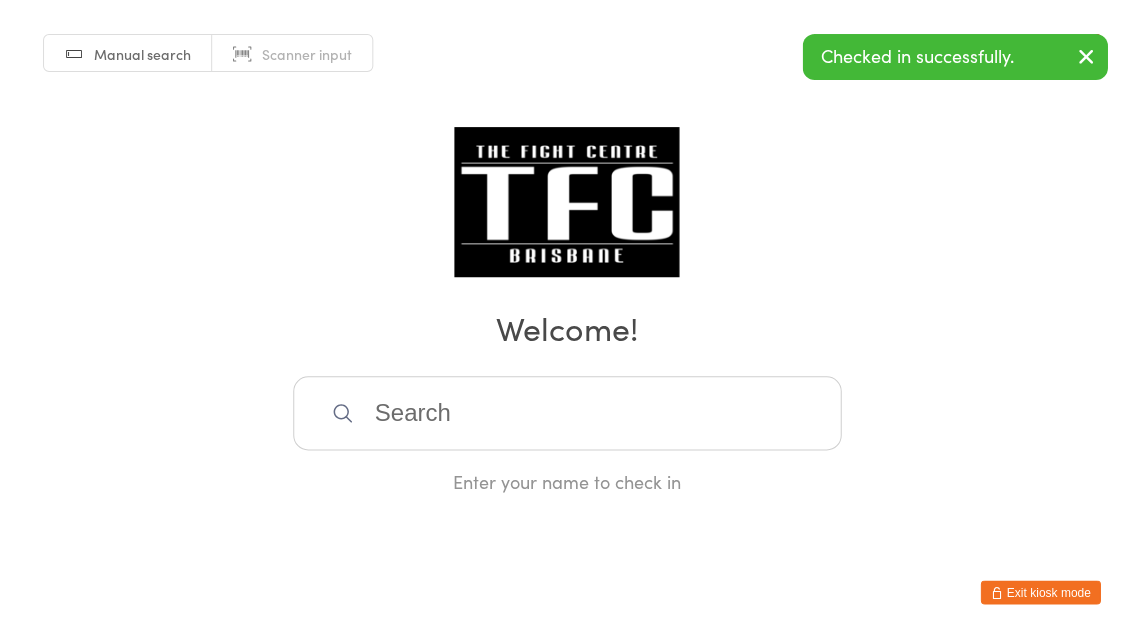 click at bounding box center [567, 413] 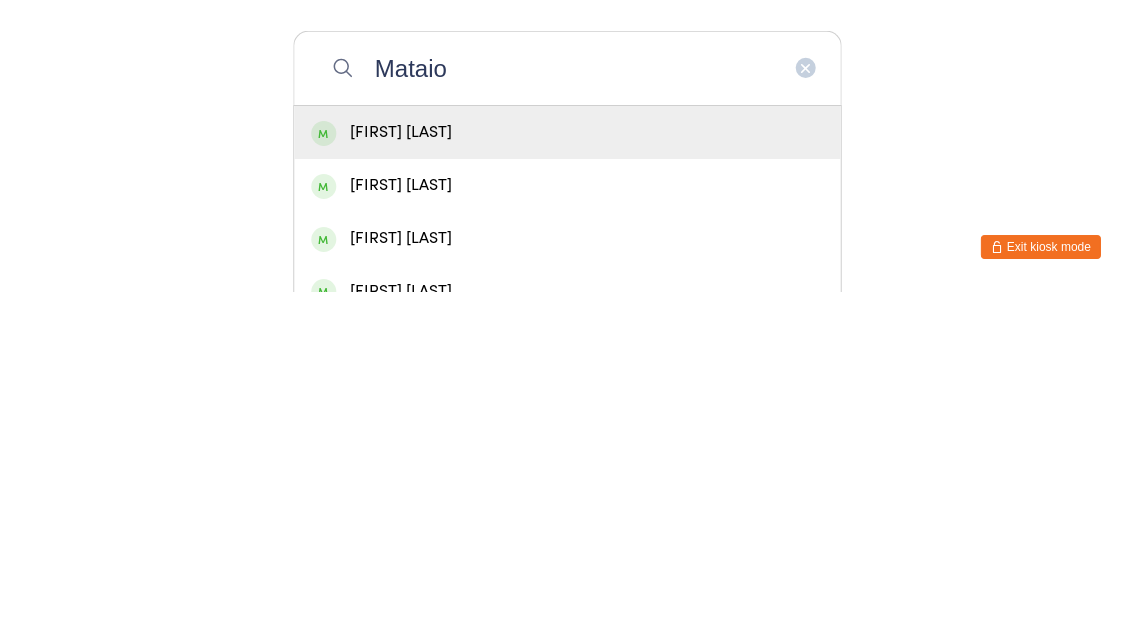 type on "Mataio" 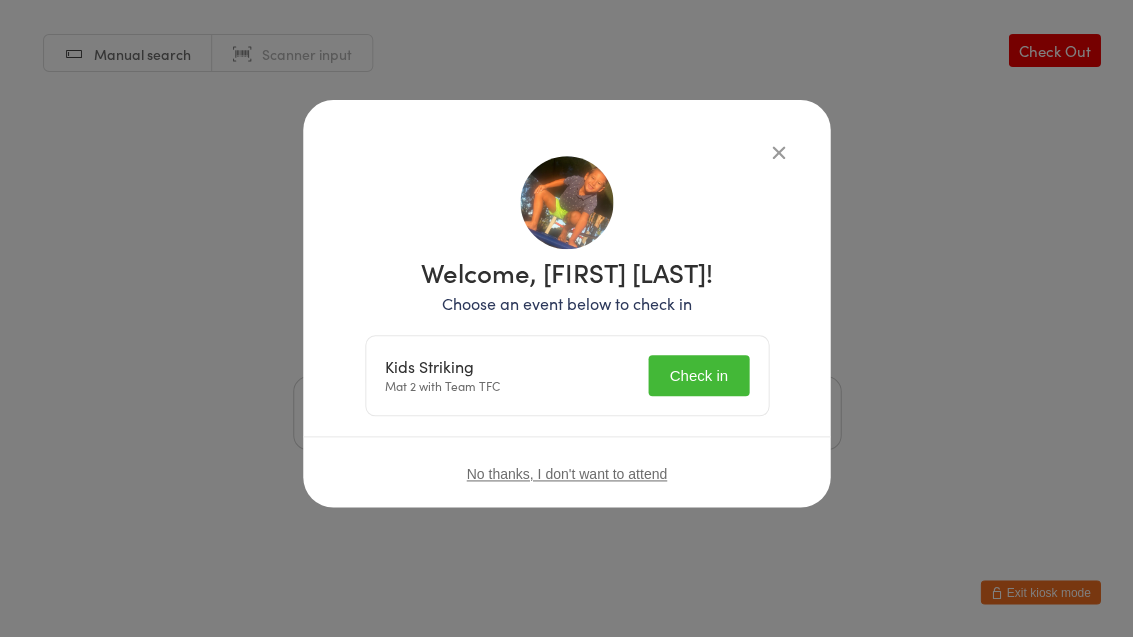 click on "Check in" at bounding box center (698, 375) 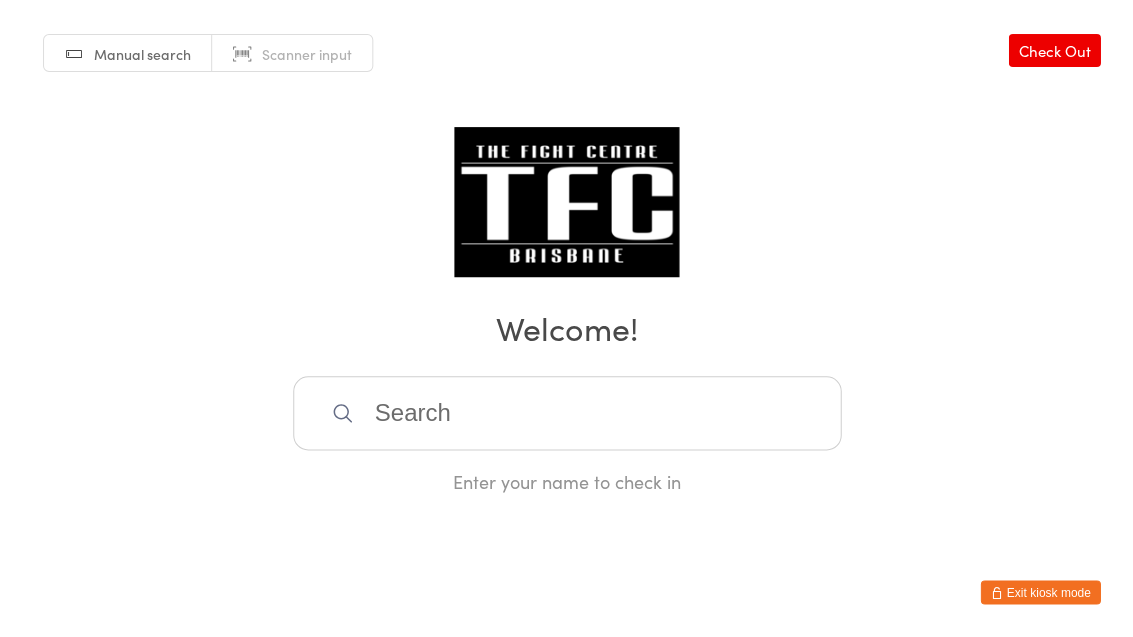 click at bounding box center [567, 413] 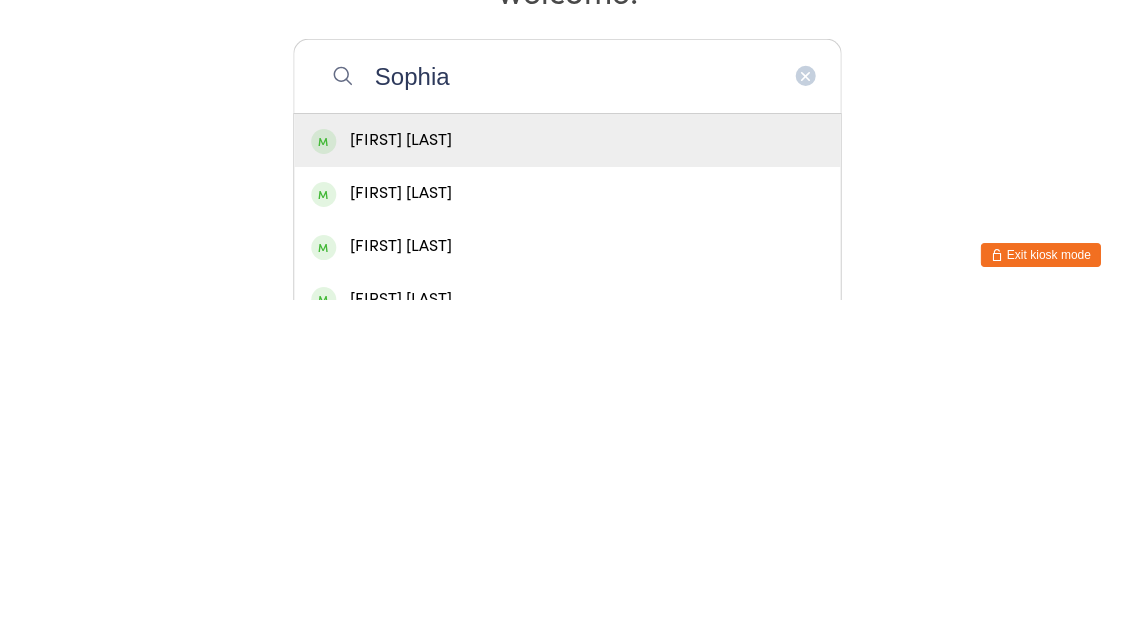 type on "Sophia" 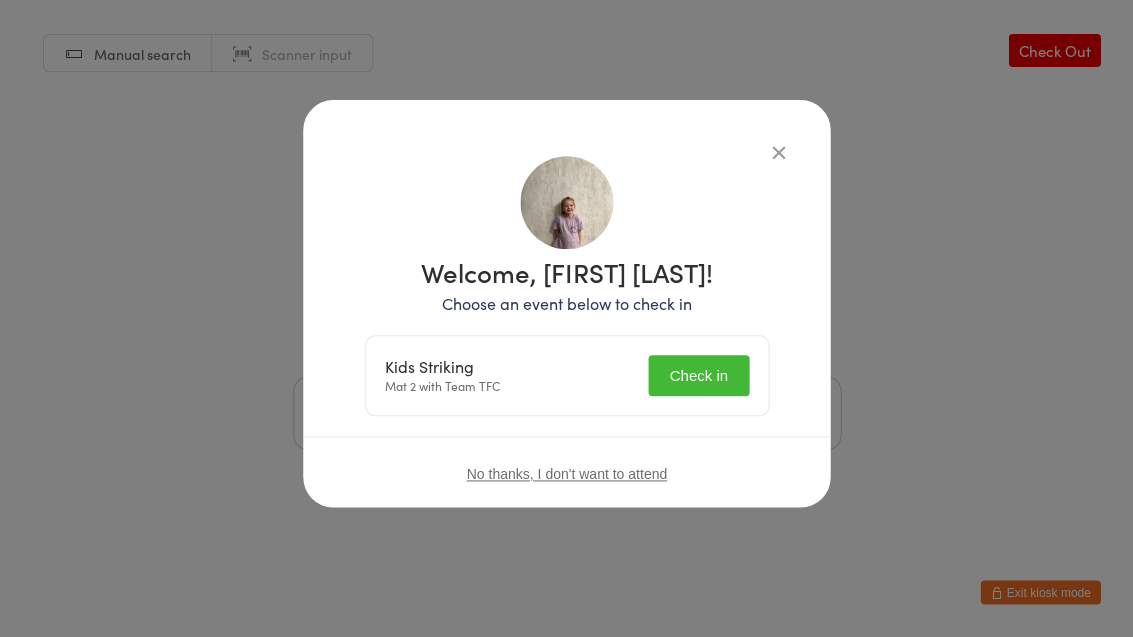 click on "Check in" at bounding box center [698, 375] 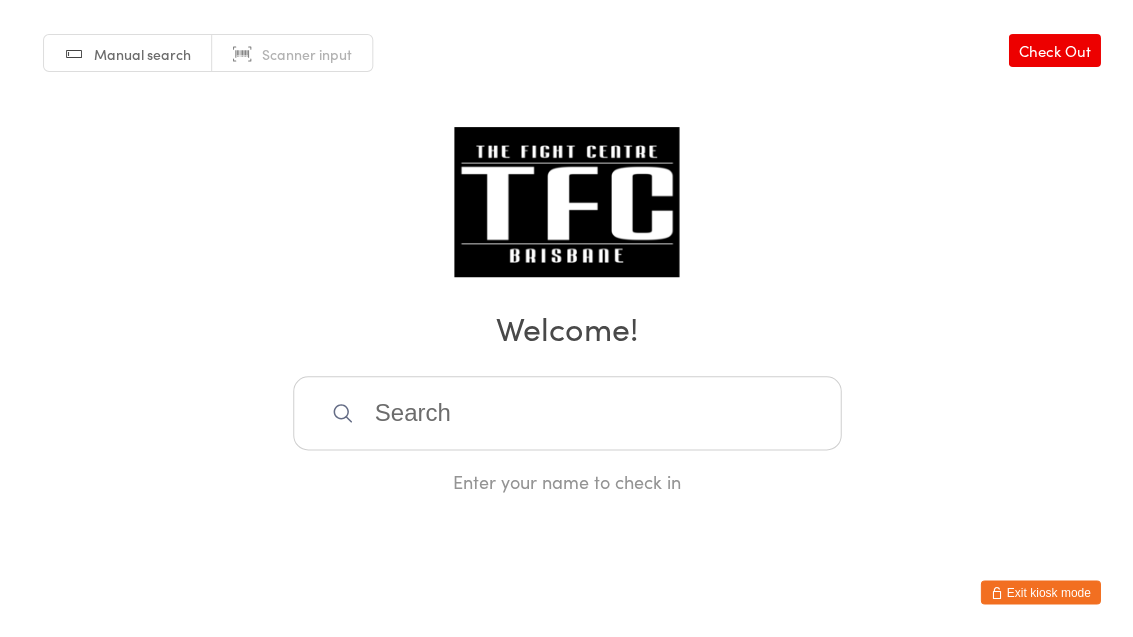 click at bounding box center [567, 413] 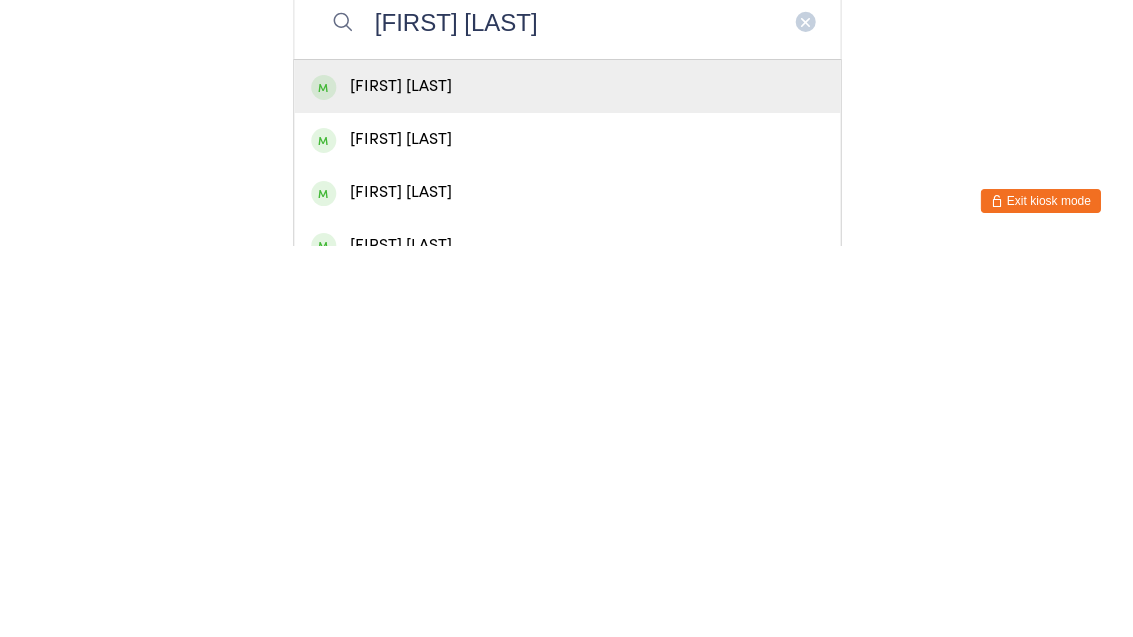 type on "[FIRST] [LAST]" 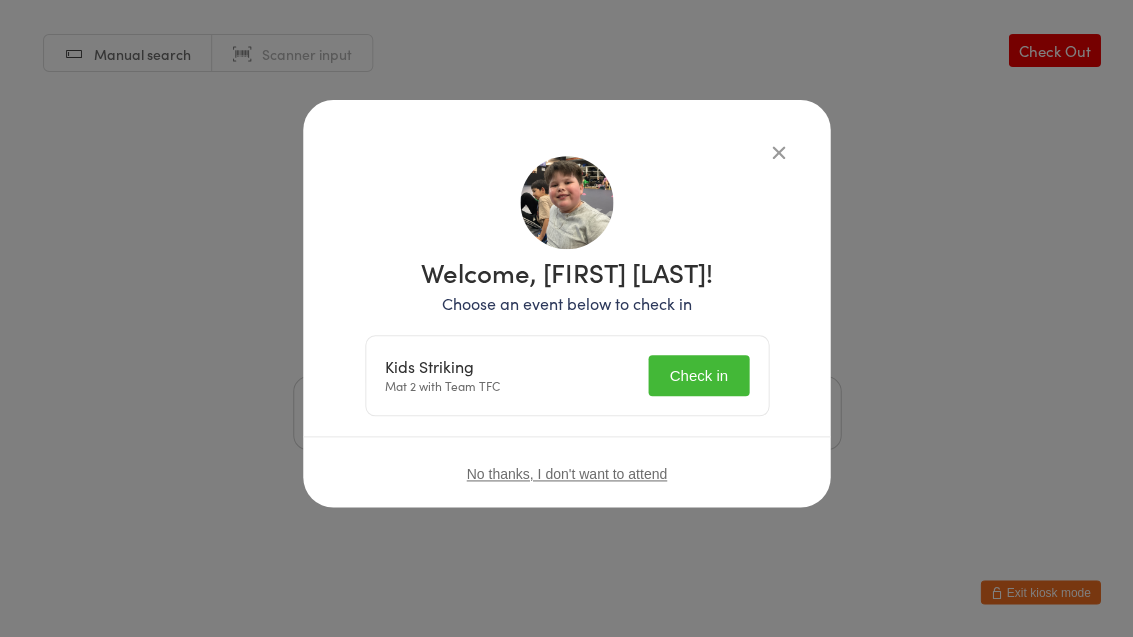 click on "Welcome, [FIRST] [LAST]!" at bounding box center [567, 272] 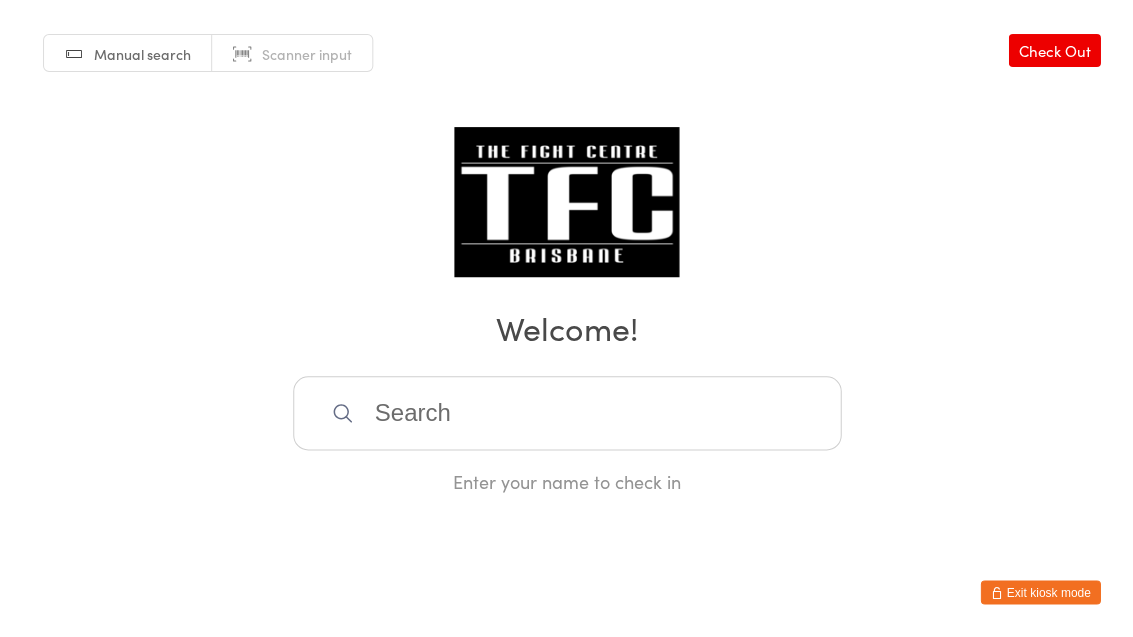 click at bounding box center (567, 413) 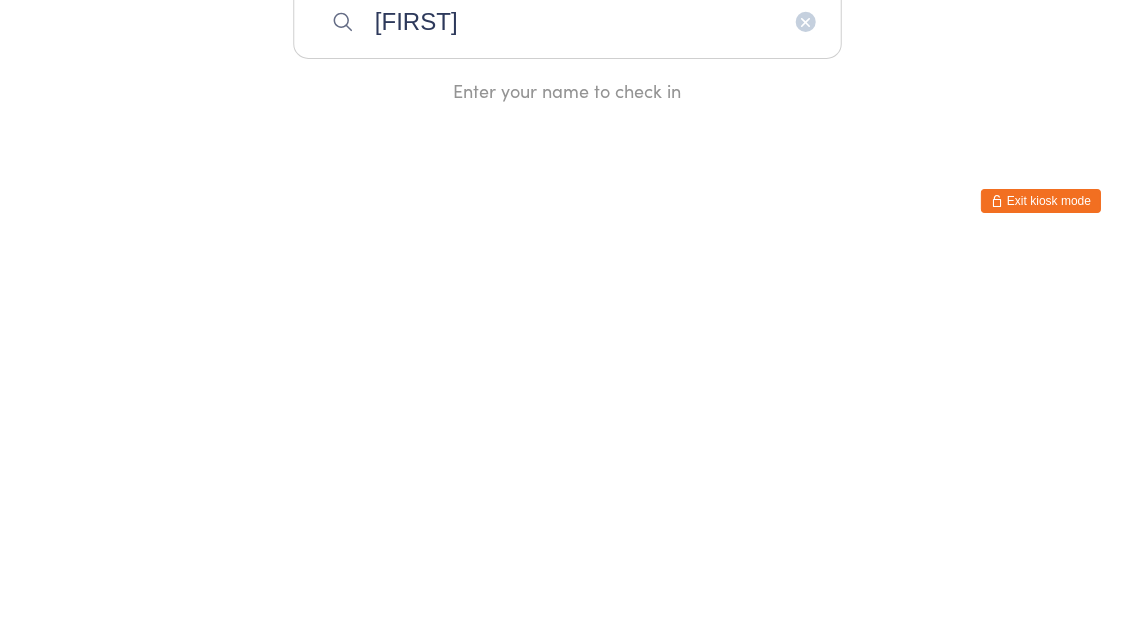 type on "[FIRST]" 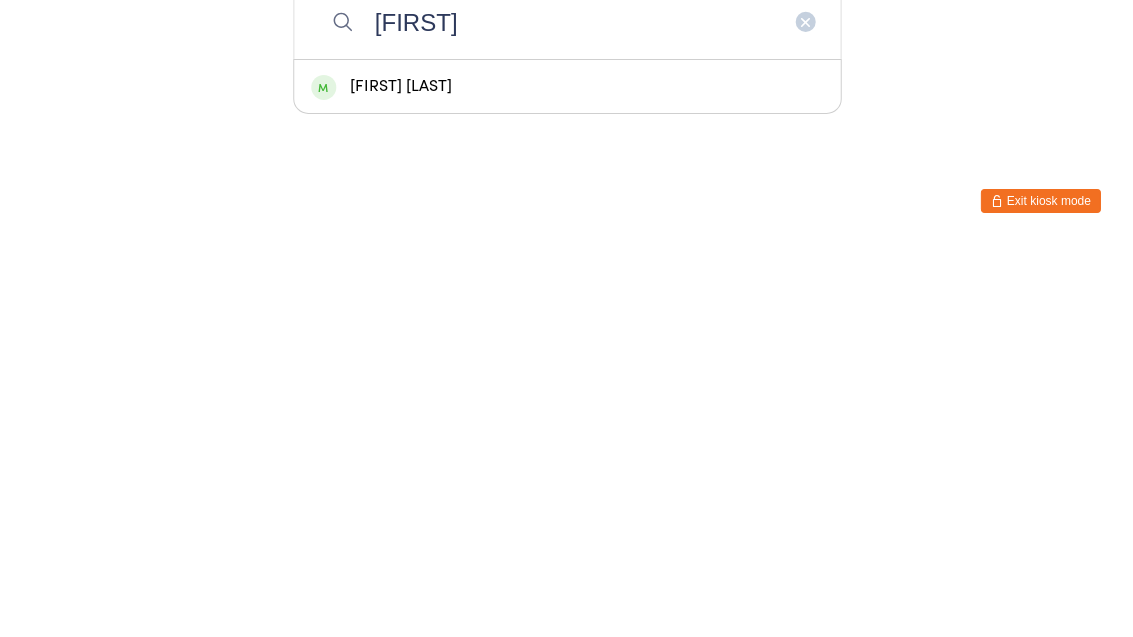 click on "[FIRST] [LAST]" at bounding box center [567, 477] 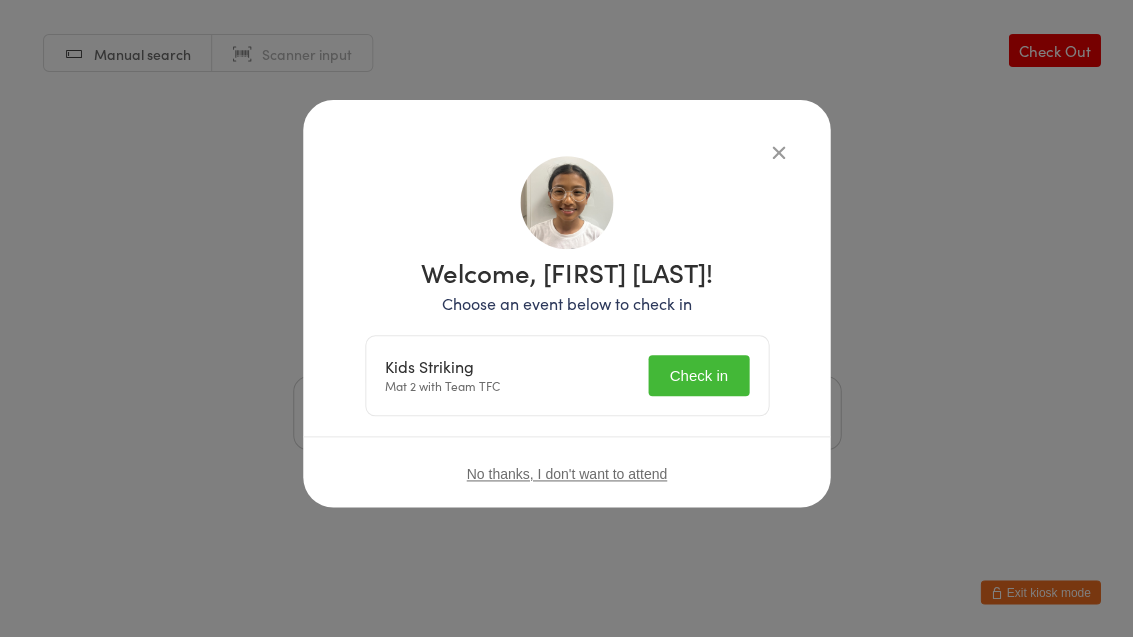 click on "Check in" at bounding box center [698, 375] 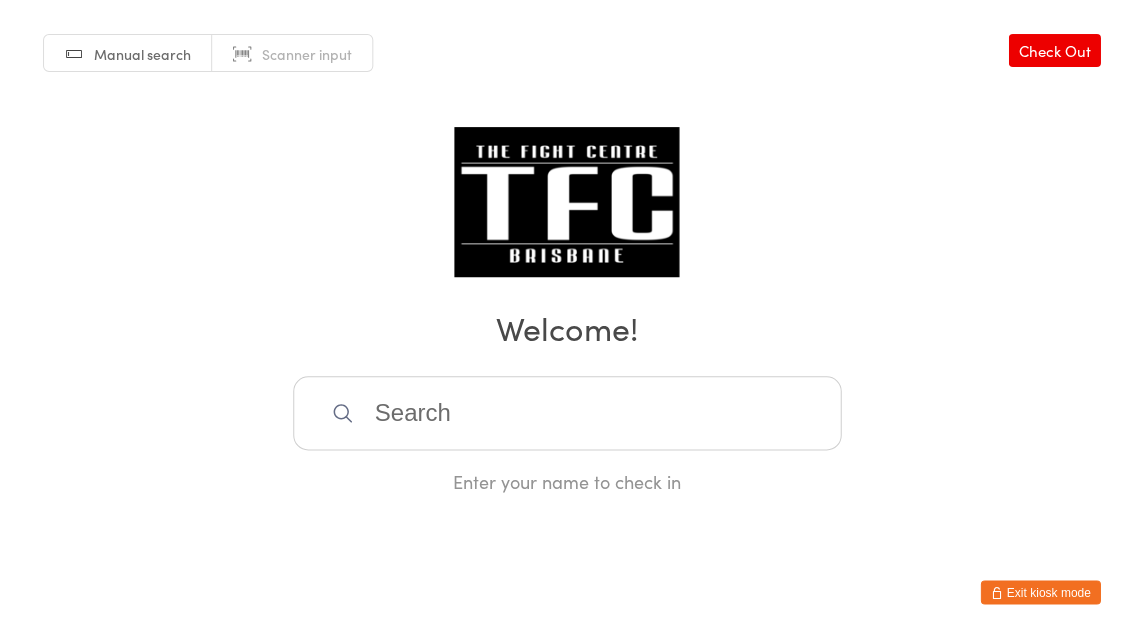 click on "Welcome!" at bounding box center [566, 327] 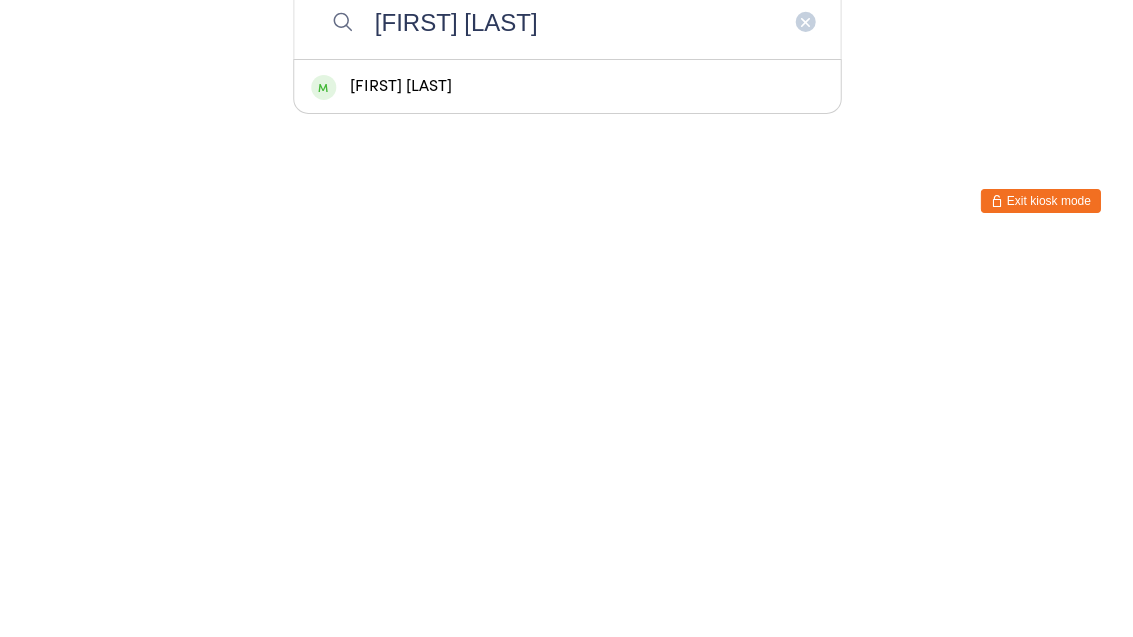 type on "[FIRST] [LAST]" 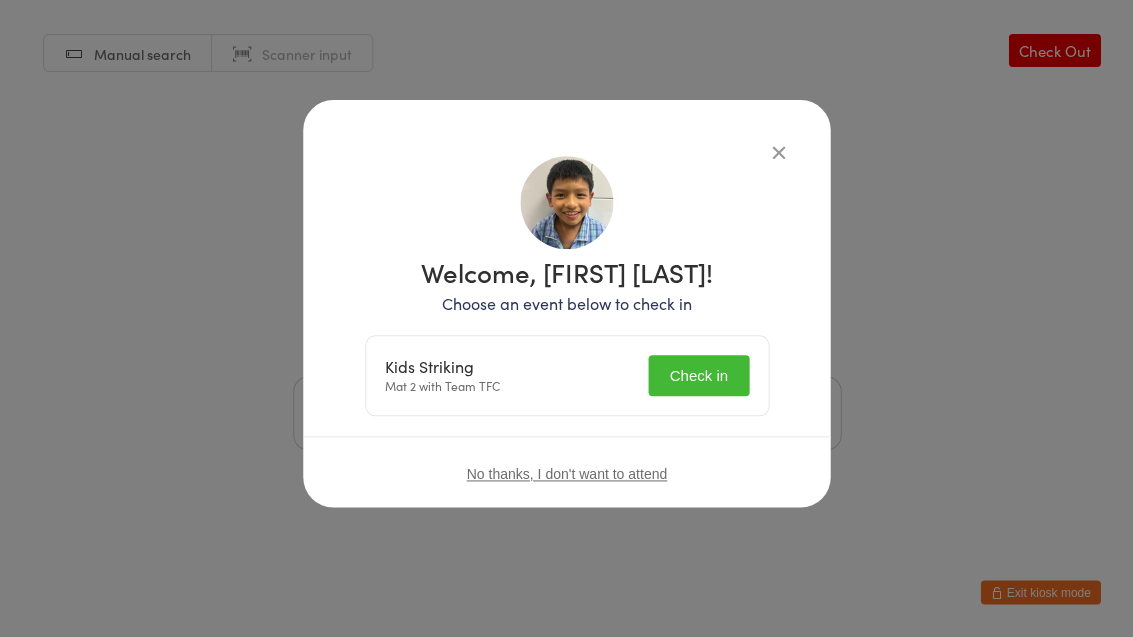 click on "Kids Striking Mat 2 with Team TFC Check in" at bounding box center [567, 375] 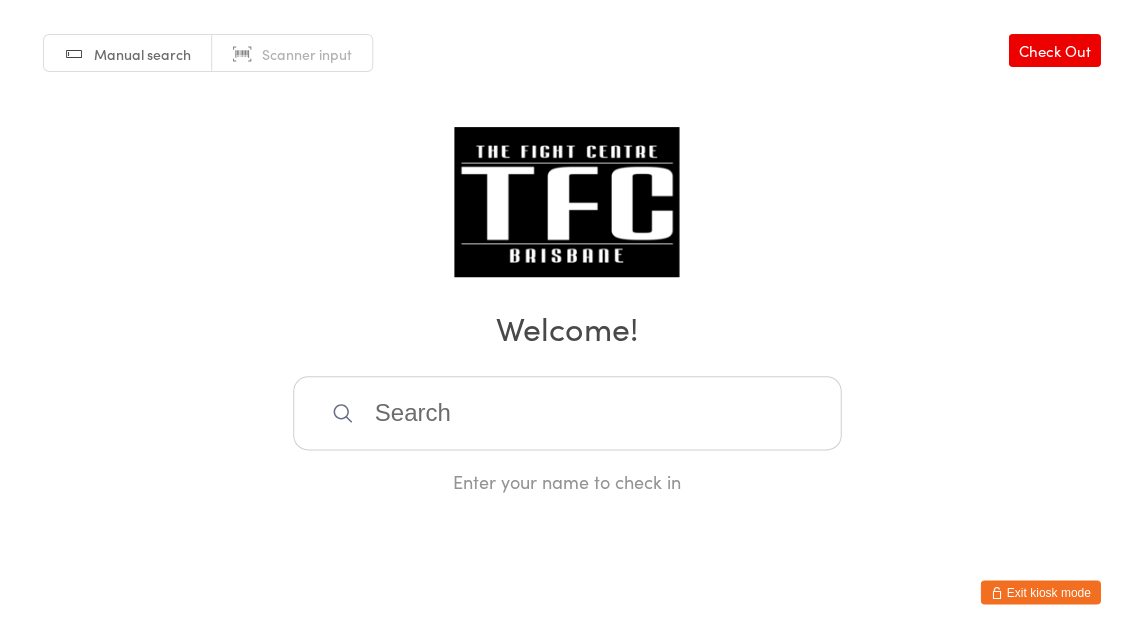 click at bounding box center [567, 413] 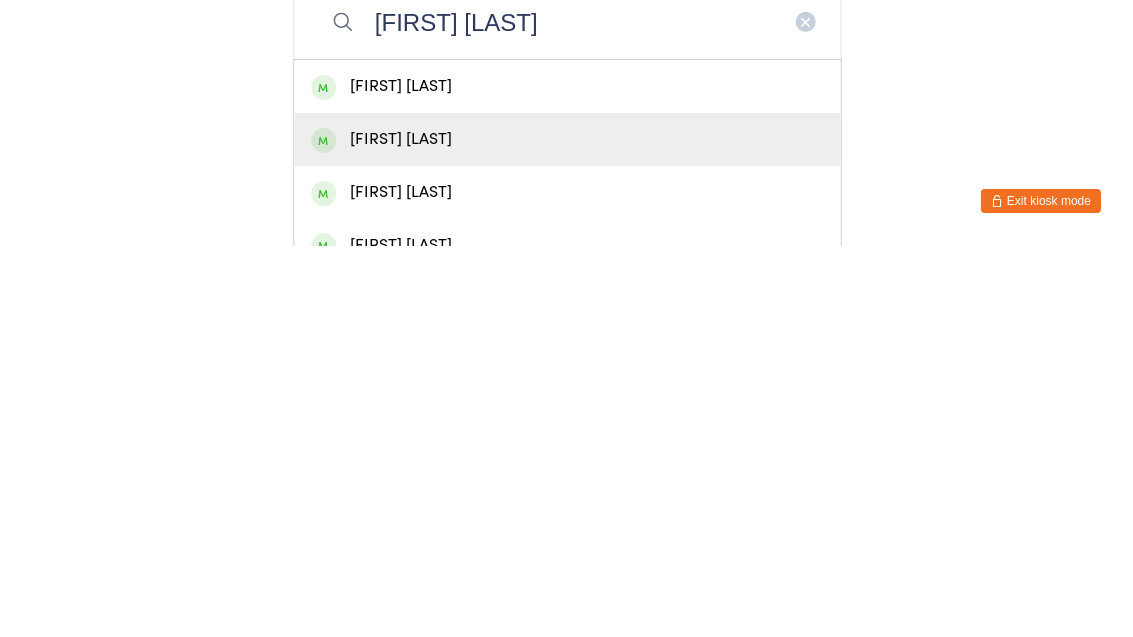 type on "[FIRST] [LAST]" 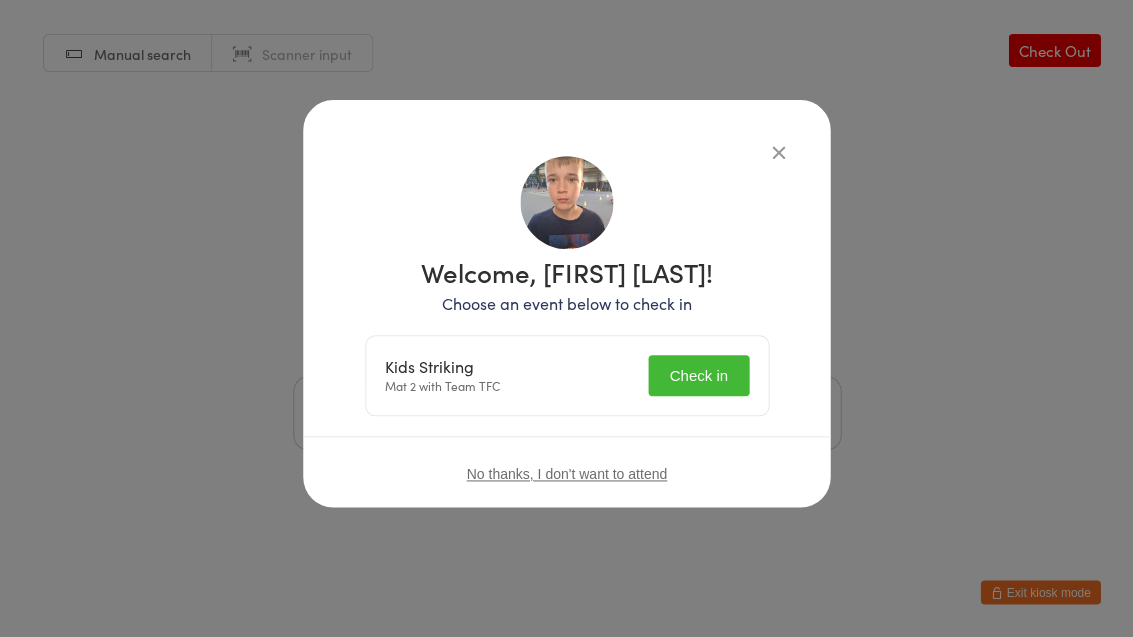 click on "Check in" at bounding box center [698, 375] 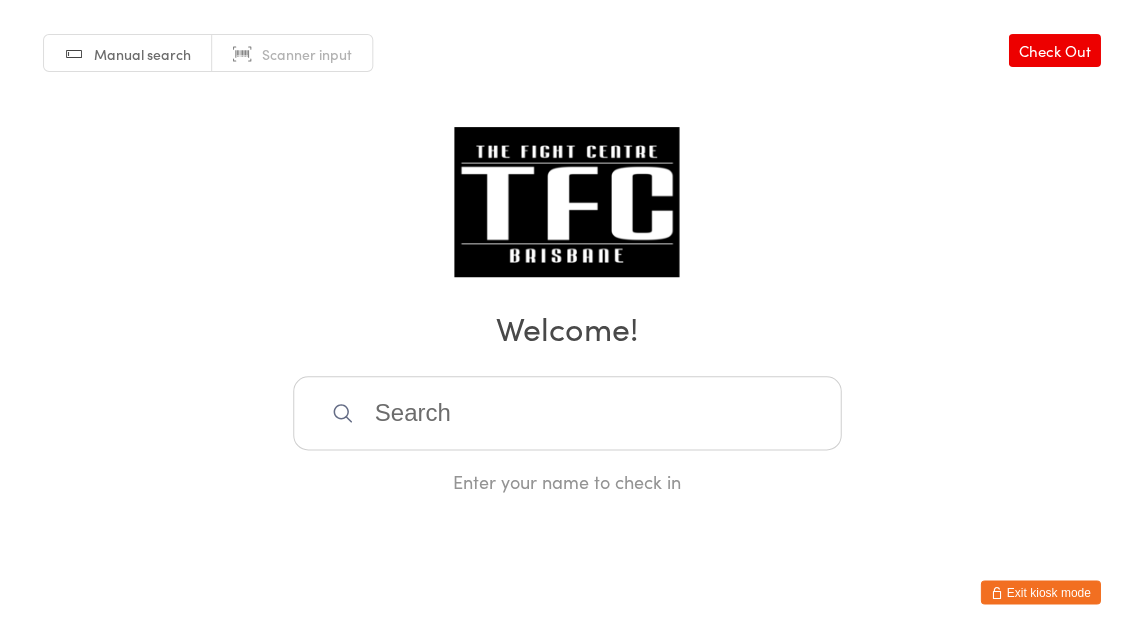 click at bounding box center [567, 413] 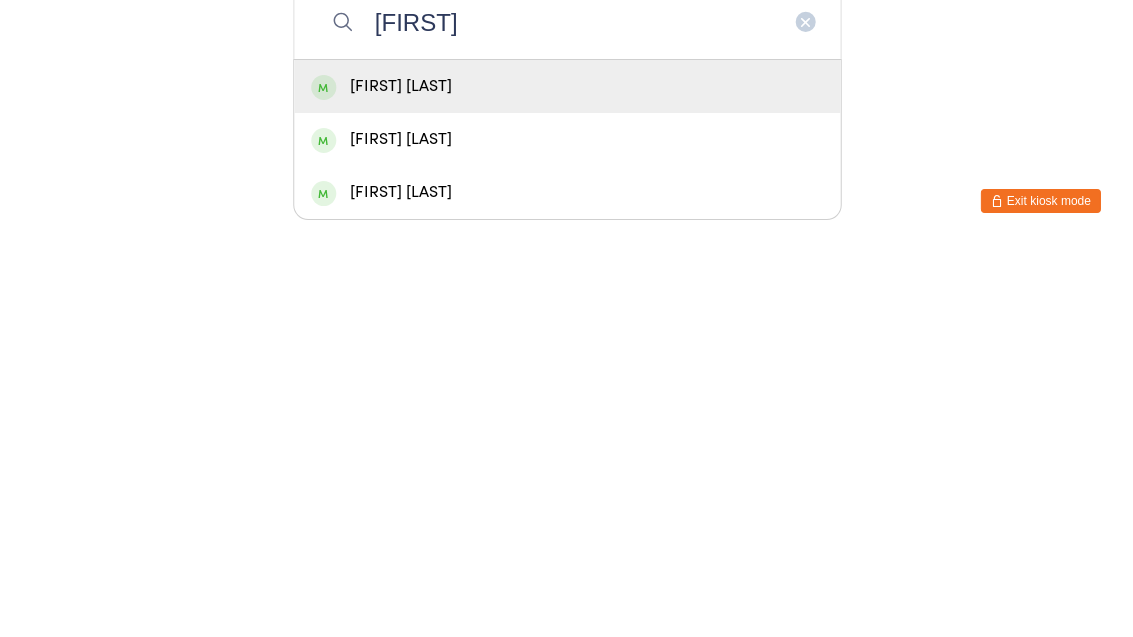 type on "[FIRST]" 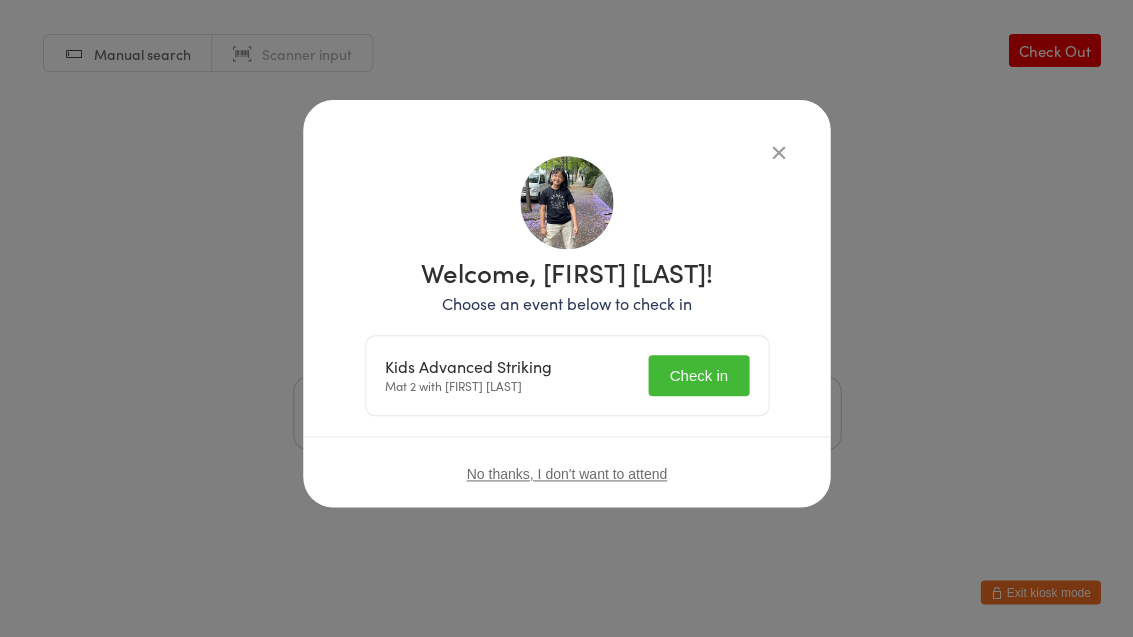 click on "Check in" at bounding box center [698, 375] 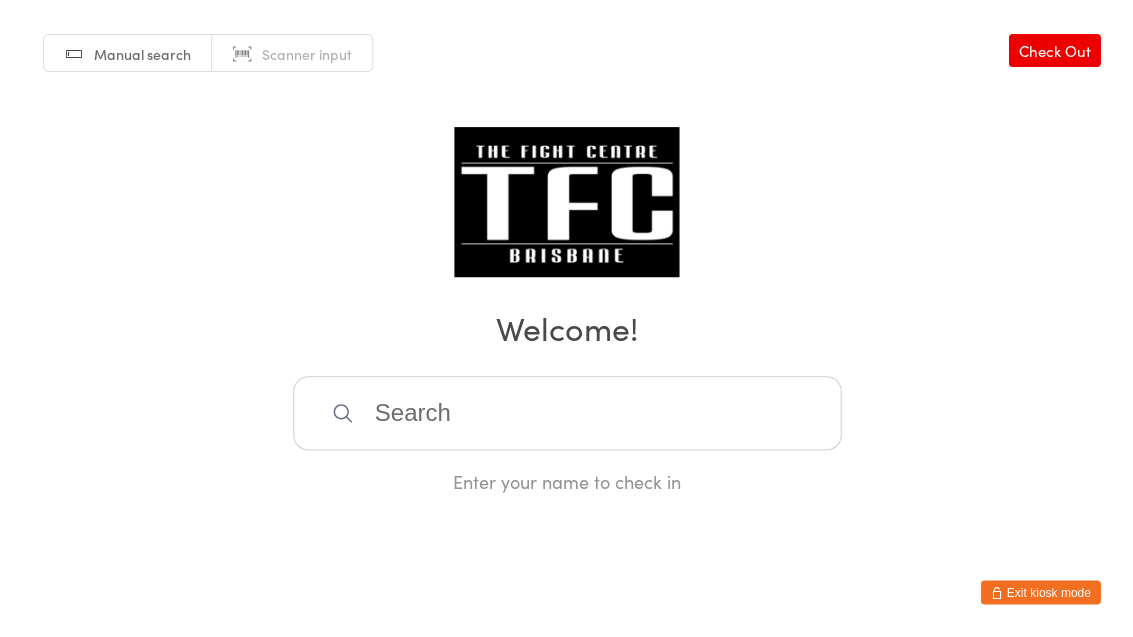 click at bounding box center (567, 413) 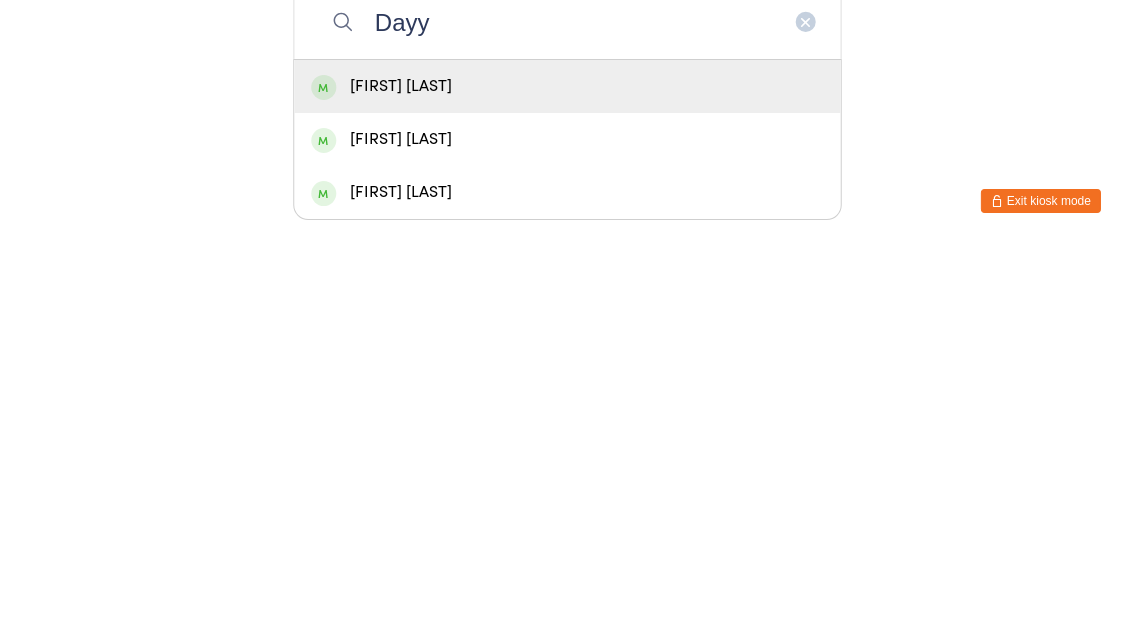 type on "Dayy" 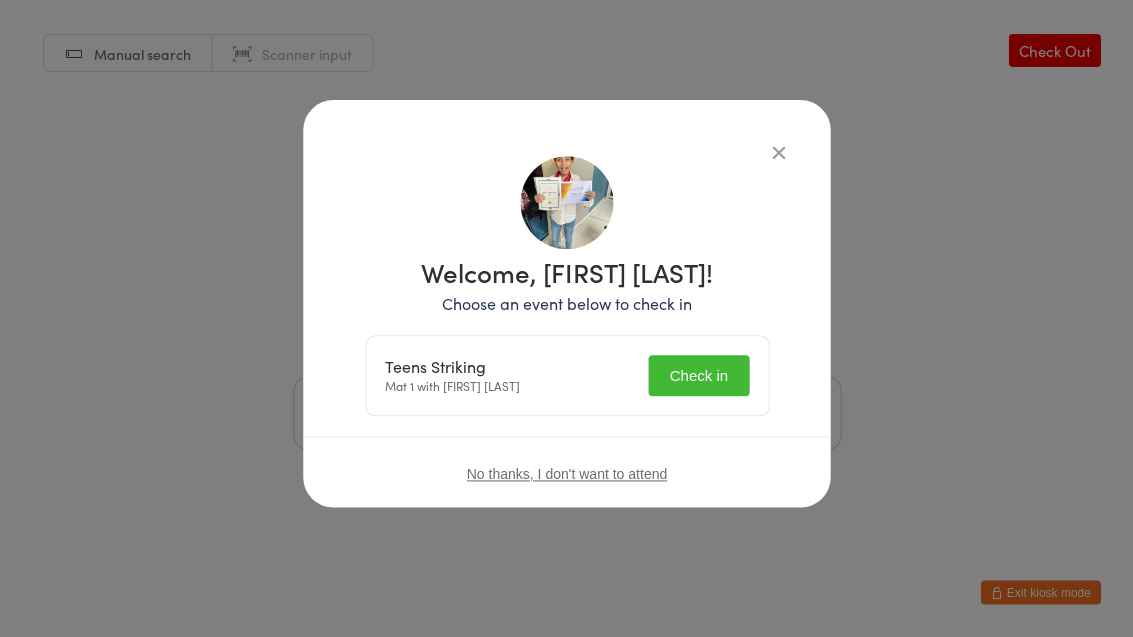 click on "Check in" at bounding box center (698, 375) 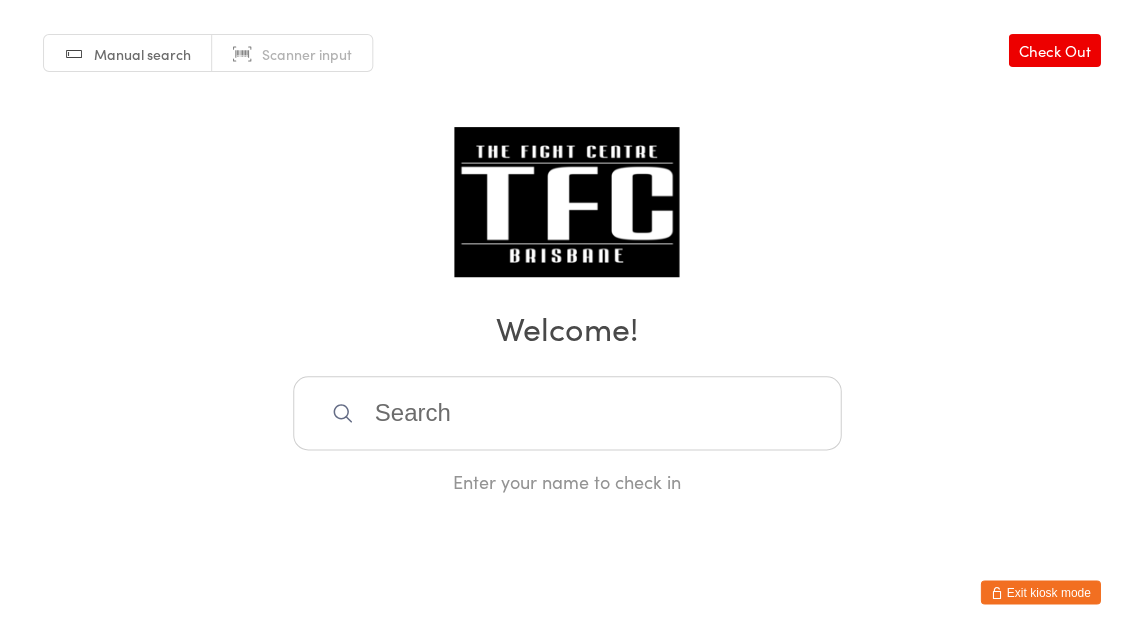 click at bounding box center (567, 413) 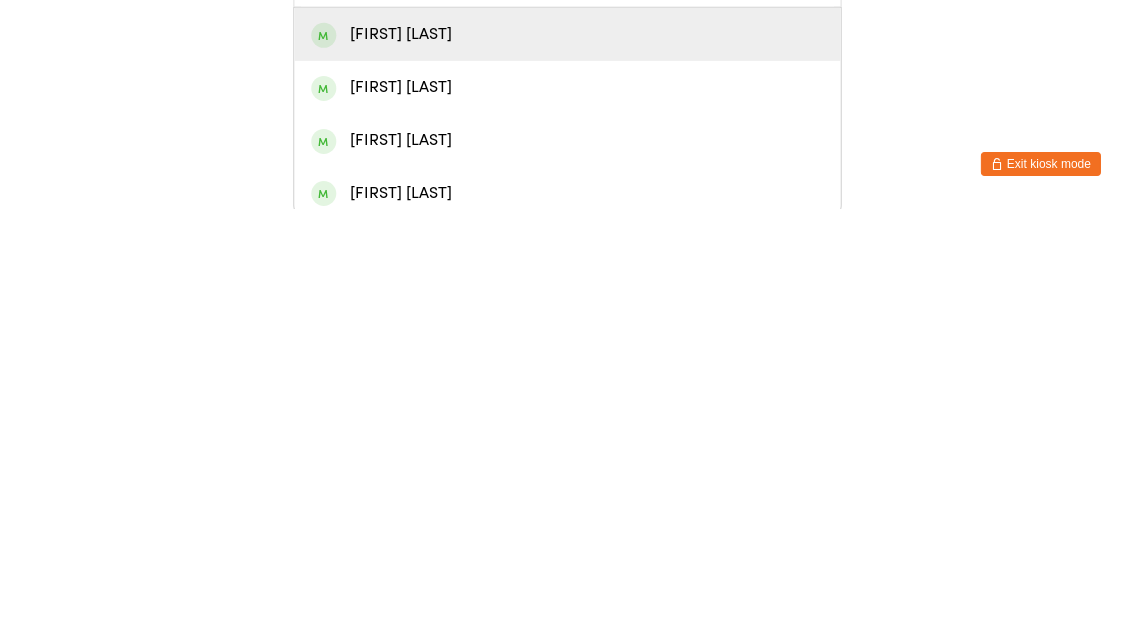 scroll, scrollTop: 16, scrollLeft: 0, axis: vertical 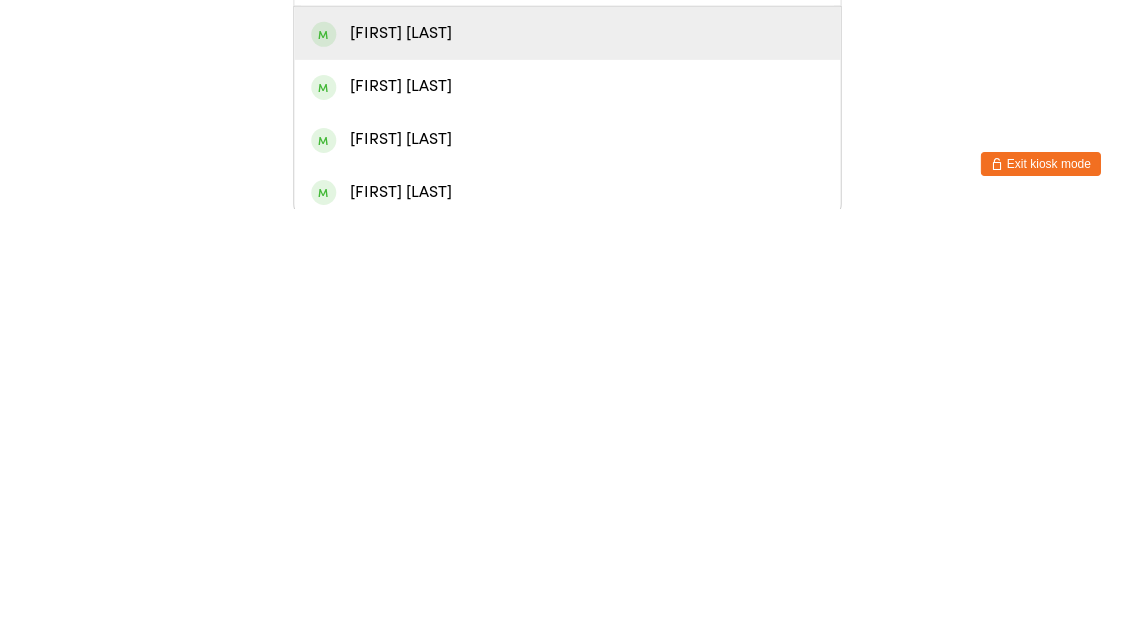 type on "King" 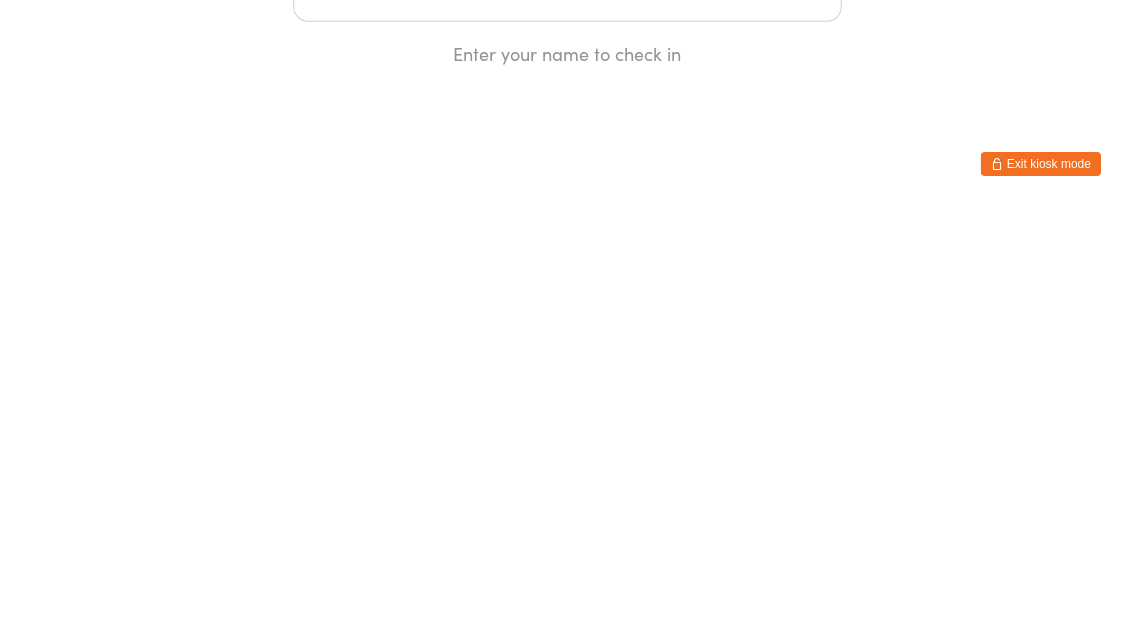 scroll, scrollTop: 0, scrollLeft: 0, axis: both 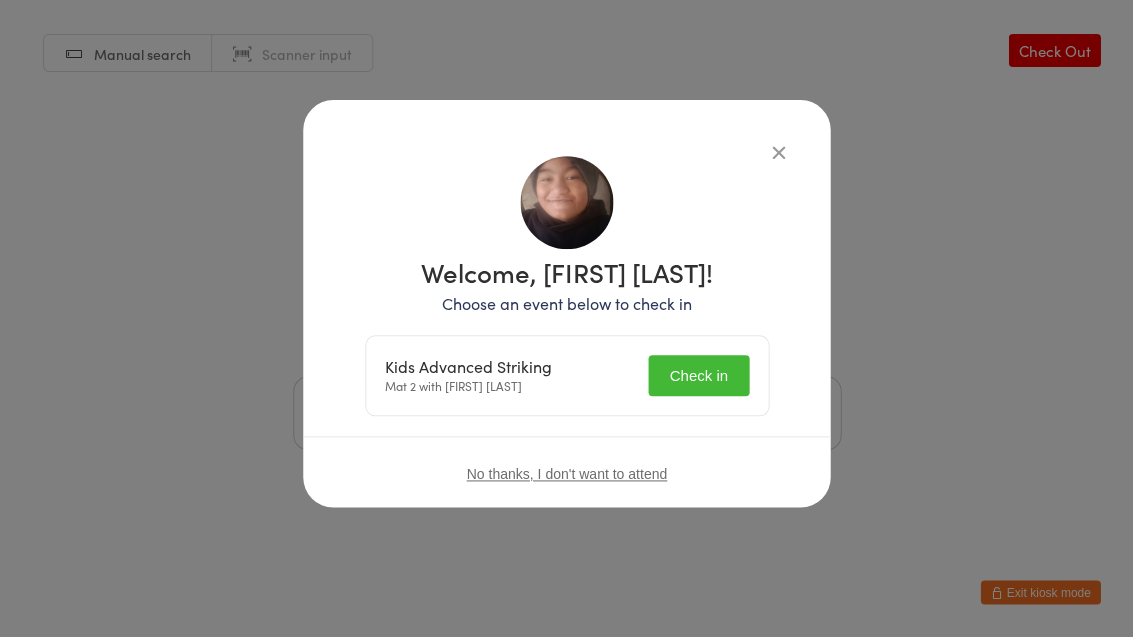 click on "Check in" at bounding box center [698, 375] 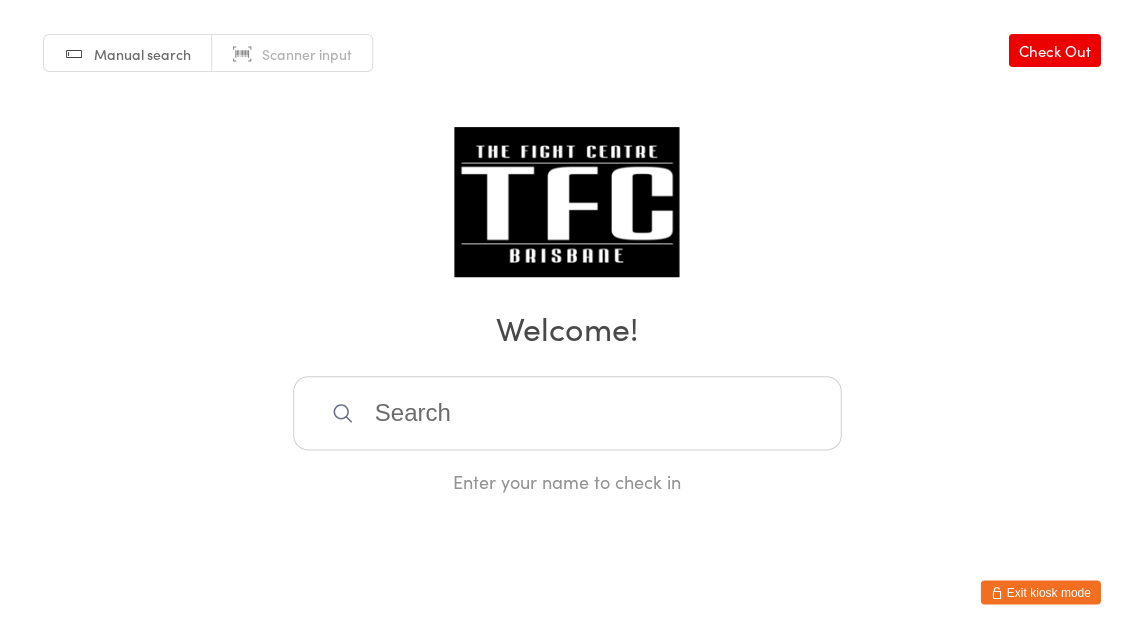 click at bounding box center [567, 413] 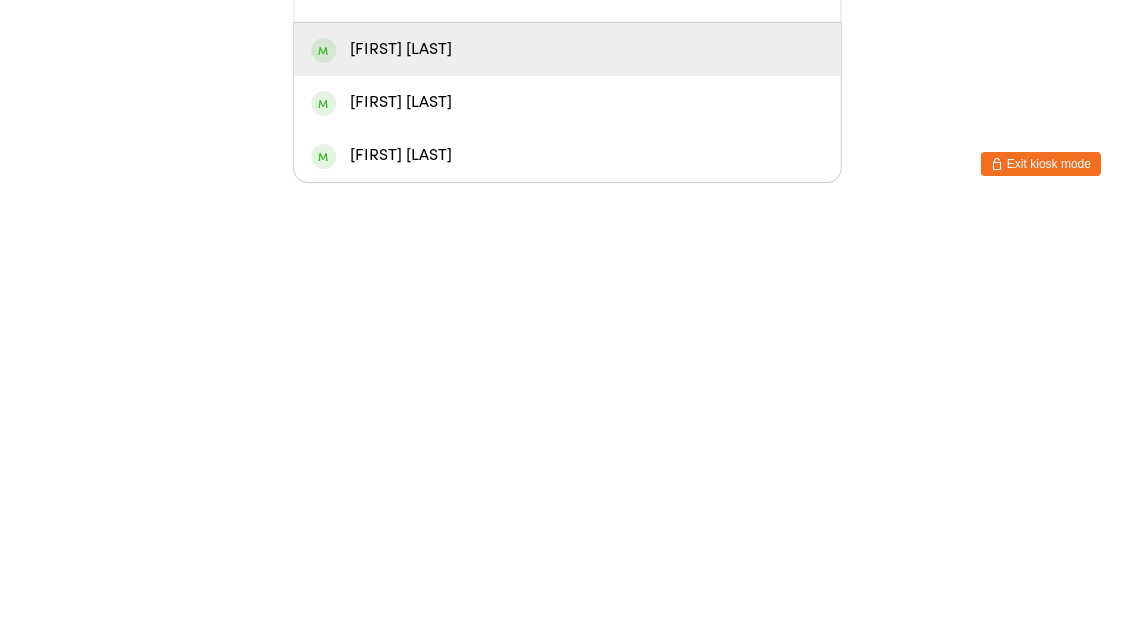 type on "[FIRST]" 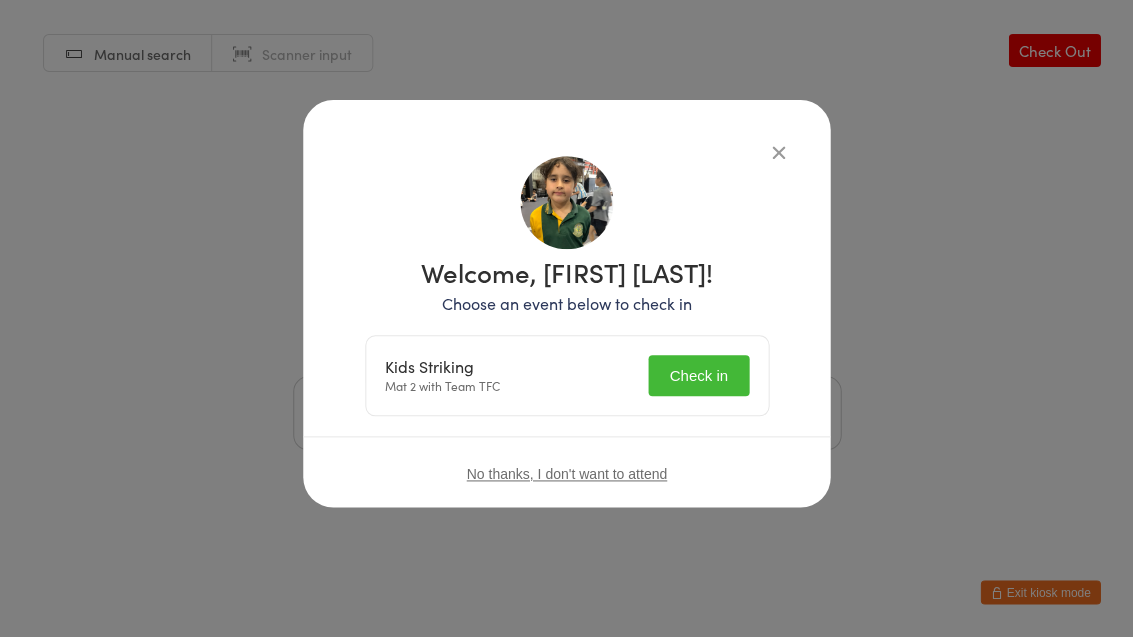click on "Check in" at bounding box center (698, 375) 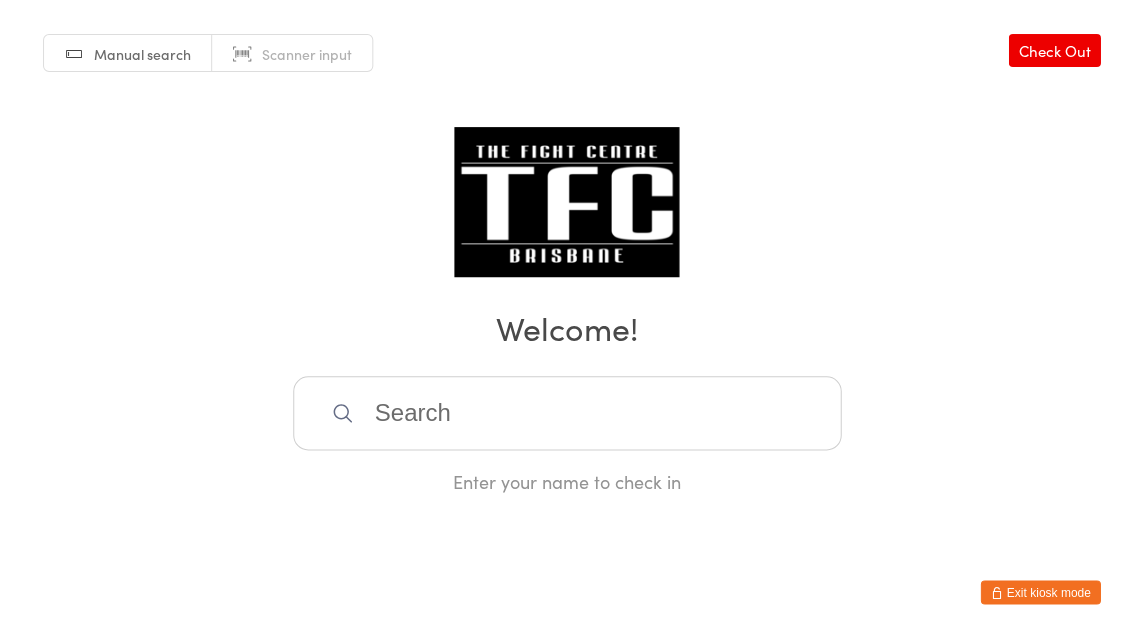 click at bounding box center (567, 413) 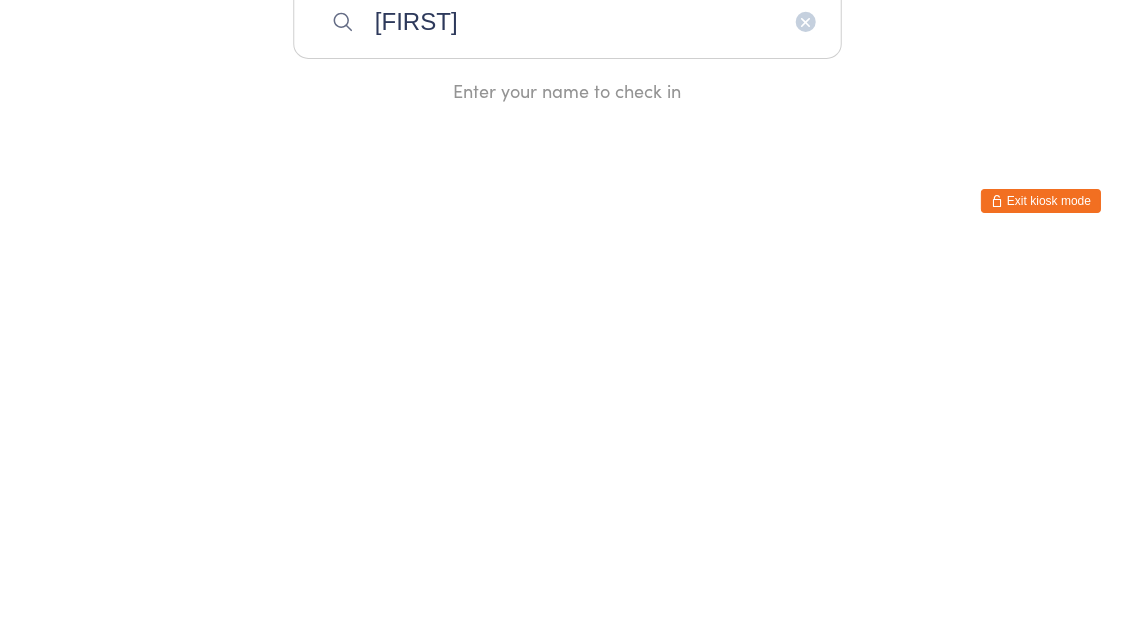 type on "[FIRST]" 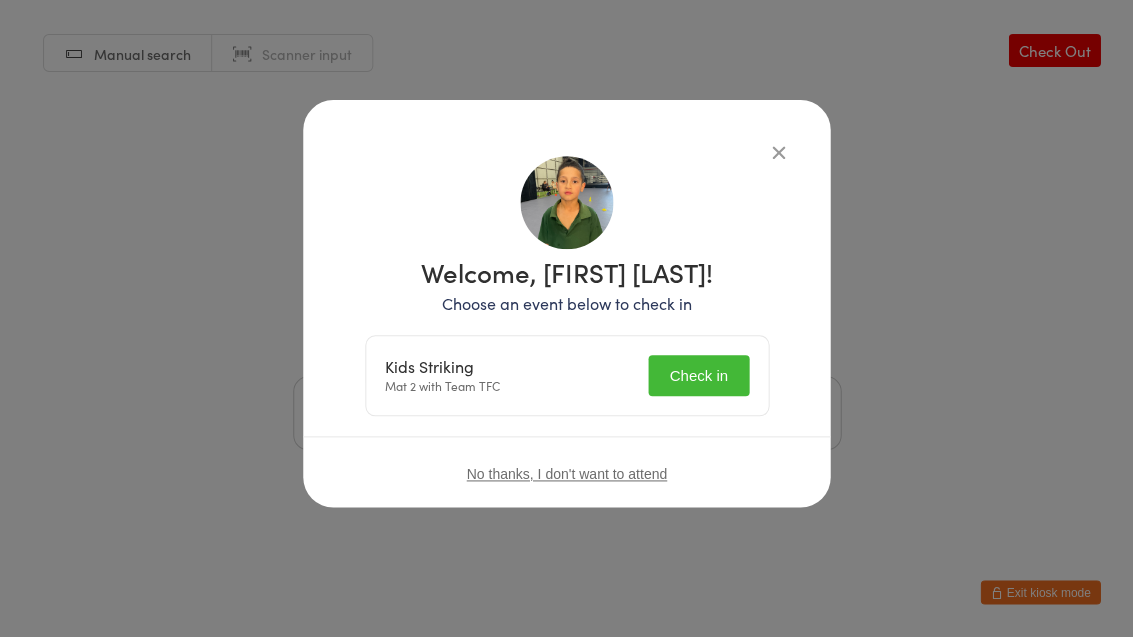 click on "Check in" at bounding box center (698, 375) 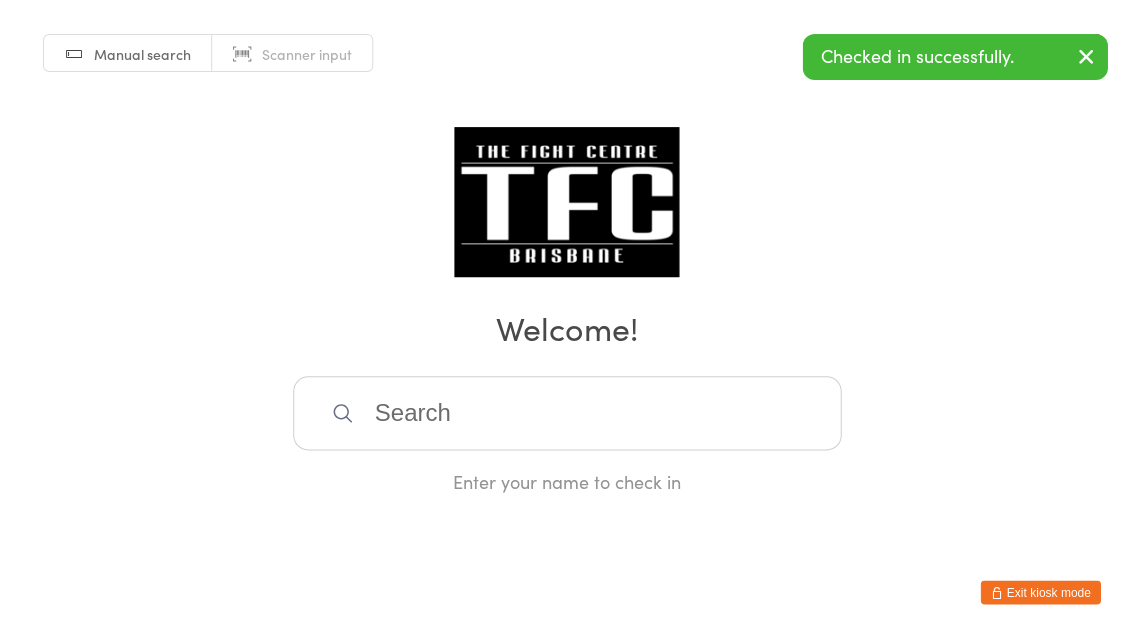 click at bounding box center [567, 413] 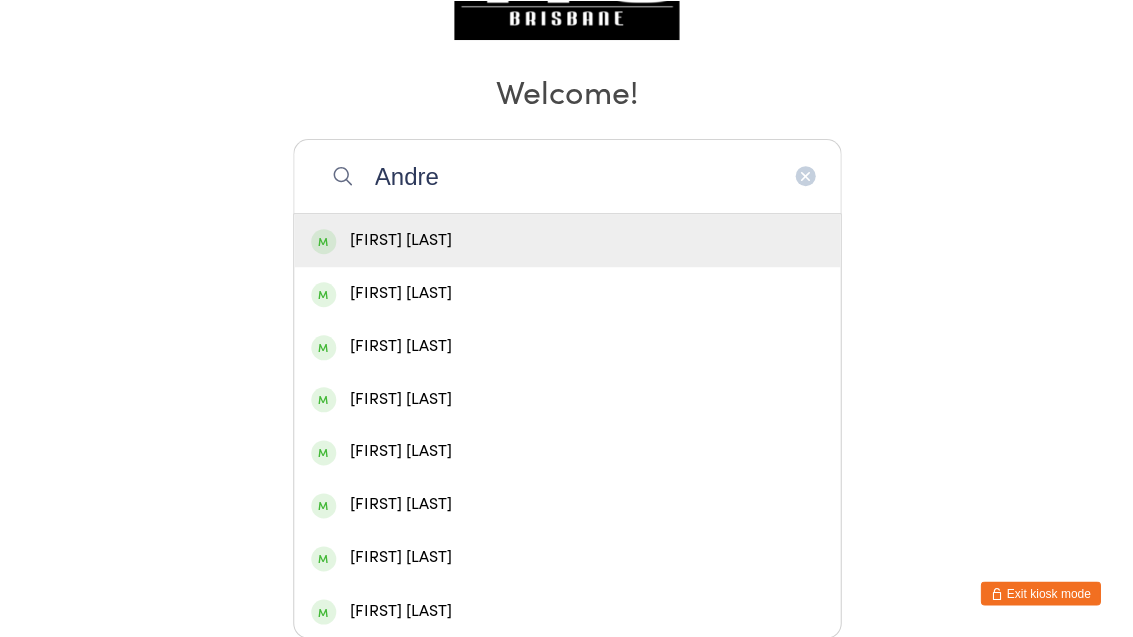 scroll, scrollTop: 260, scrollLeft: 0, axis: vertical 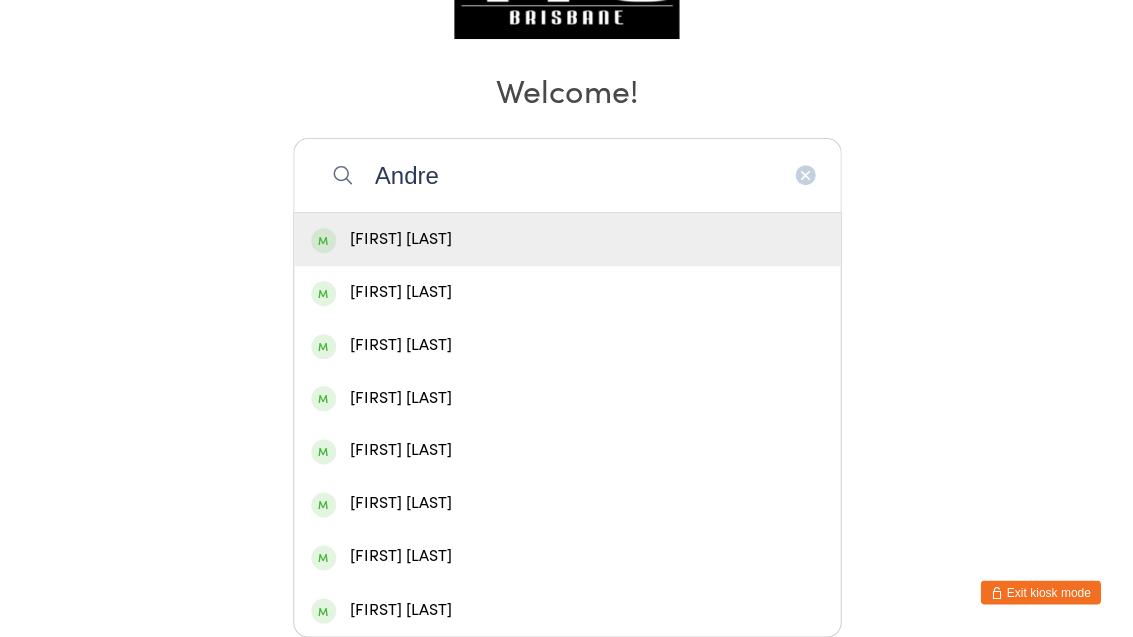 type on "Andre" 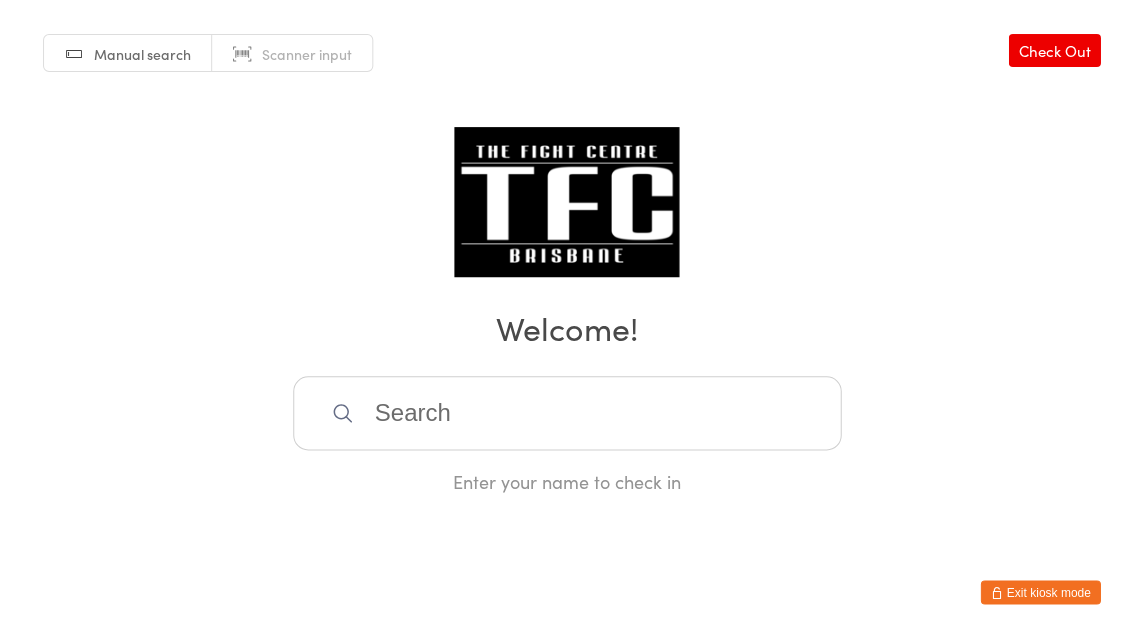 scroll, scrollTop: 0, scrollLeft: 0, axis: both 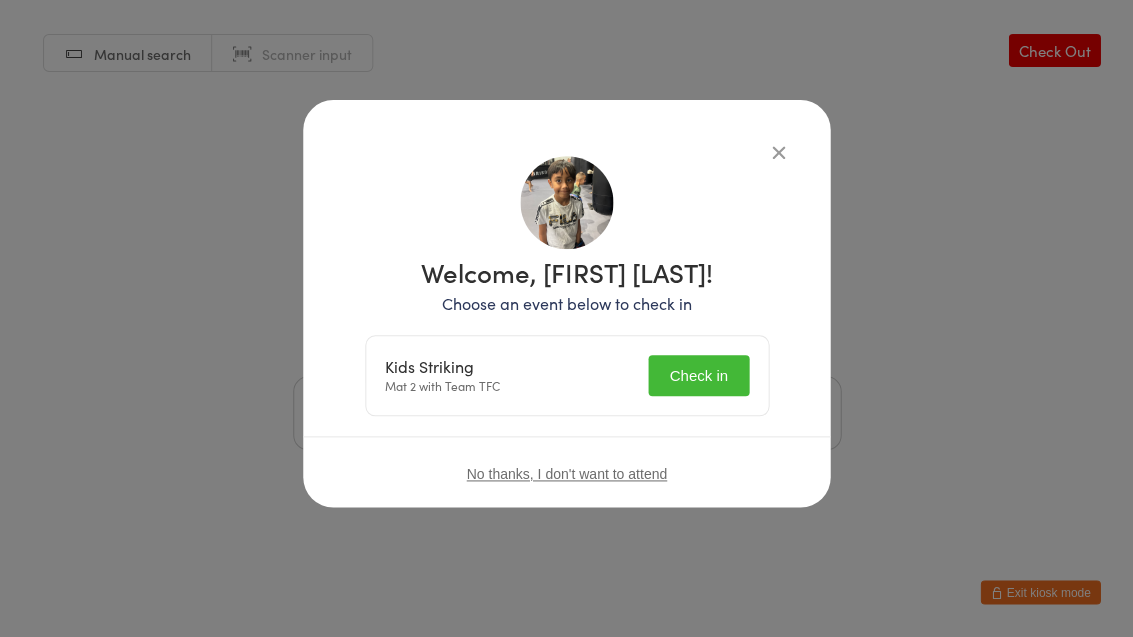 click on "Check in" at bounding box center [698, 375] 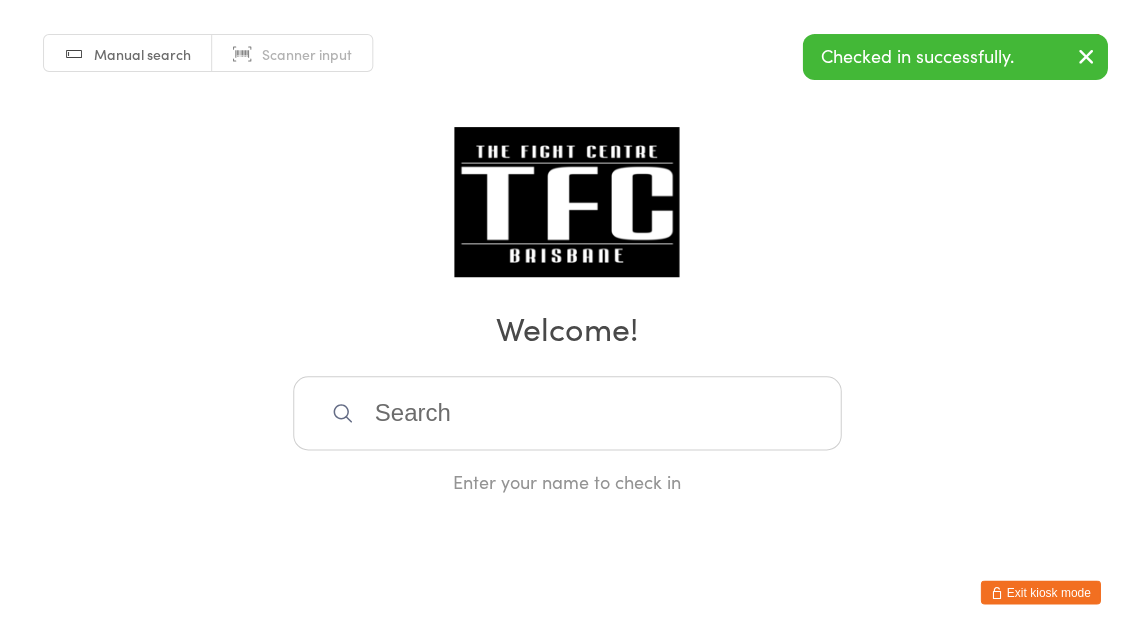click at bounding box center (567, 413) 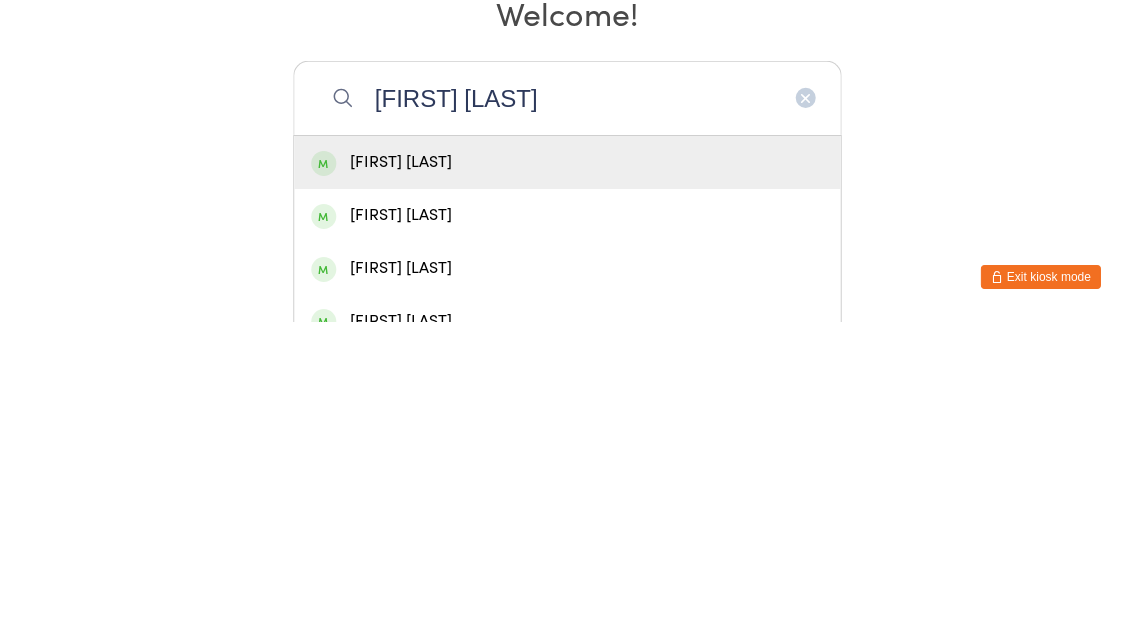 type on "[FIRST] [LAST]" 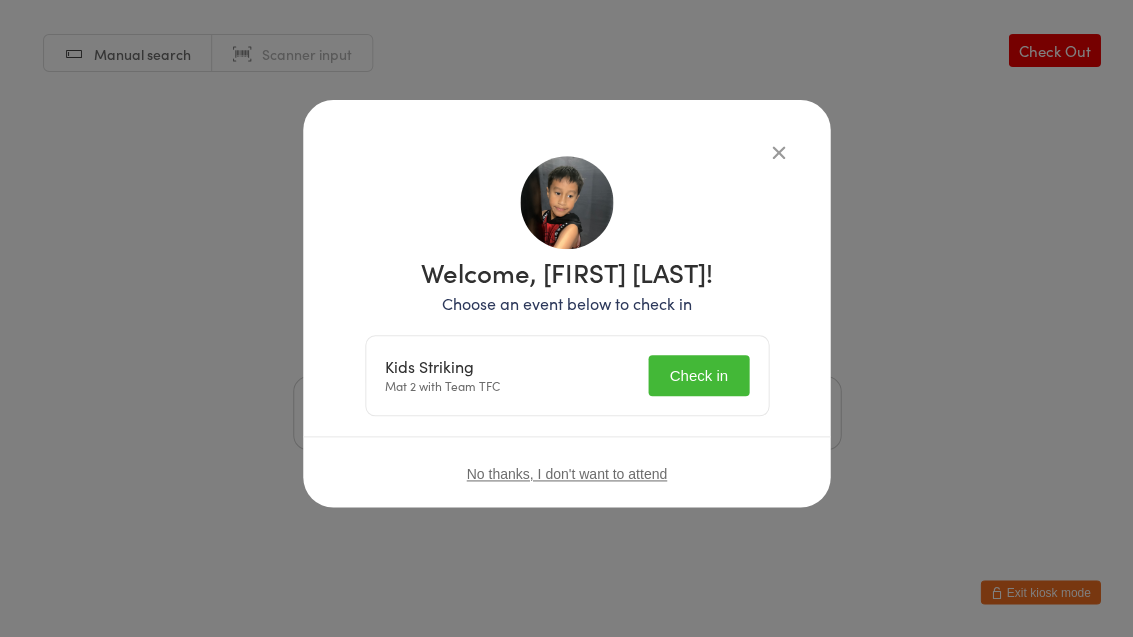 click on "Check in" at bounding box center [698, 375] 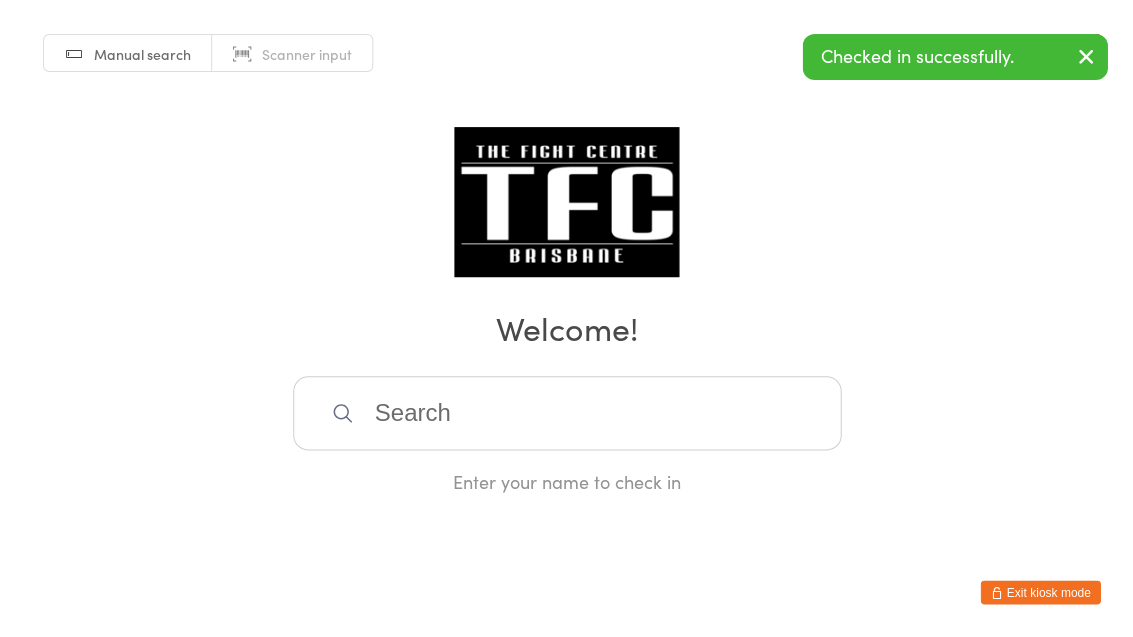 click at bounding box center [567, 413] 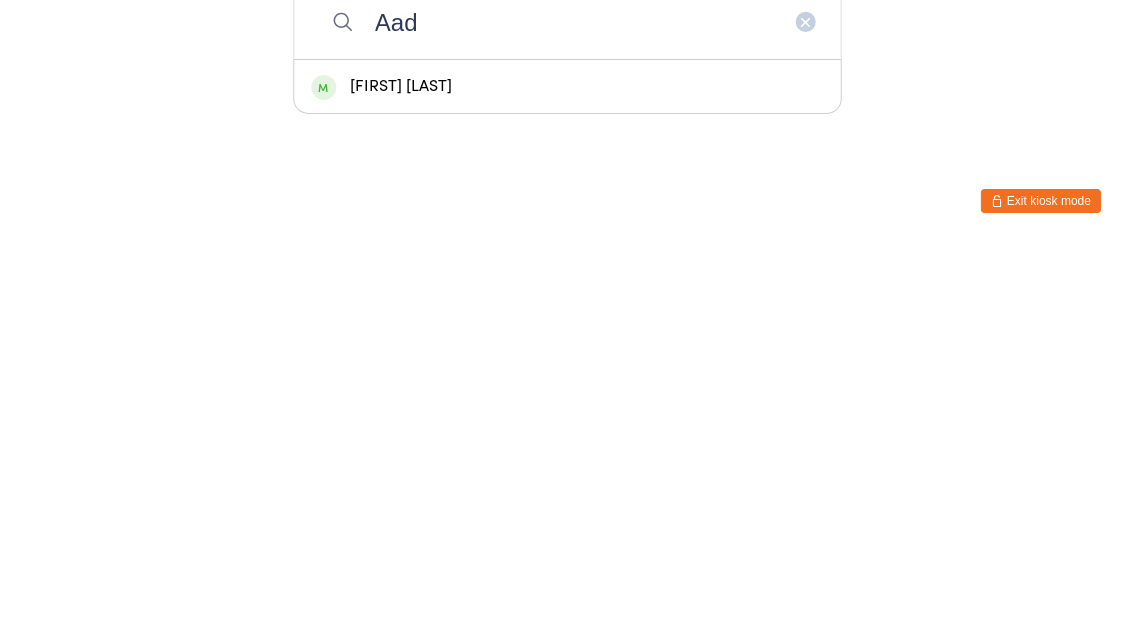 type on "Aad" 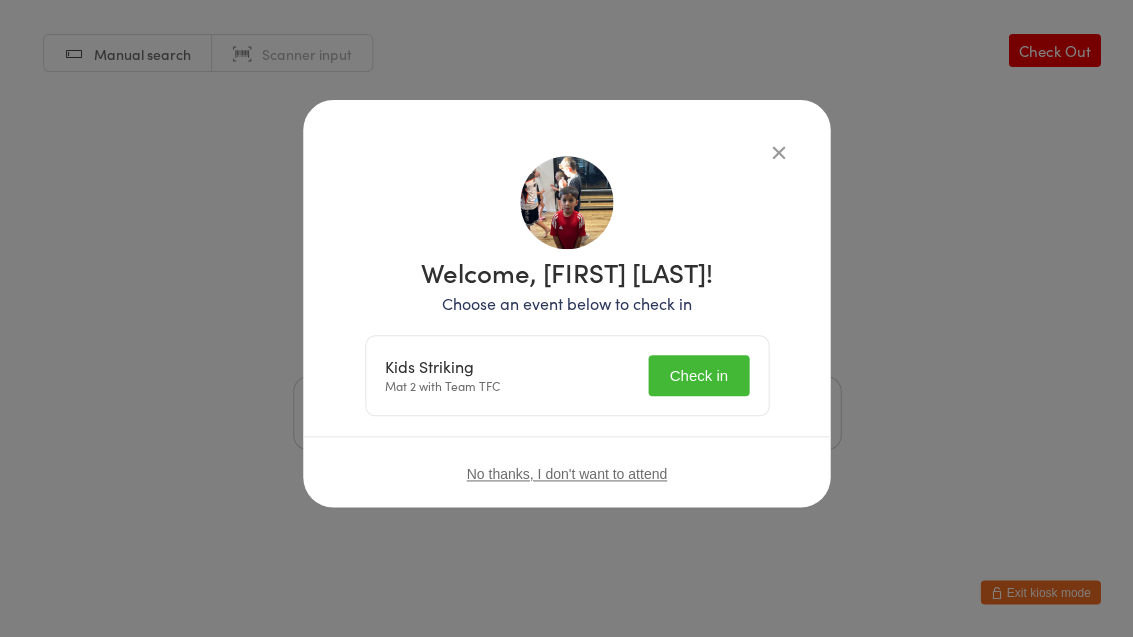 click on "Check in" at bounding box center [698, 375] 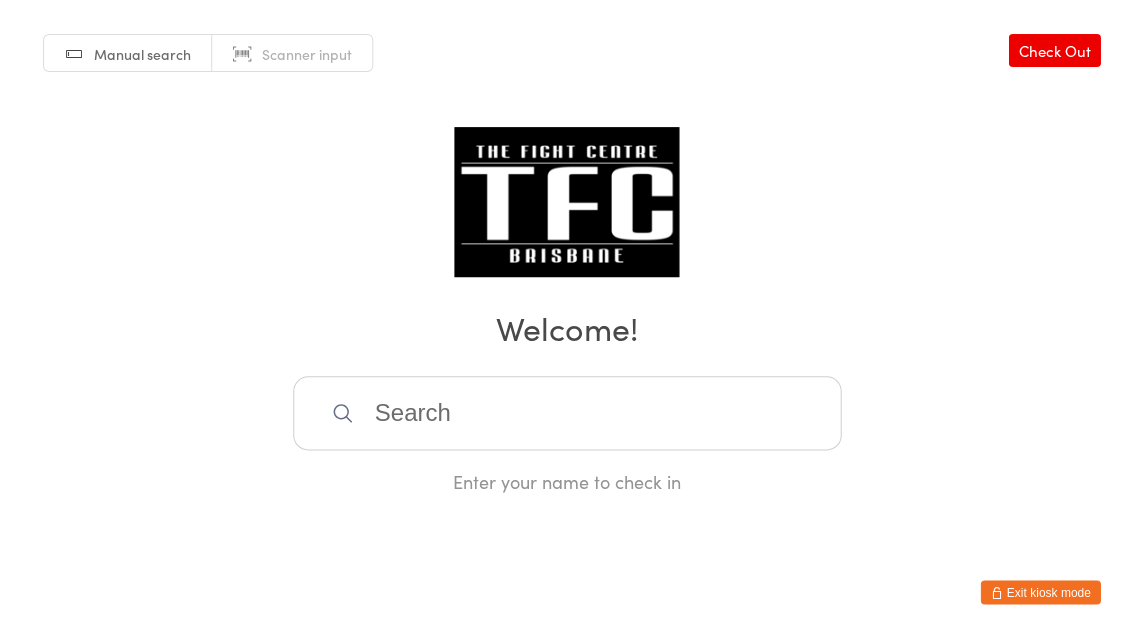 click at bounding box center (567, 413) 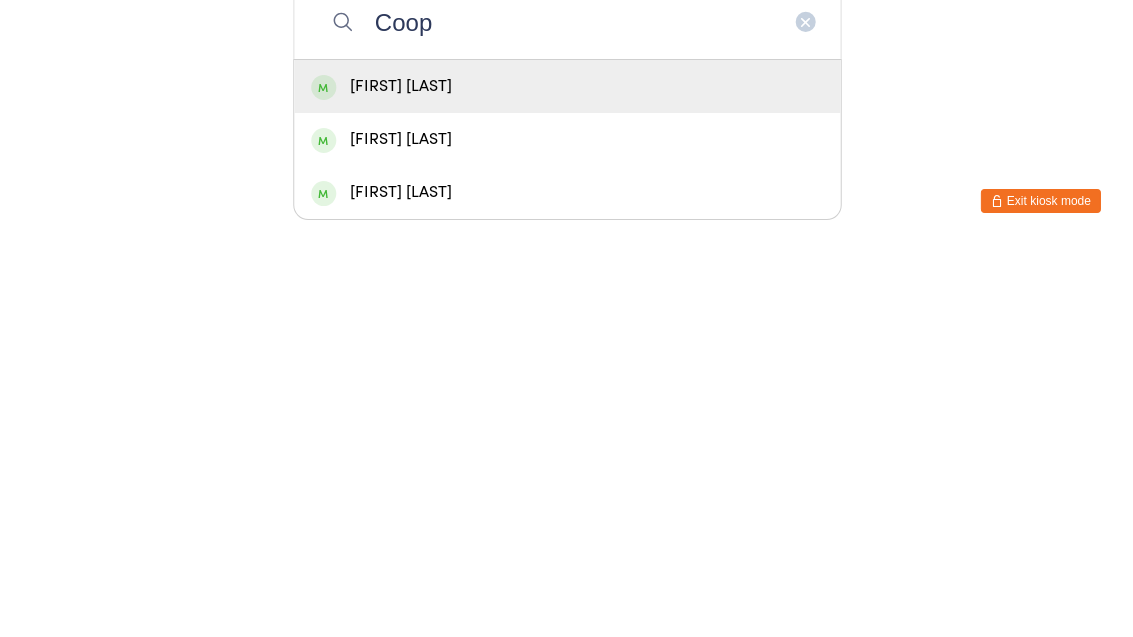 type on "Coop" 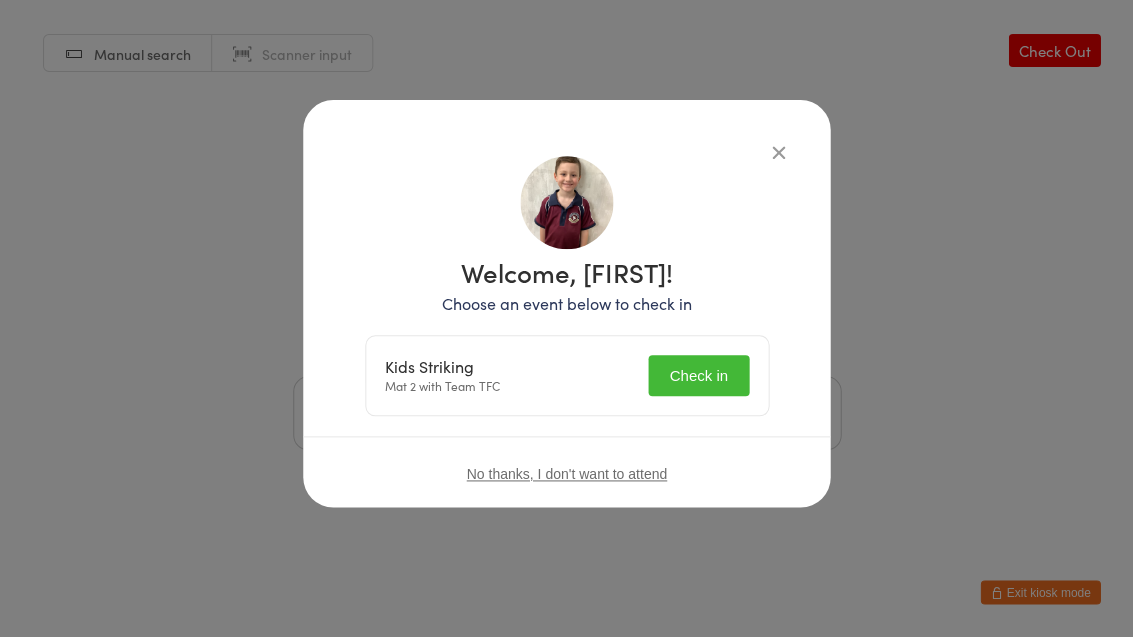 click on "Check in" at bounding box center [698, 375] 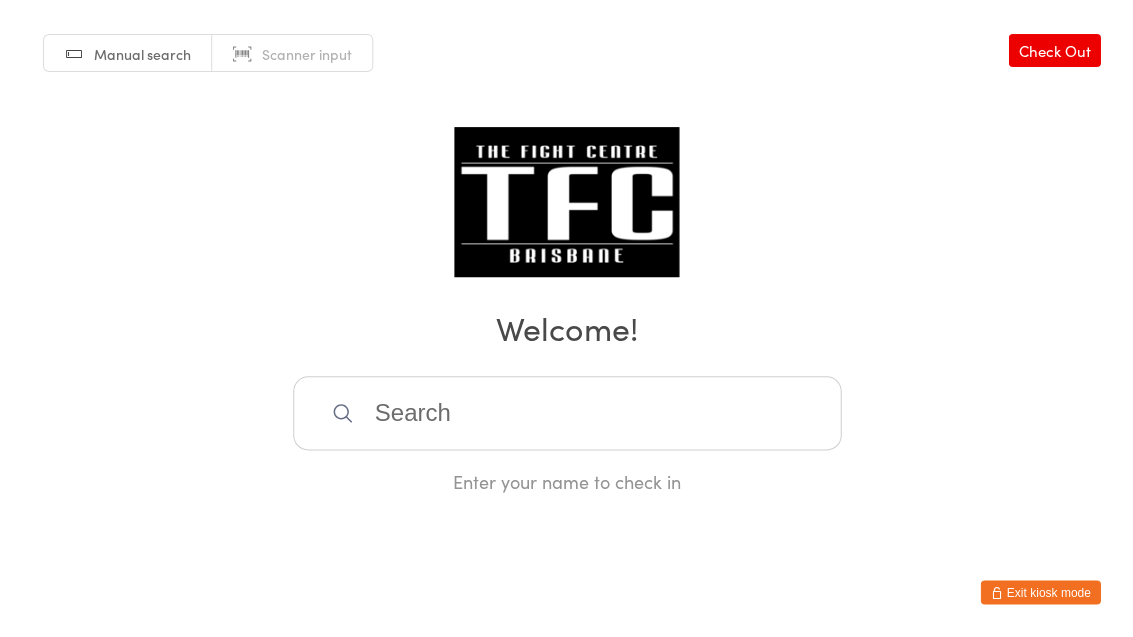 click on "Enter your name to check in" at bounding box center (567, 481) 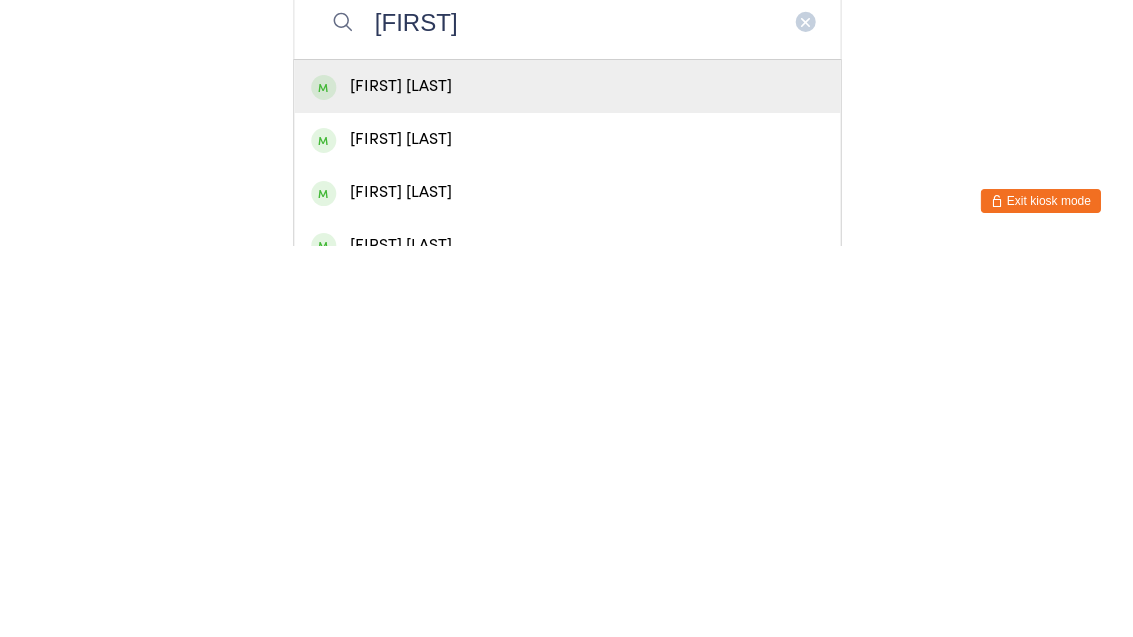 type on "[FIRST]" 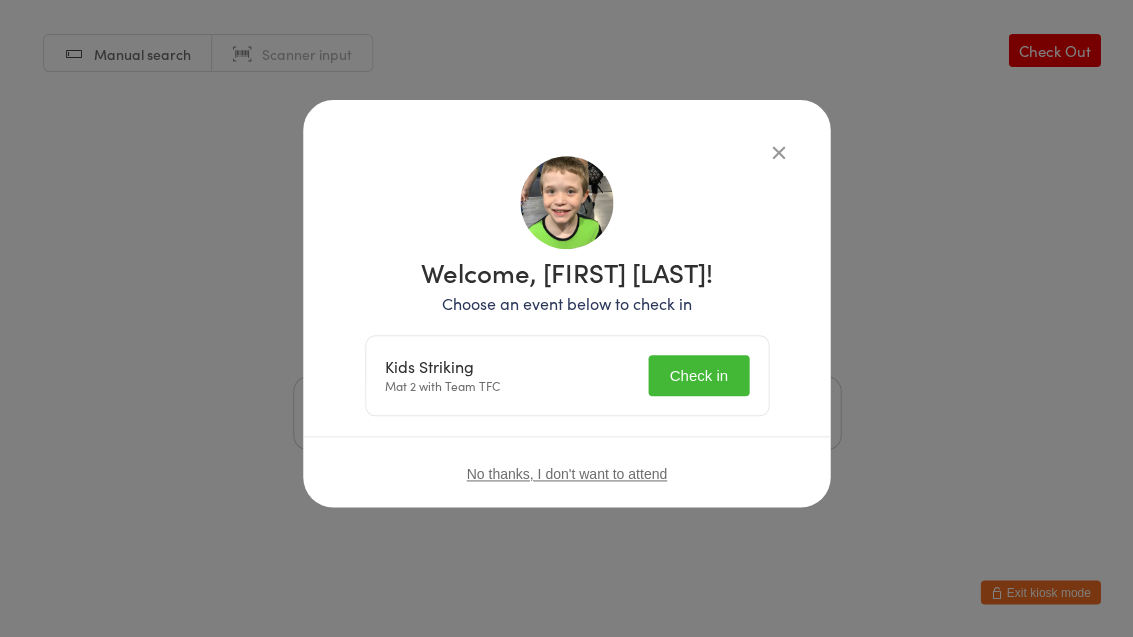 click on "Check in" at bounding box center [698, 375] 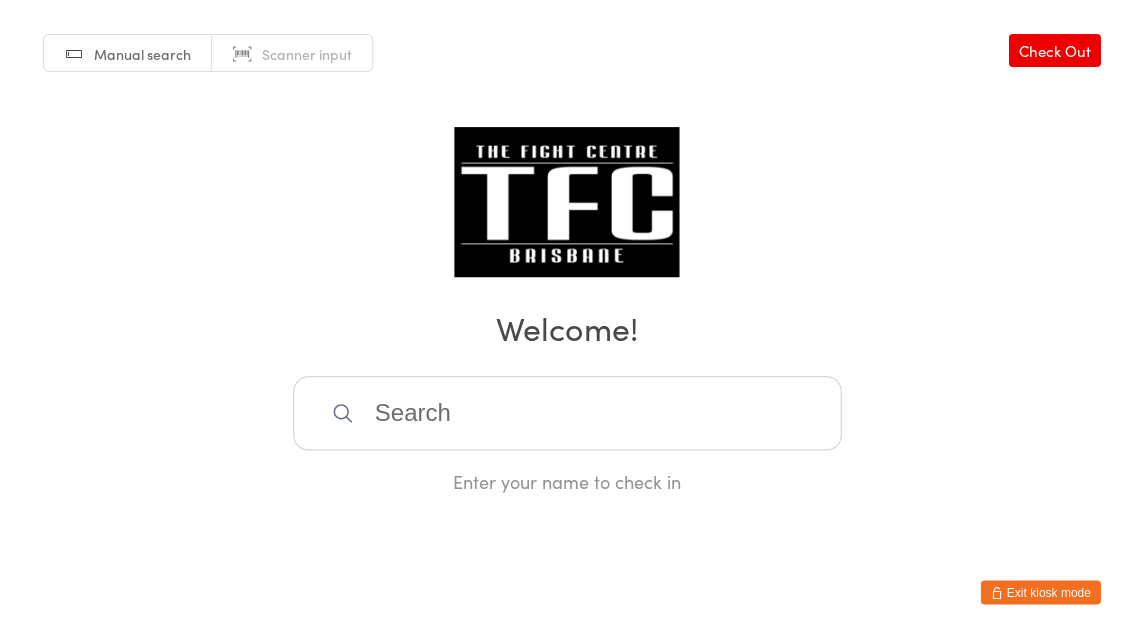 click at bounding box center (567, 413) 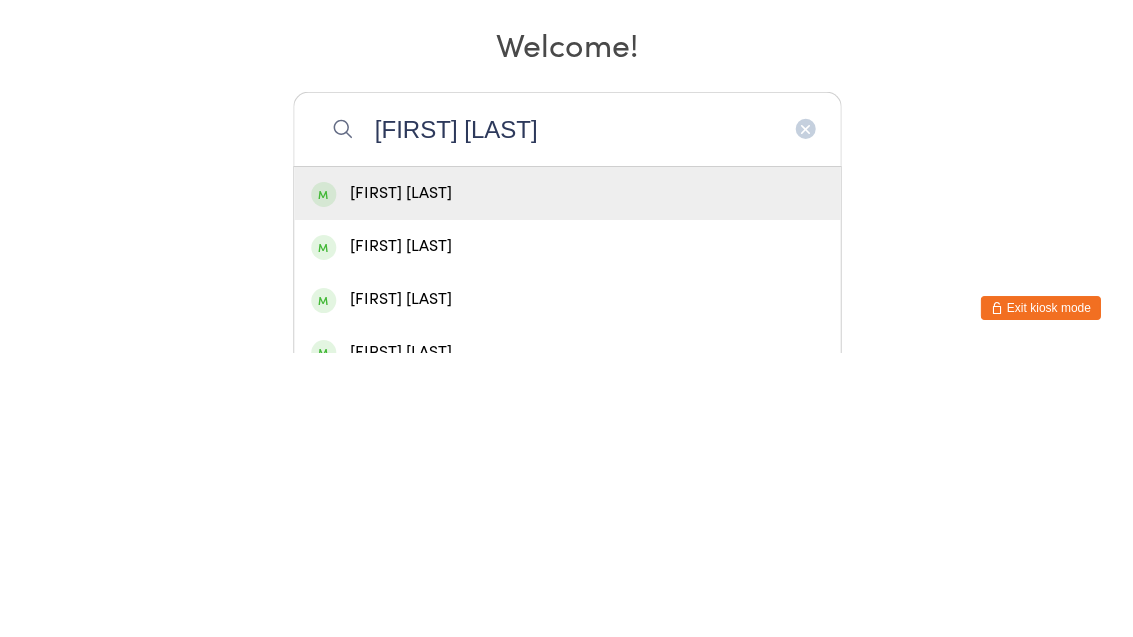 click on "[FIRST] [LAST]" at bounding box center [567, 413] 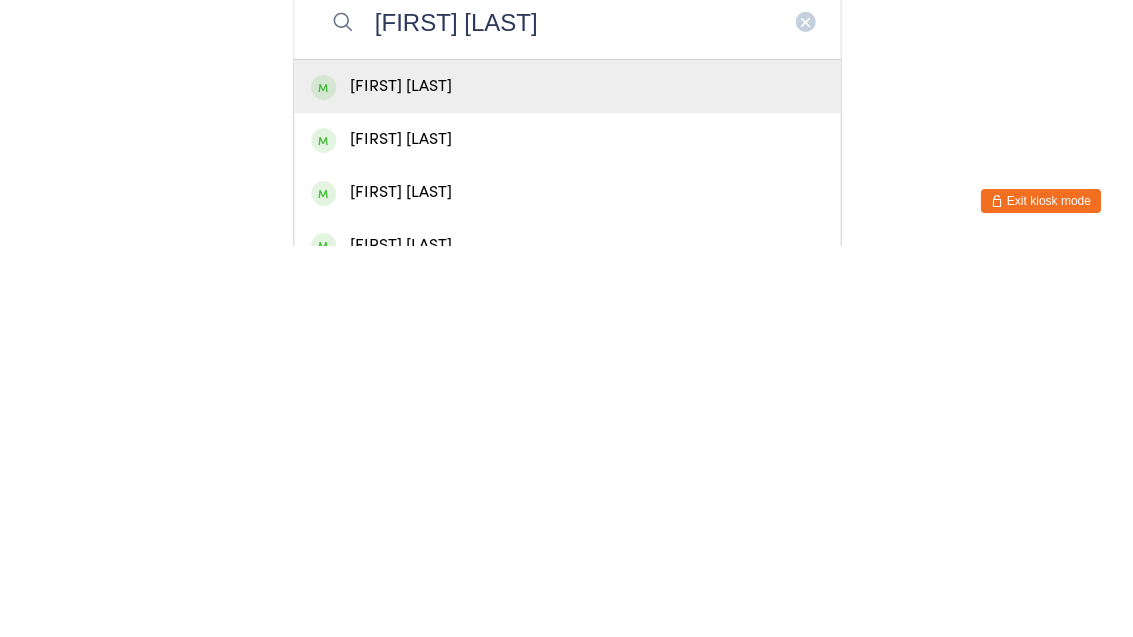 type on "[FIRST] [LAST]" 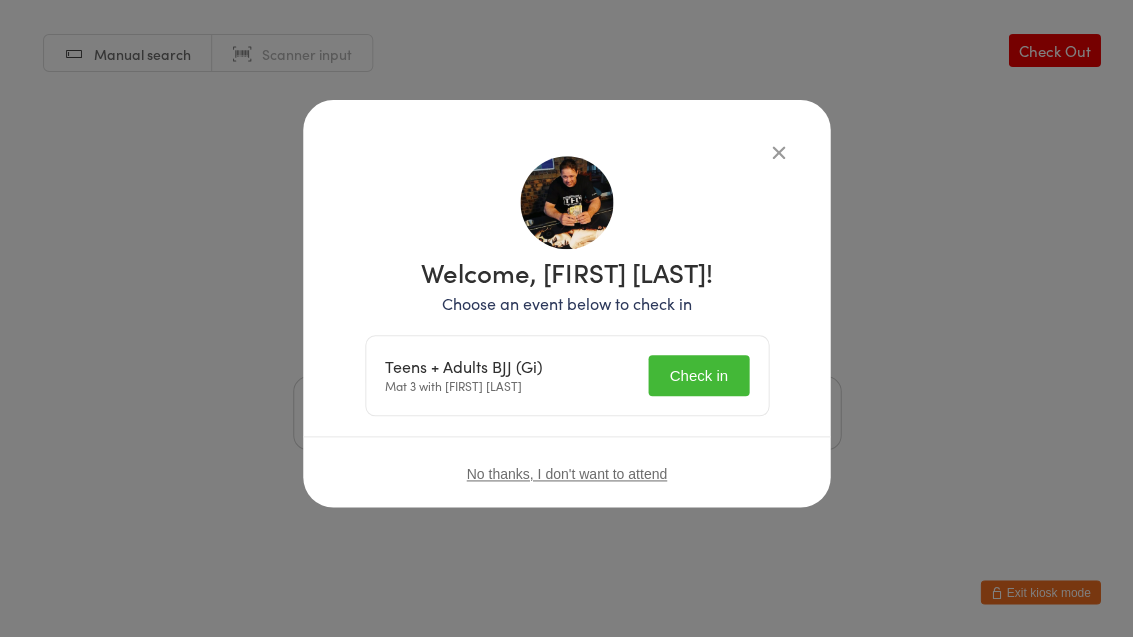 click on "Check in" at bounding box center (698, 375) 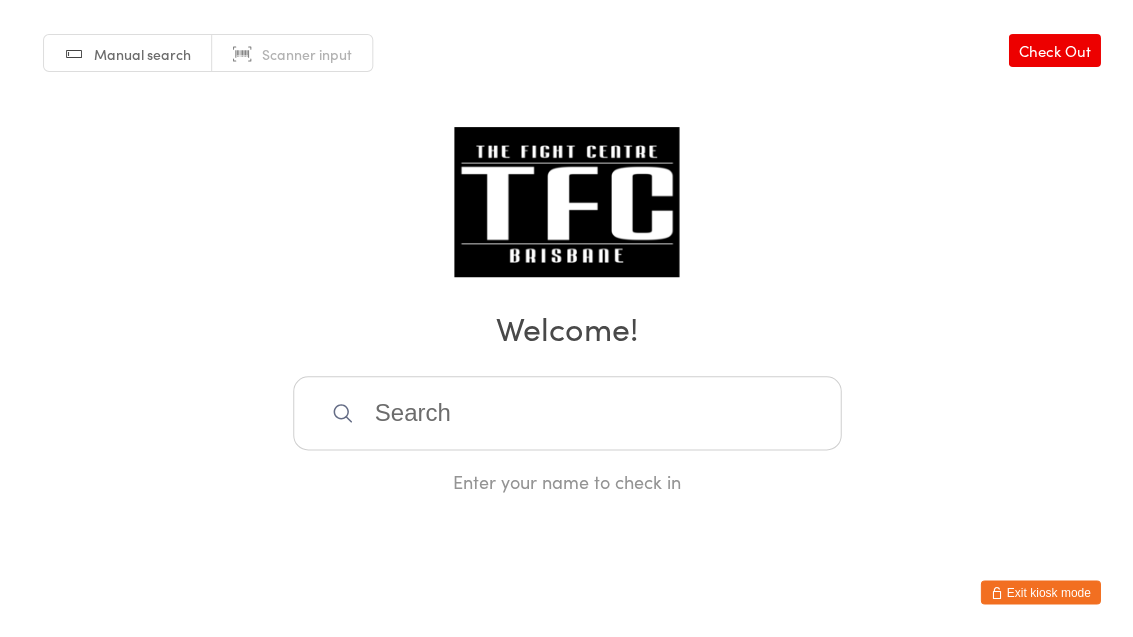 click at bounding box center [567, 413] 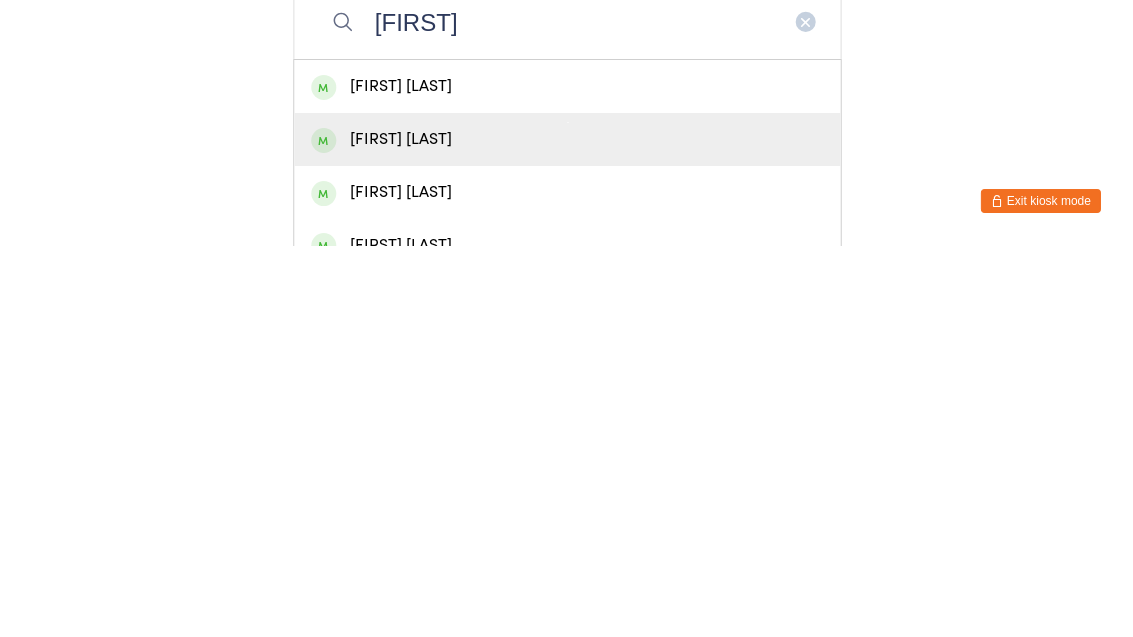 type on "[FIRST]" 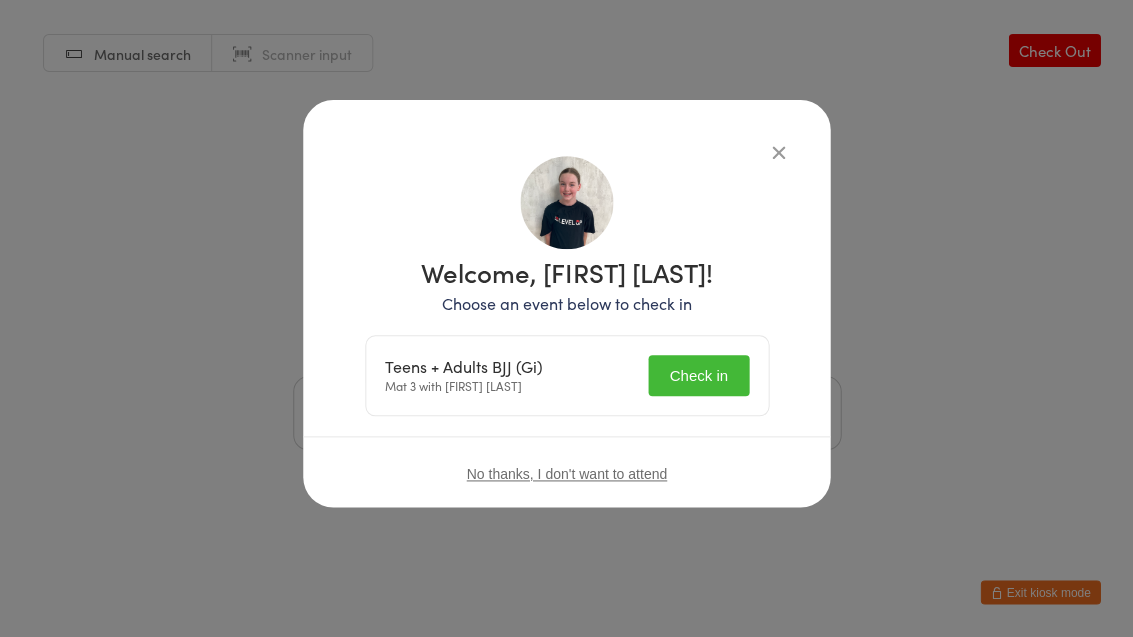 click on "Check in" at bounding box center [698, 375] 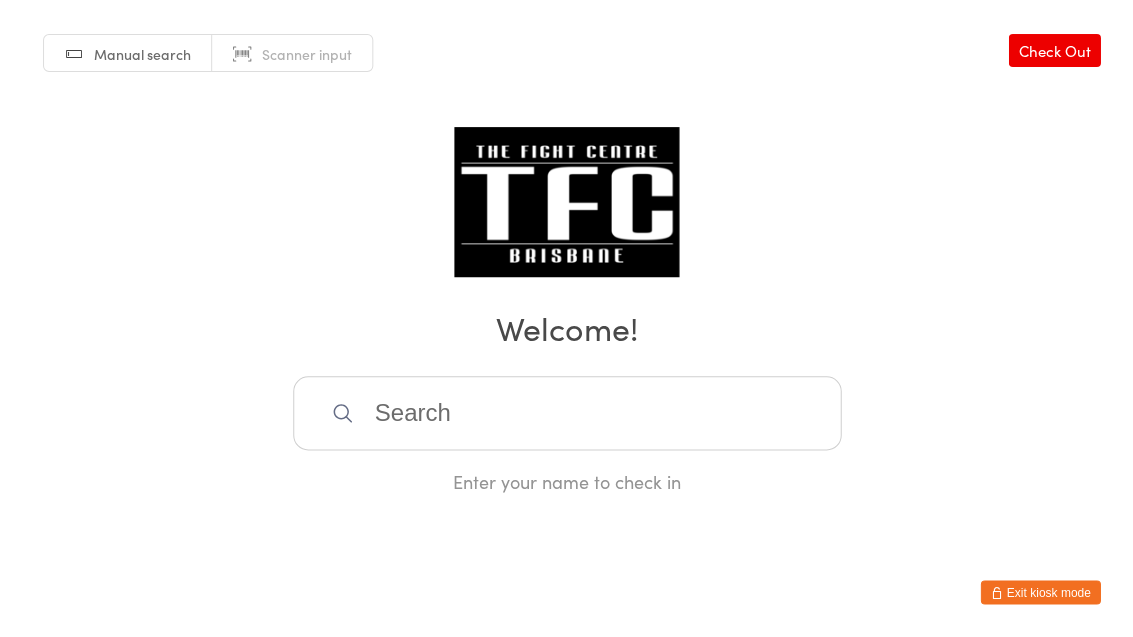 click at bounding box center (567, 413) 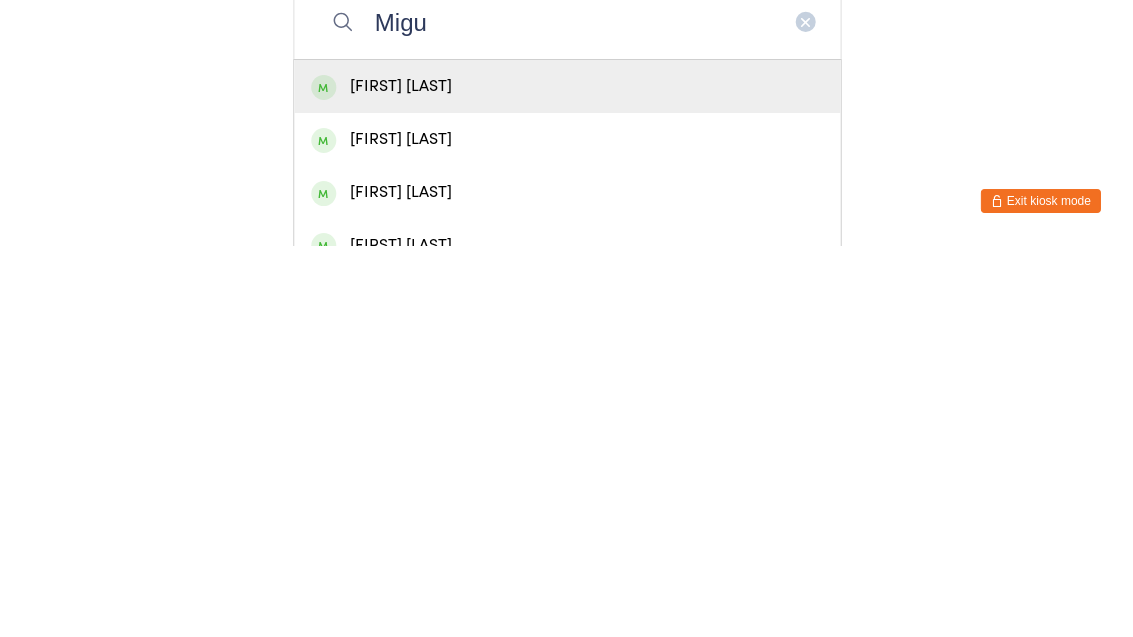 type on "Migu" 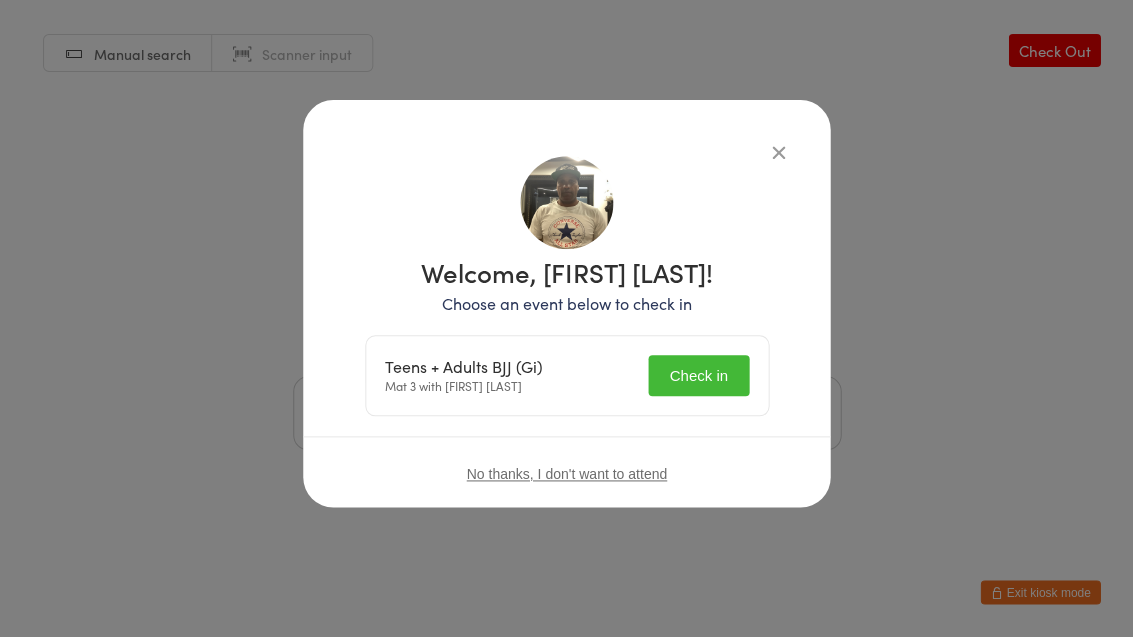 click on "Check in" at bounding box center [698, 375] 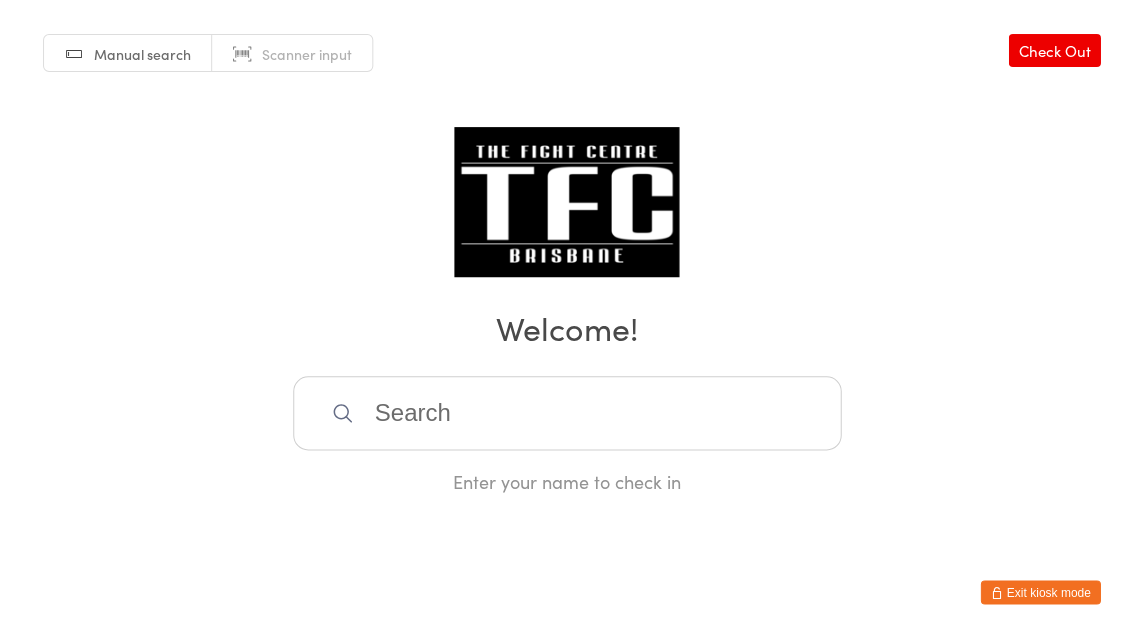 click at bounding box center [567, 413] 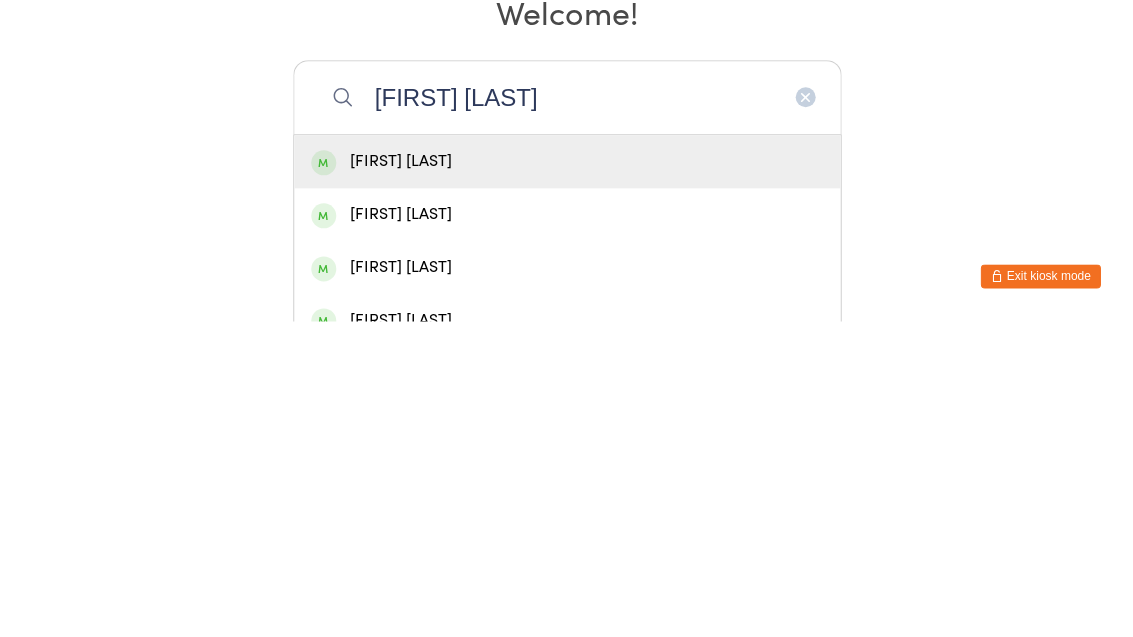 click on "[FIRST] [LAST]" at bounding box center [567, 413] 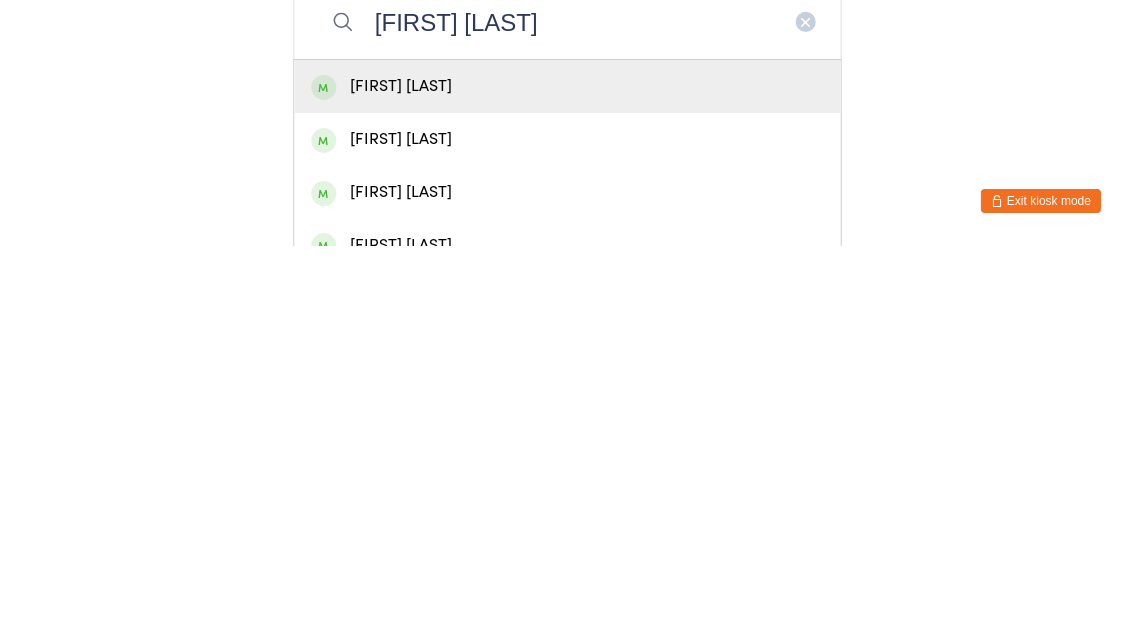 type on "[FIRST] [LAST]" 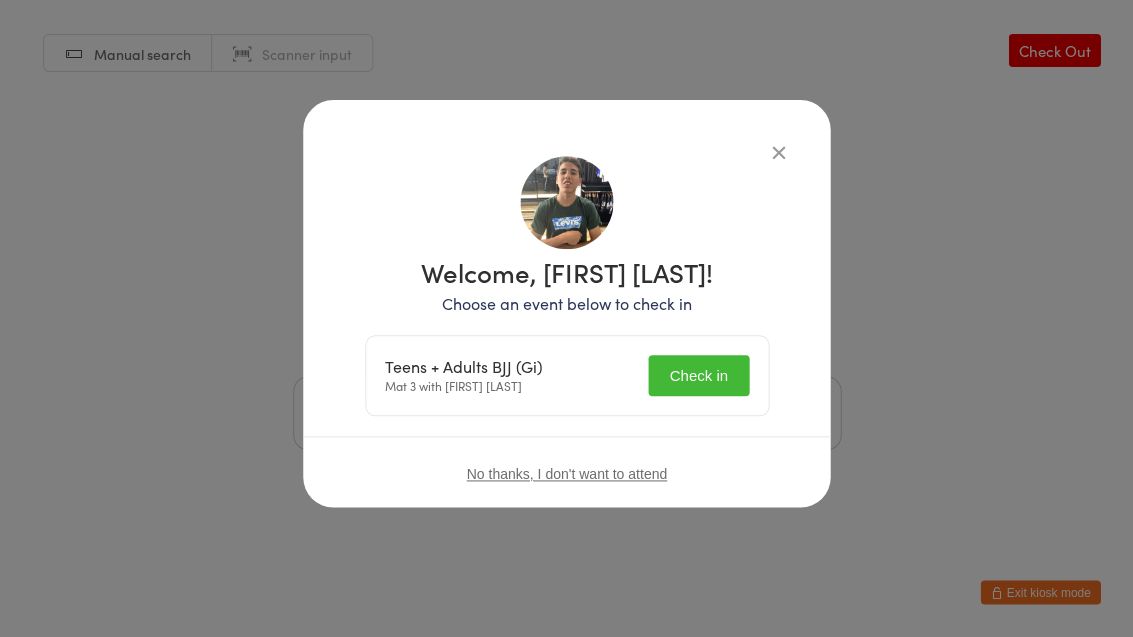 click on "Check in" at bounding box center [698, 375] 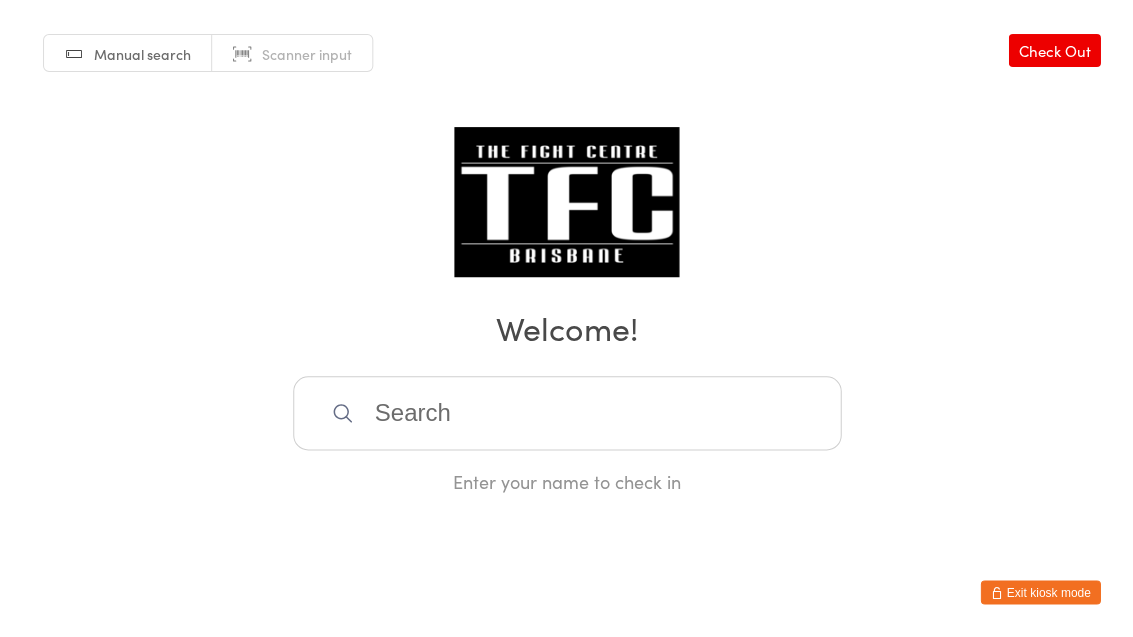click at bounding box center (567, 413) 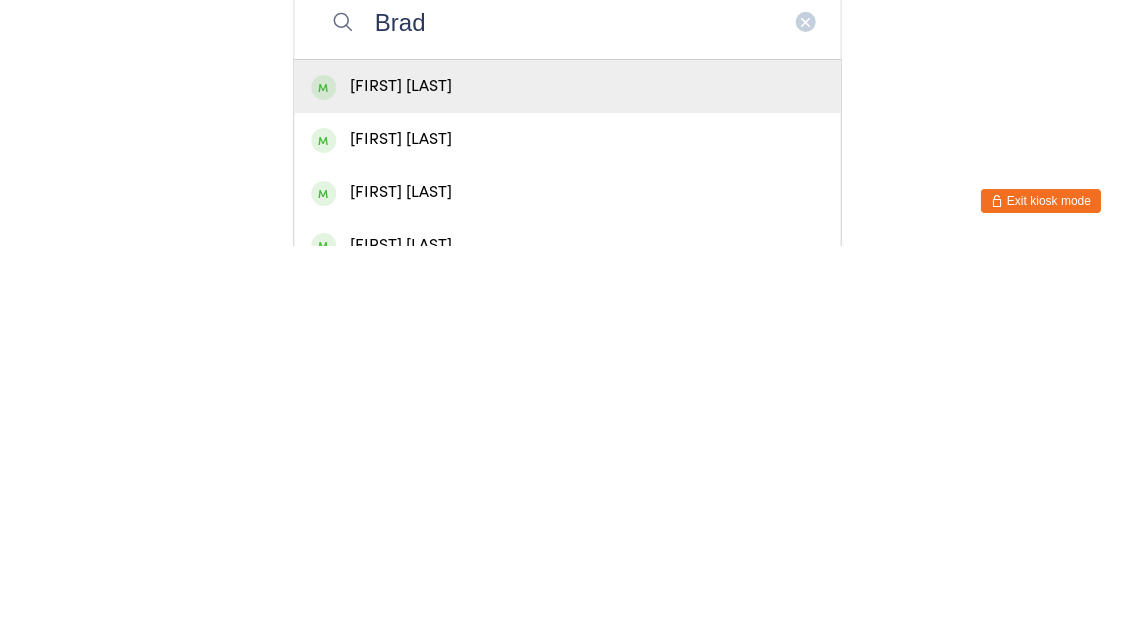 type on "Brad" 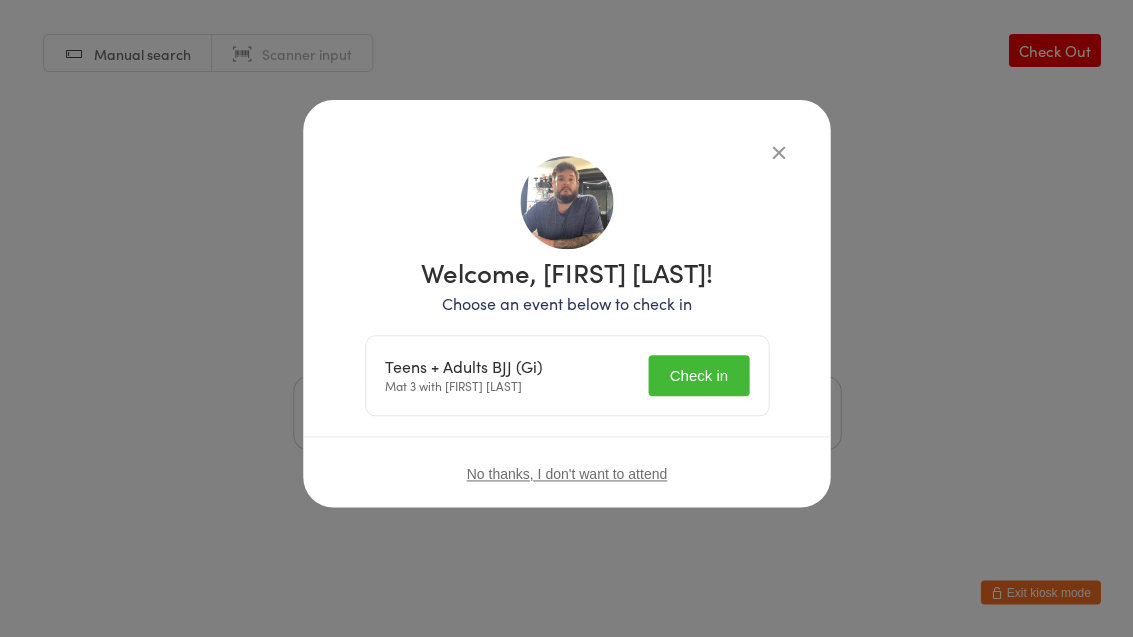 click on "Check in" at bounding box center [698, 375] 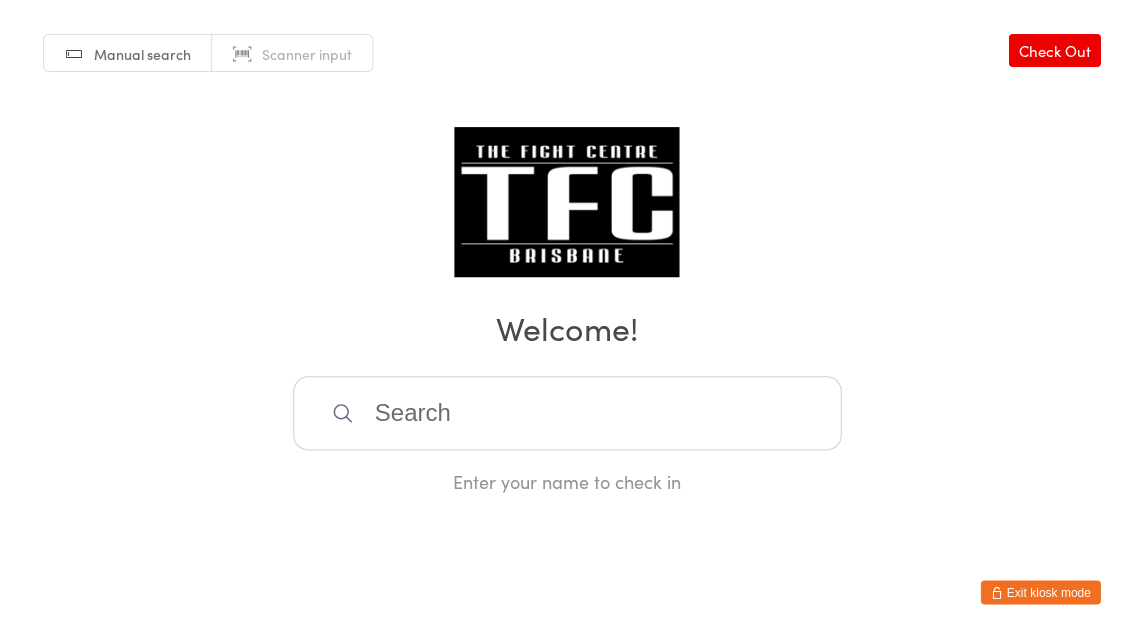 click at bounding box center [567, 413] 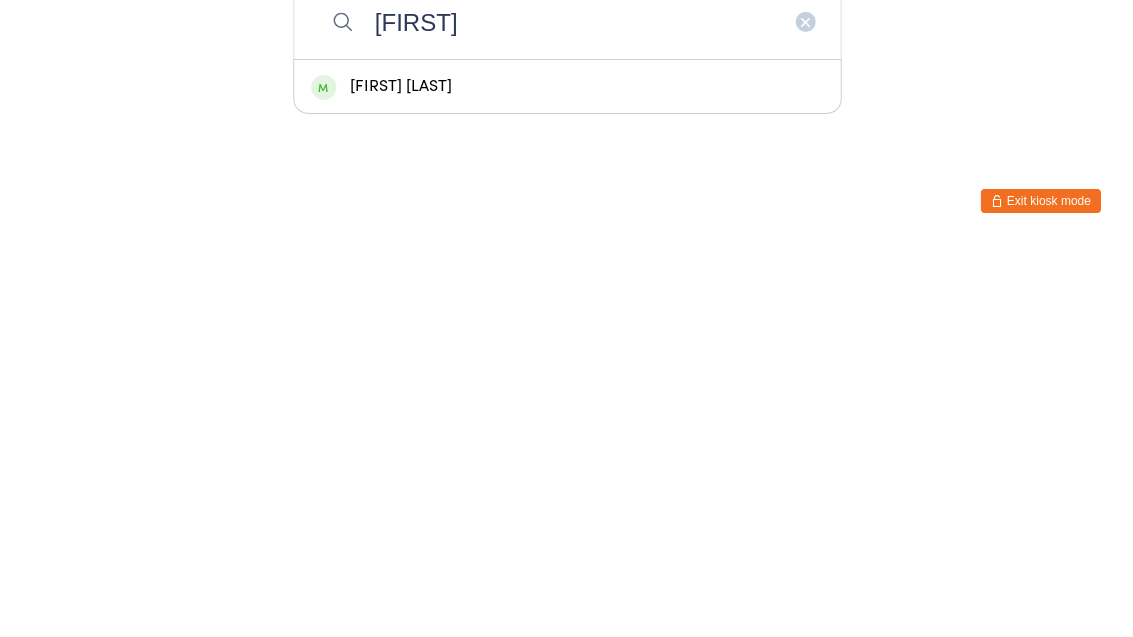 type on "[FIRST]" 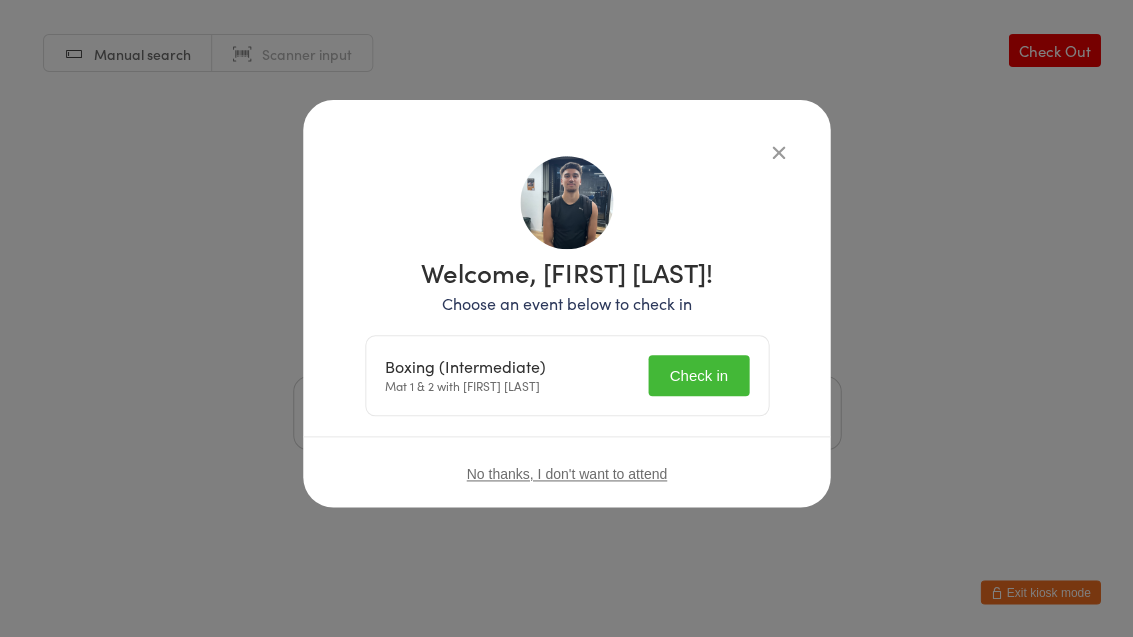 click on "Check in" at bounding box center (698, 375) 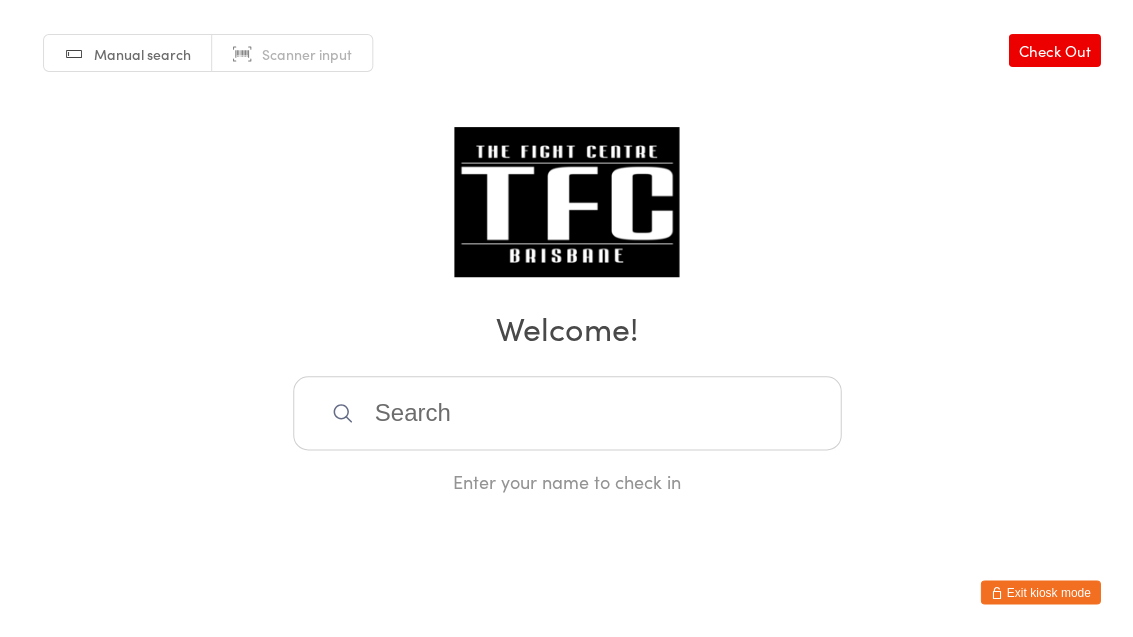 click at bounding box center [567, 413] 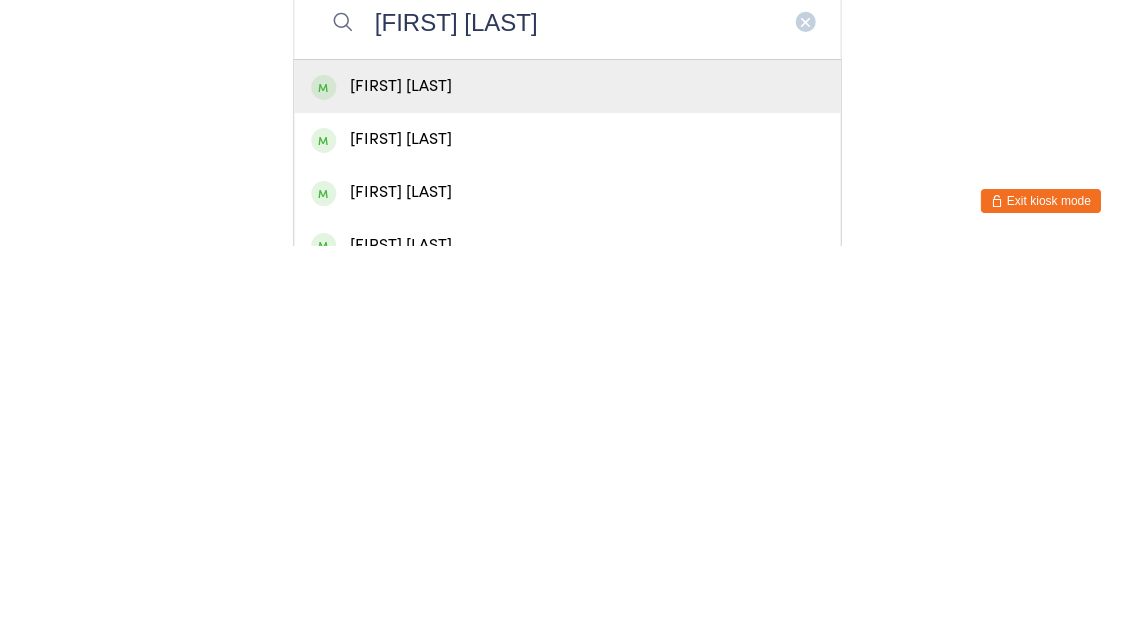type on "[FIRST] [LAST]" 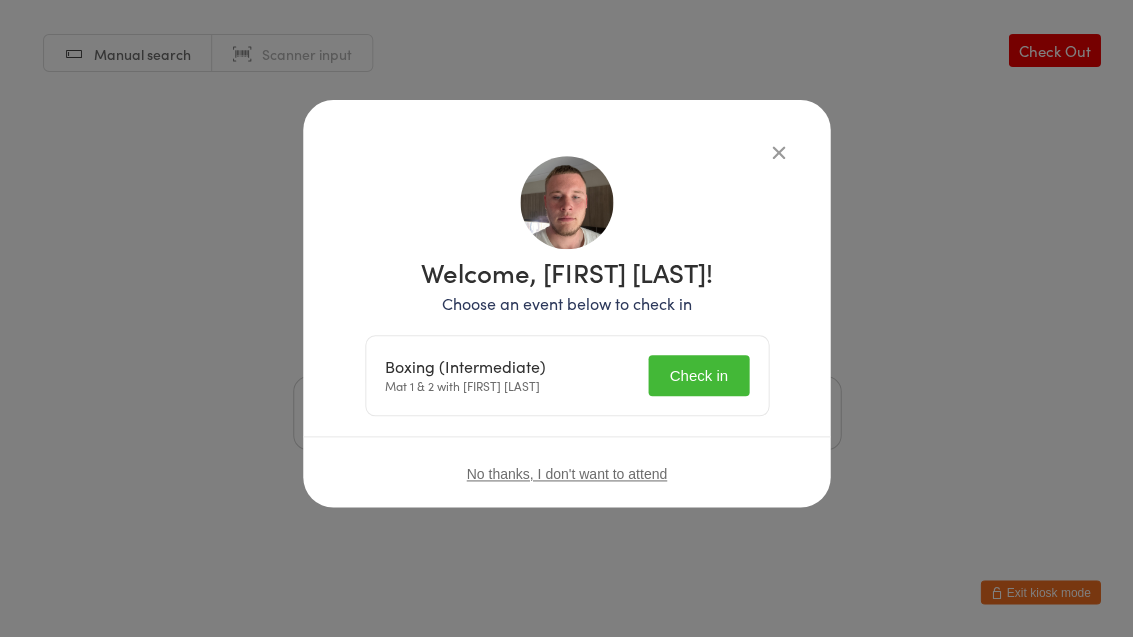 click on "Check in" at bounding box center [698, 375] 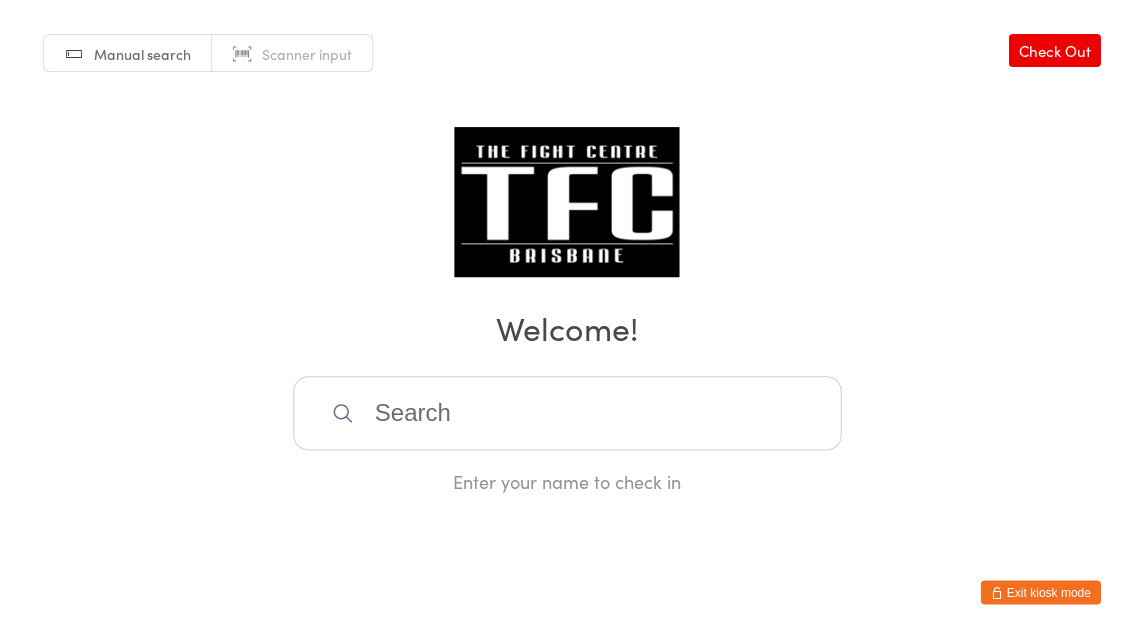click at bounding box center [567, 413] 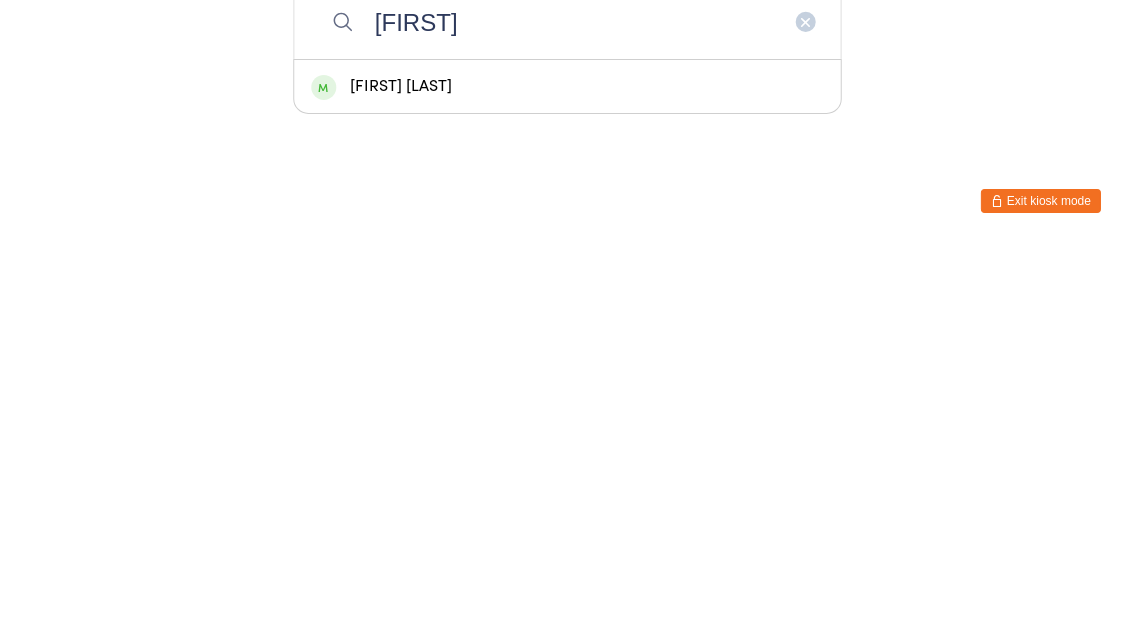 type on "[FIRST]" 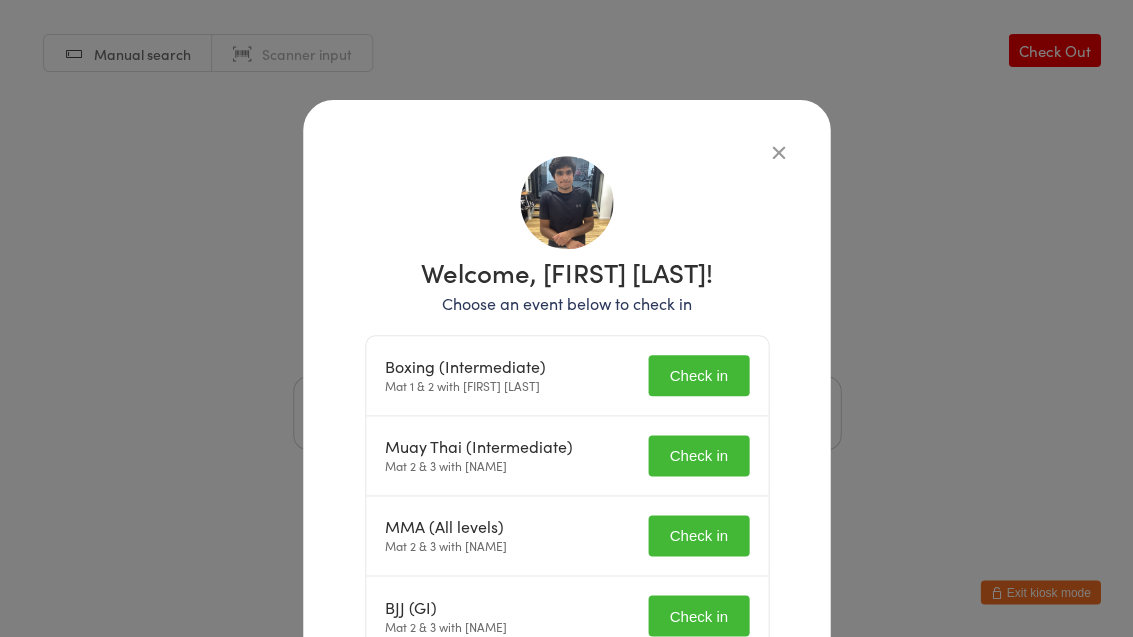 click on "Check in" at bounding box center [698, 375] 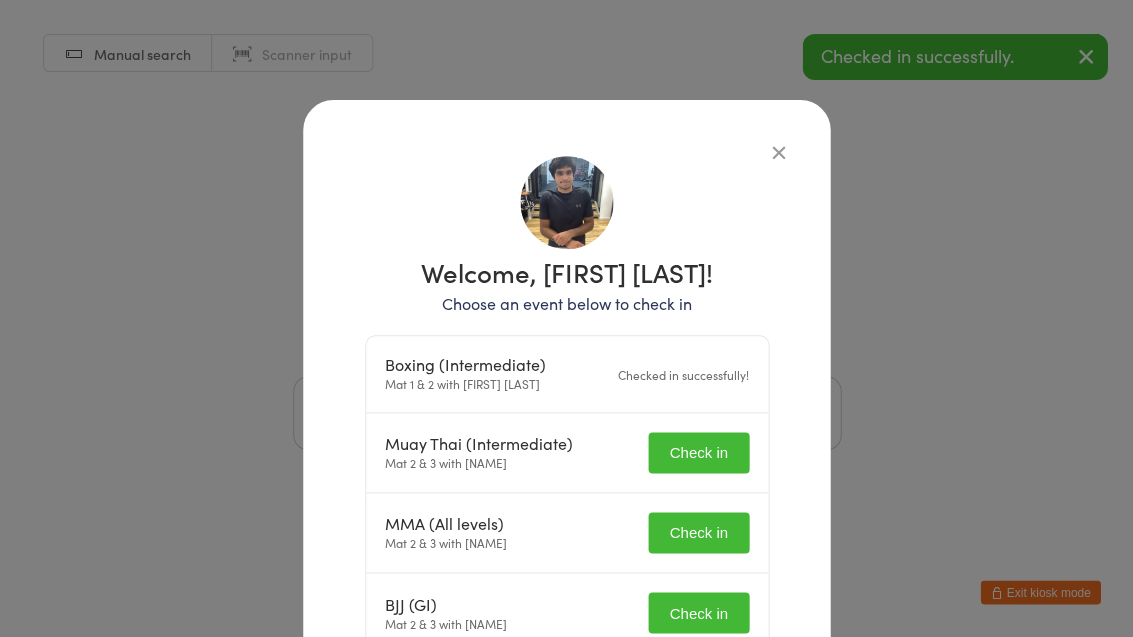 click on "Check in" at bounding box center [698, 452] 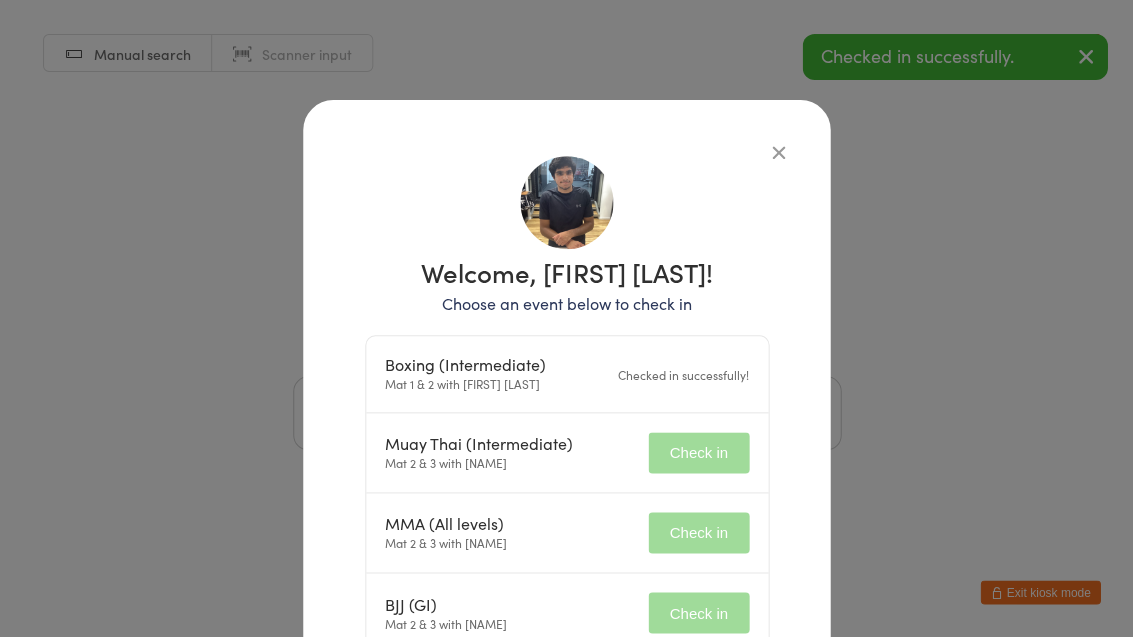 click on "Check in" at bounding box center (698, 532) 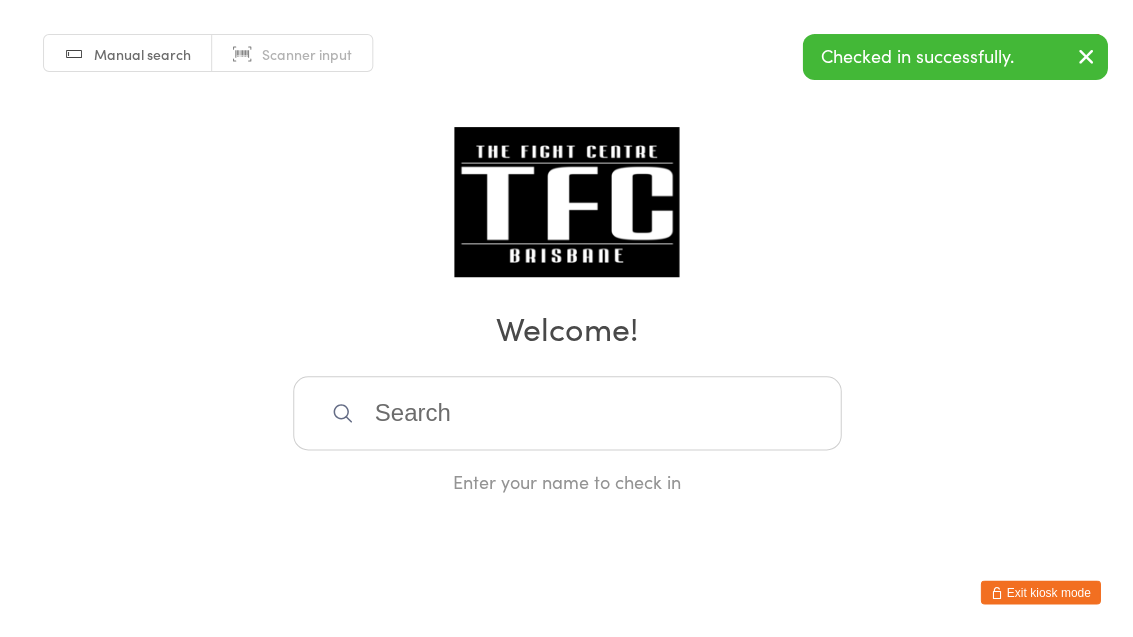 click on "You have now entered Kiosk Mode. Members will be able to check themselves in using the search field below. Click "Exit kiosk mode" below to exit Kiosk Mode at any time. Checked in successfully. Manual search Scanner input Check Out Welcome! Enter your name to check in Exit kiosk mode" at bounding box center (566, 318) 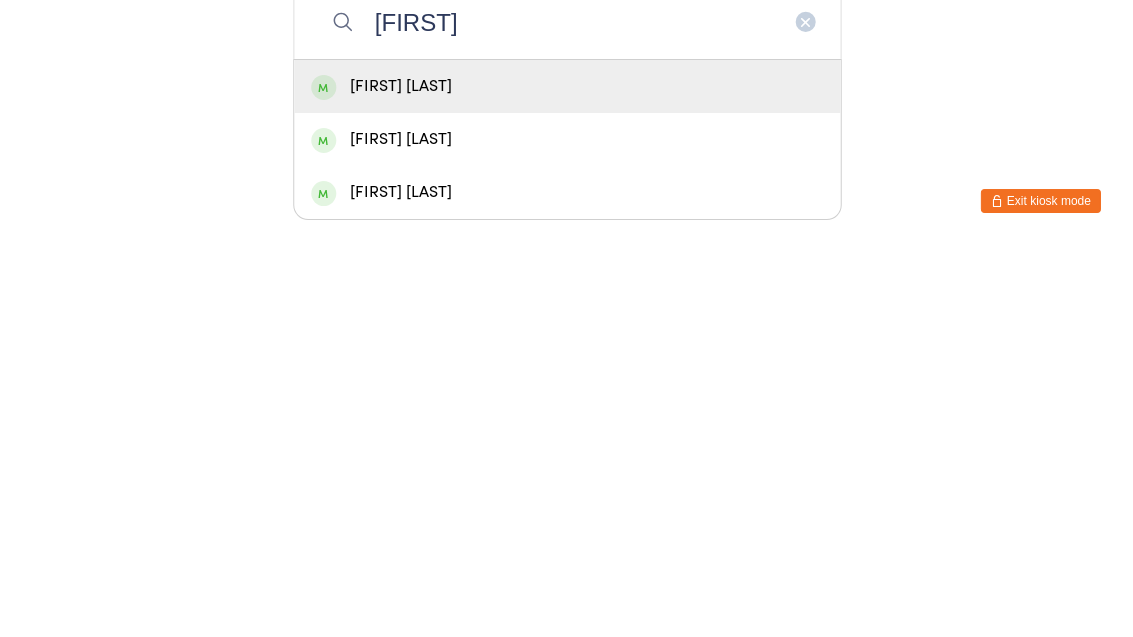 type on "[FIRST]" 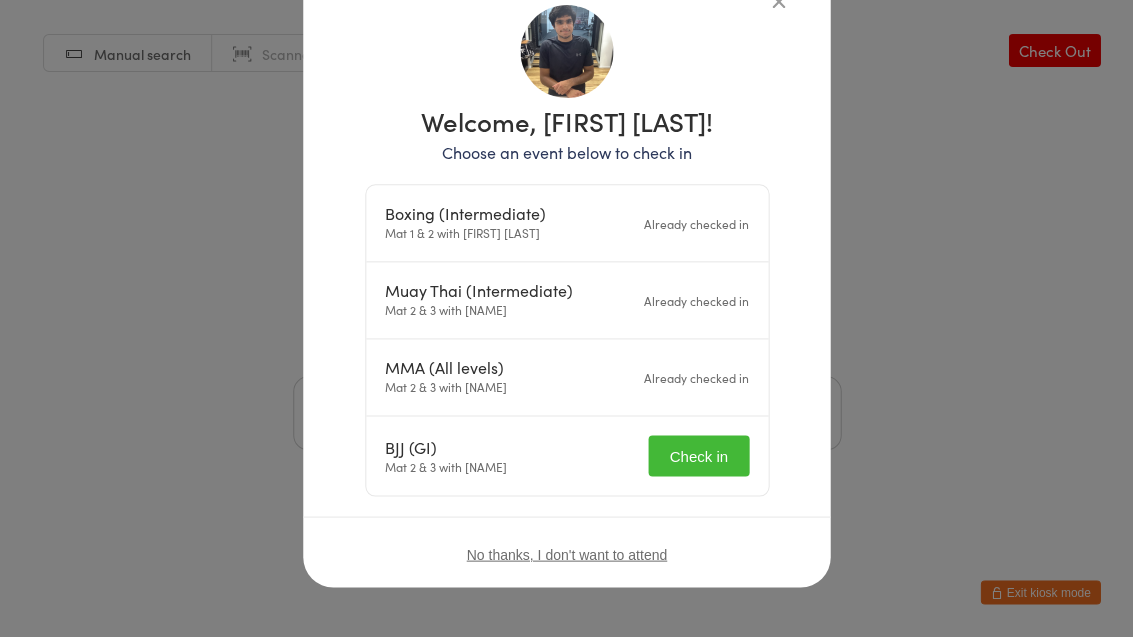 click on "Check in" at bounding box center (698, 455) 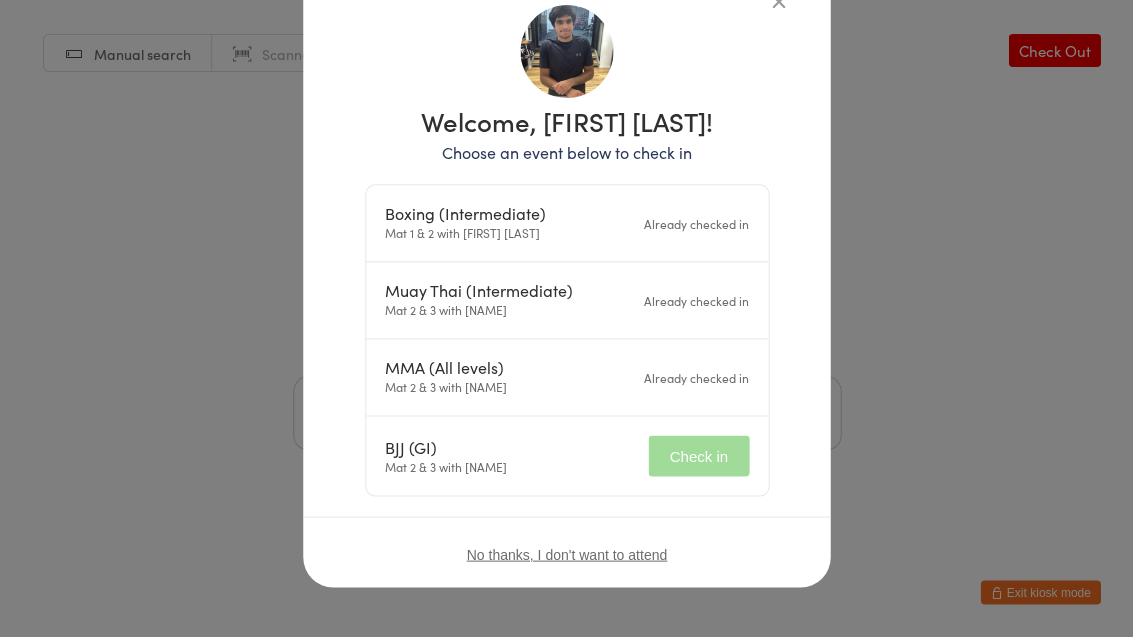 scroll, scrollTop: 148, scrollLeft: 0, axis: vertical 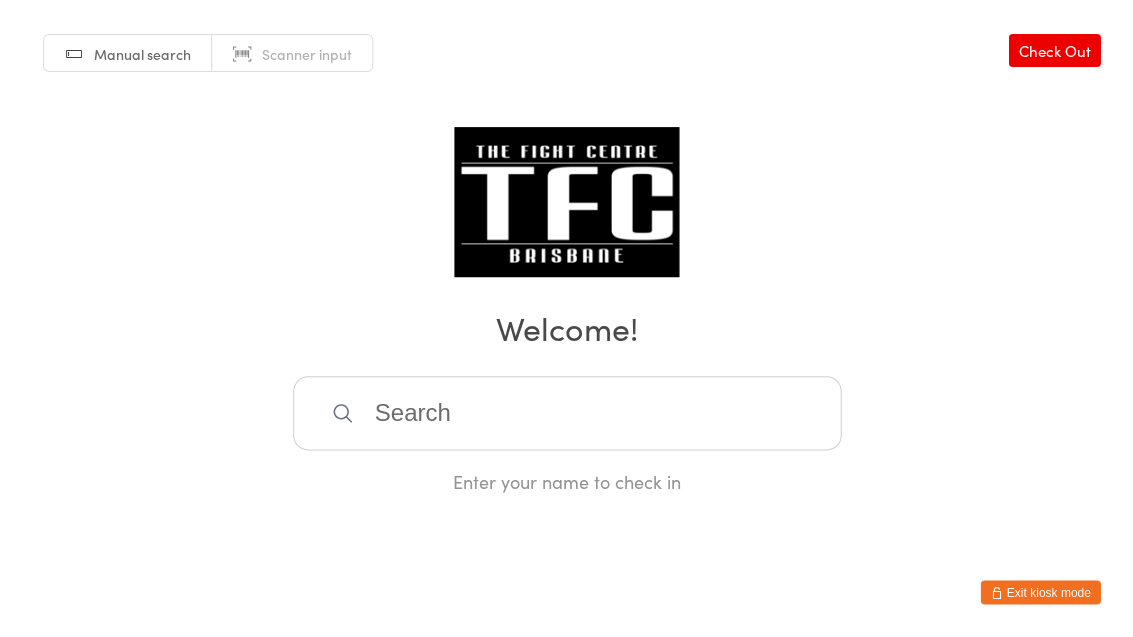 click at bounding box center (567, 413) 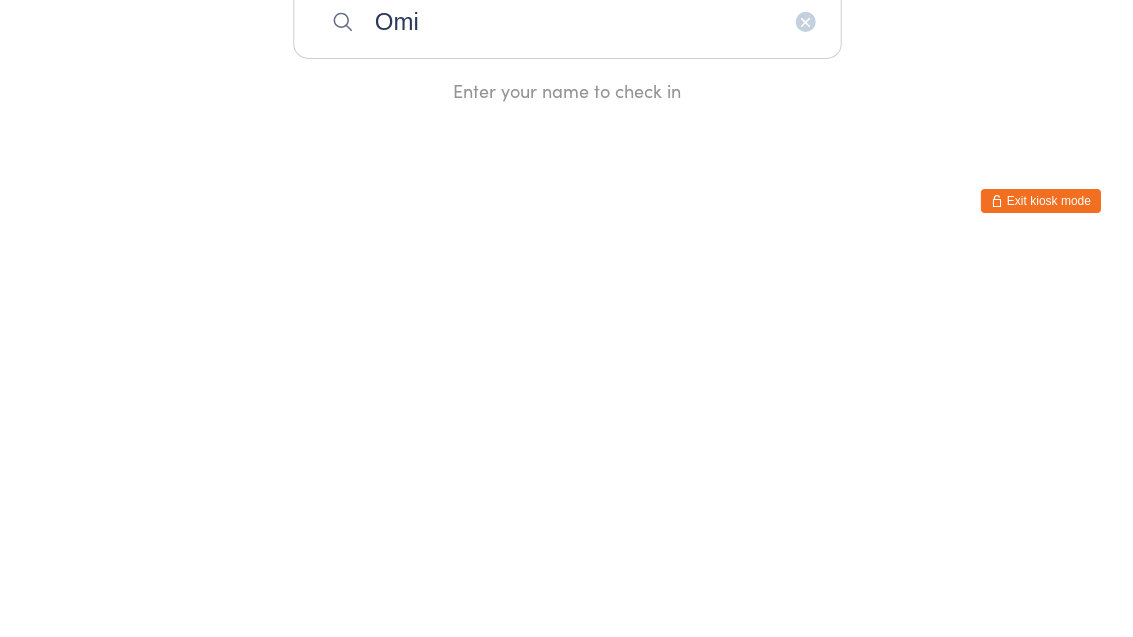 type on "Omid" 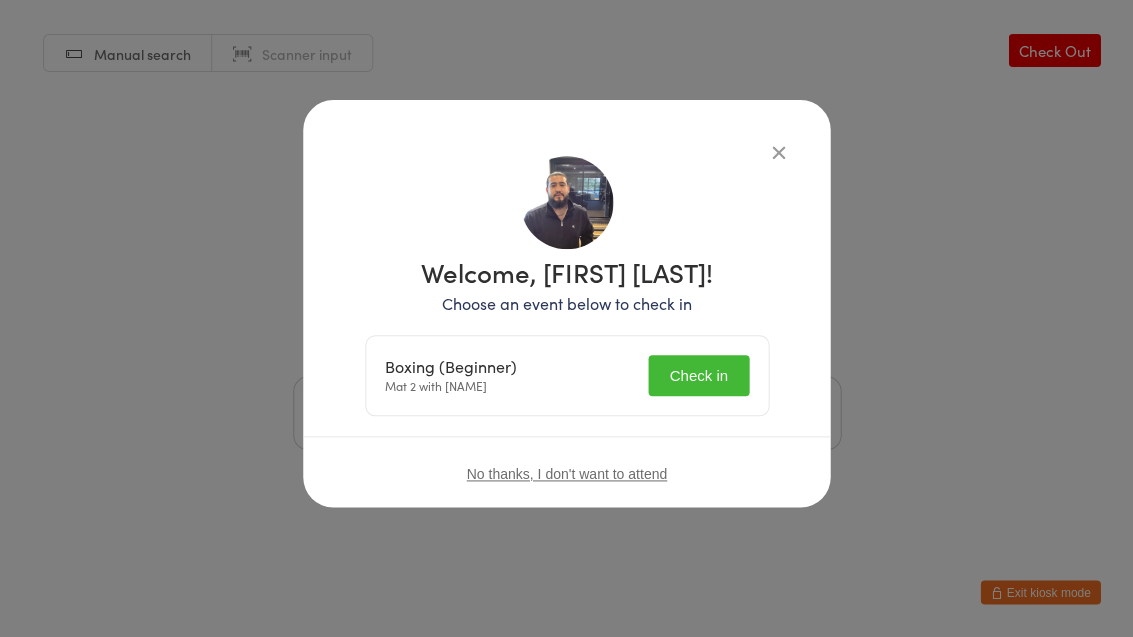 click on "Check in" at bounding box center [698, 375] 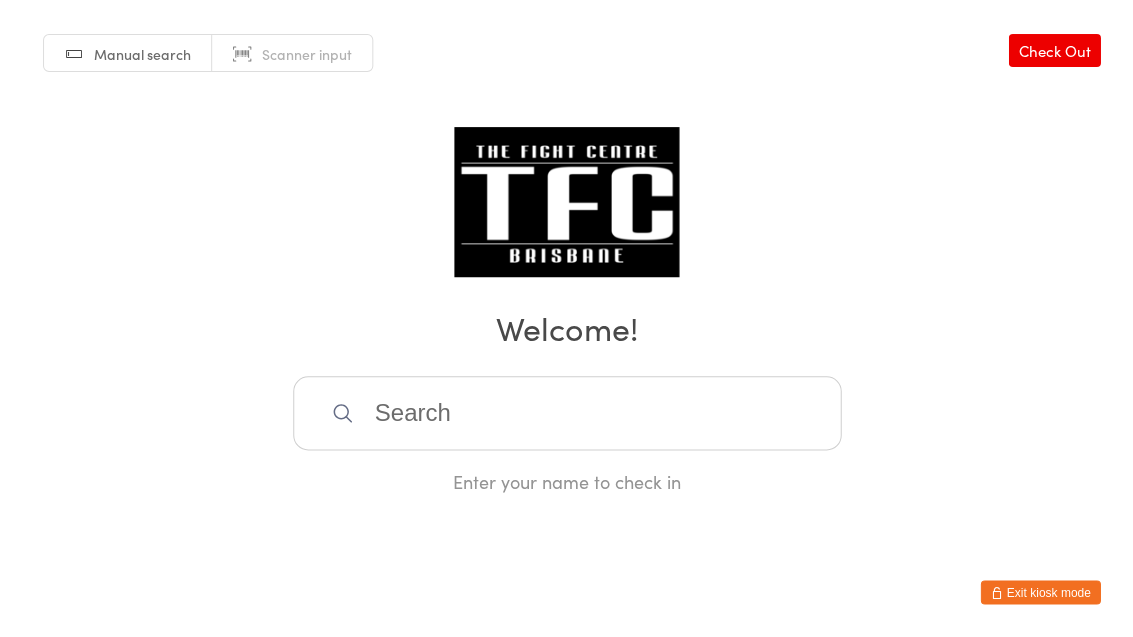 click at bounding box center [567, 413] 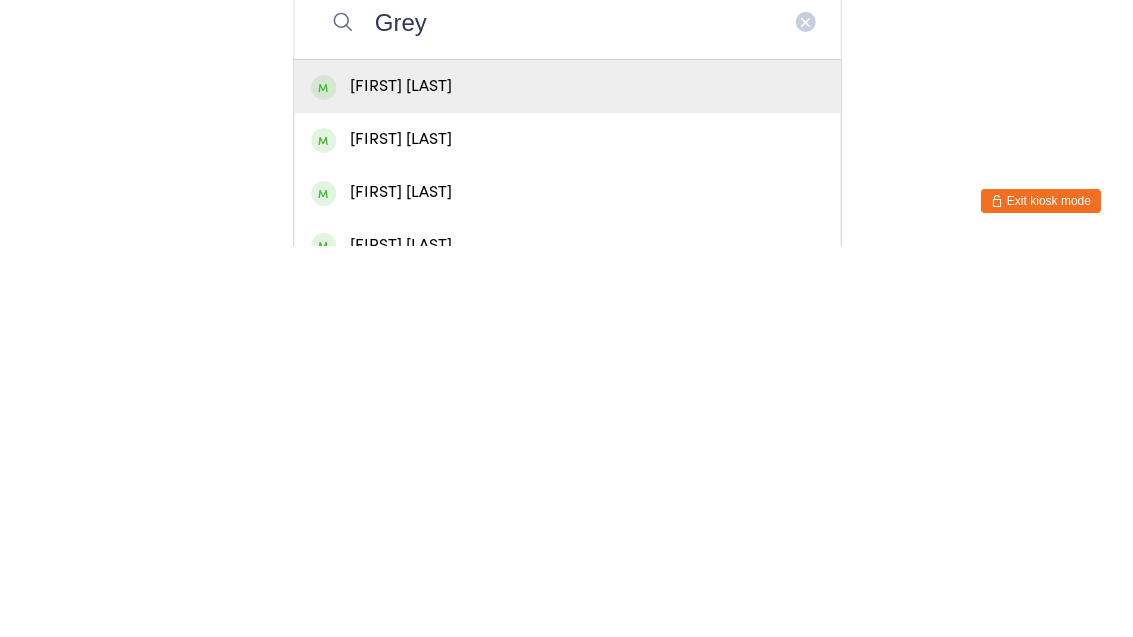 type on "Grey" 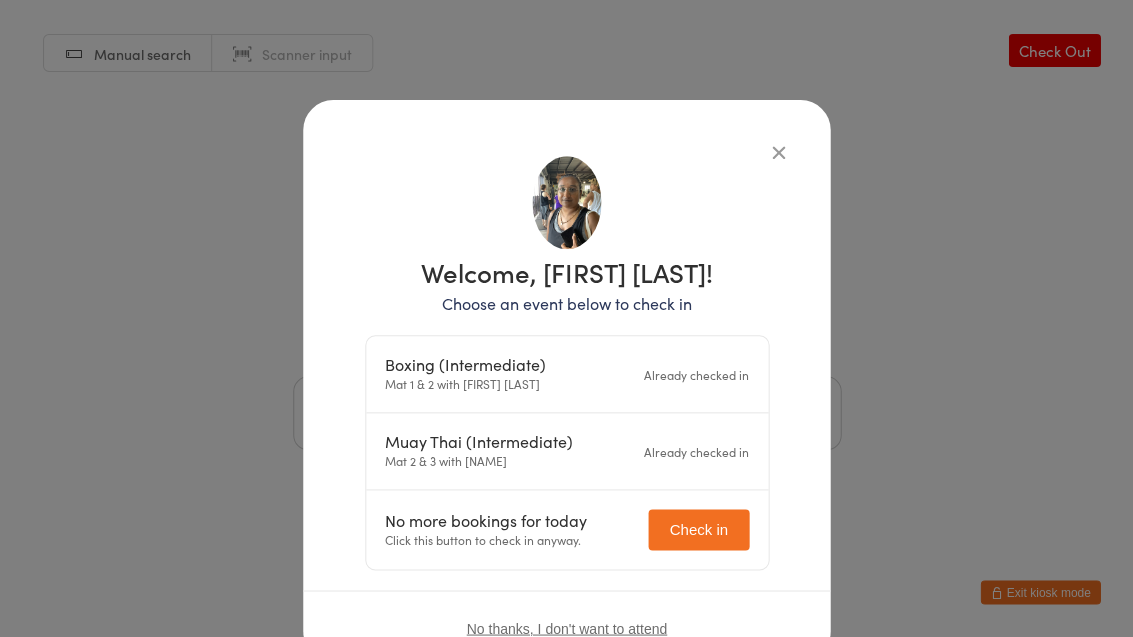 click on "Welcome, [FIRST] [LAST]! Choose an event below to check in Boxing (Intermediate) Mat 1 & 2 with [FIRST] [LAST] Already checked in Muay Thai (Intermediate) Mat 2 & 3 with [FIRST] [LAST] Already checked in No more bookings for today Click this button to check in anyway. Check in No thanks, I don't want to attend" at bounding box center (566, 380) 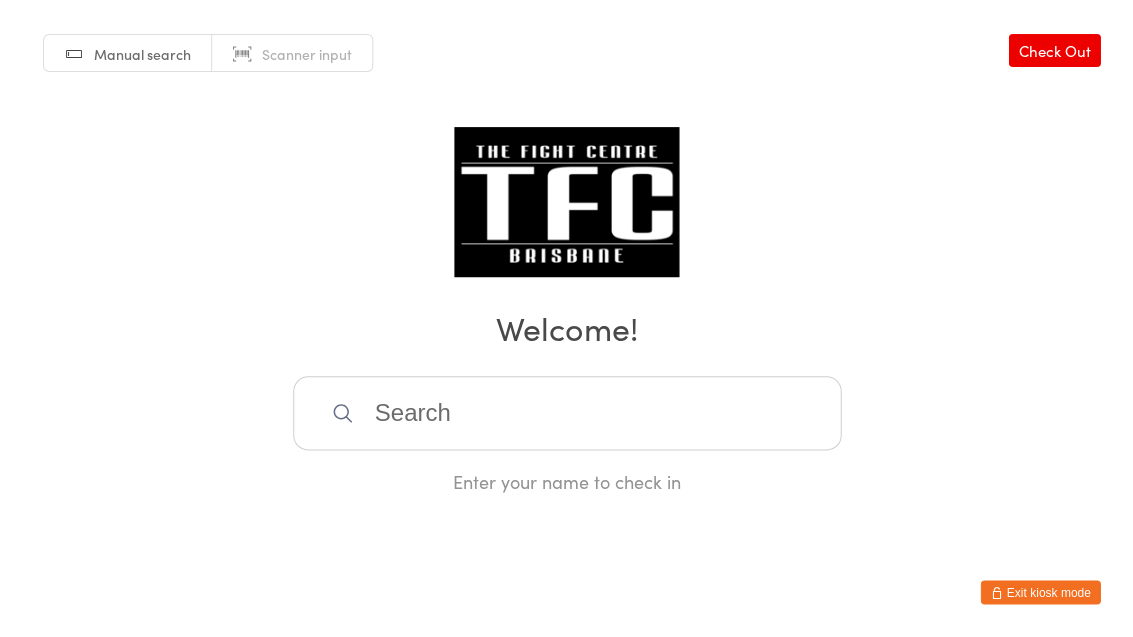 click at bounding box center [567, 413] 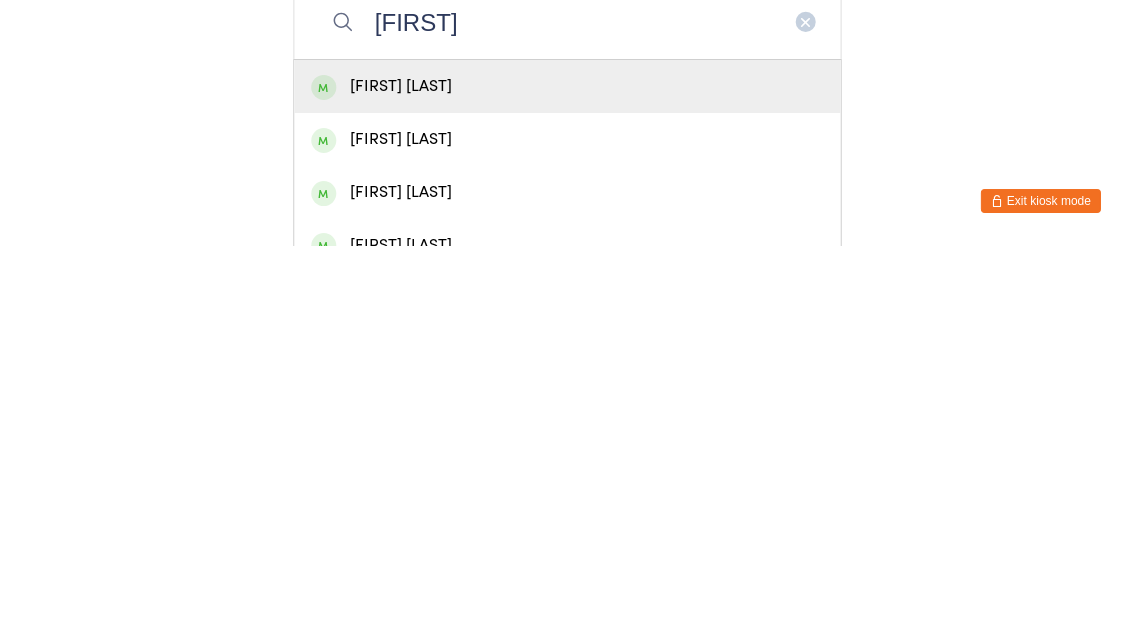 type on "[FIRST]" 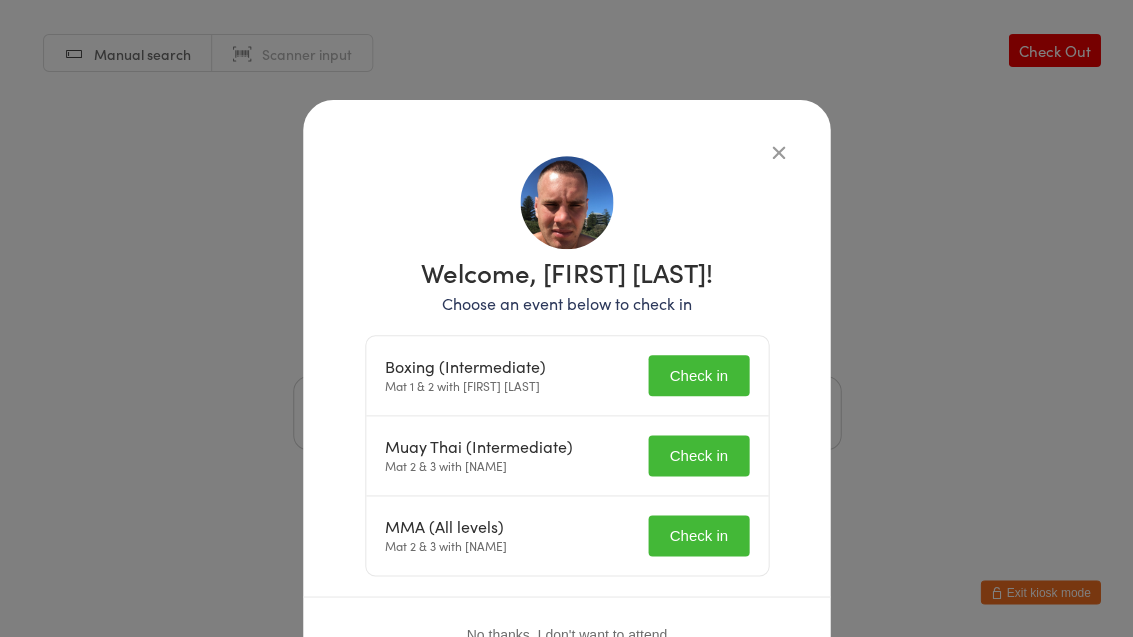 click on "Check in" at bounding box center [698, 375] 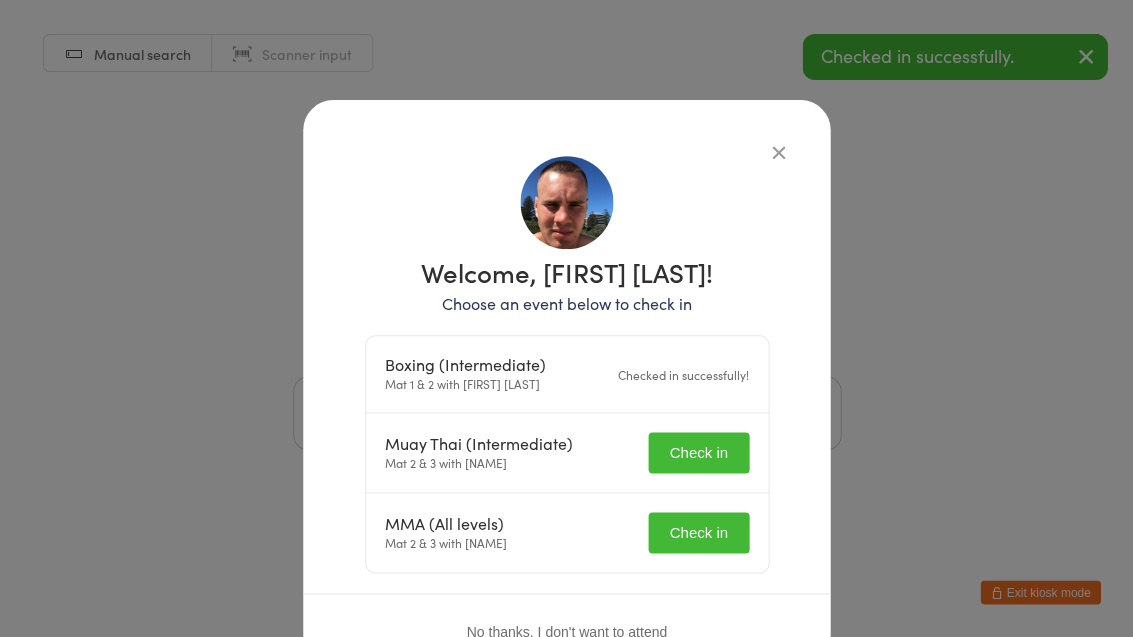 click on "Muay Thai (Intermediate) Mat 2 & 3 with [FIRST] [LAST] Check in" at bounding box center (567, 453) 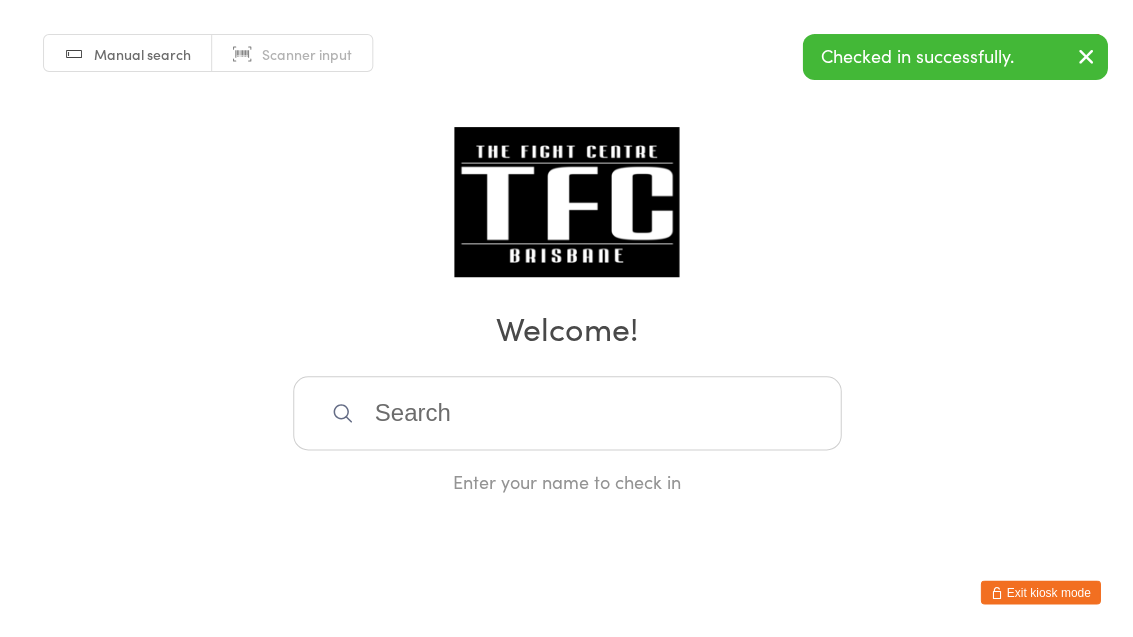 click at bounding box center (567, 413) 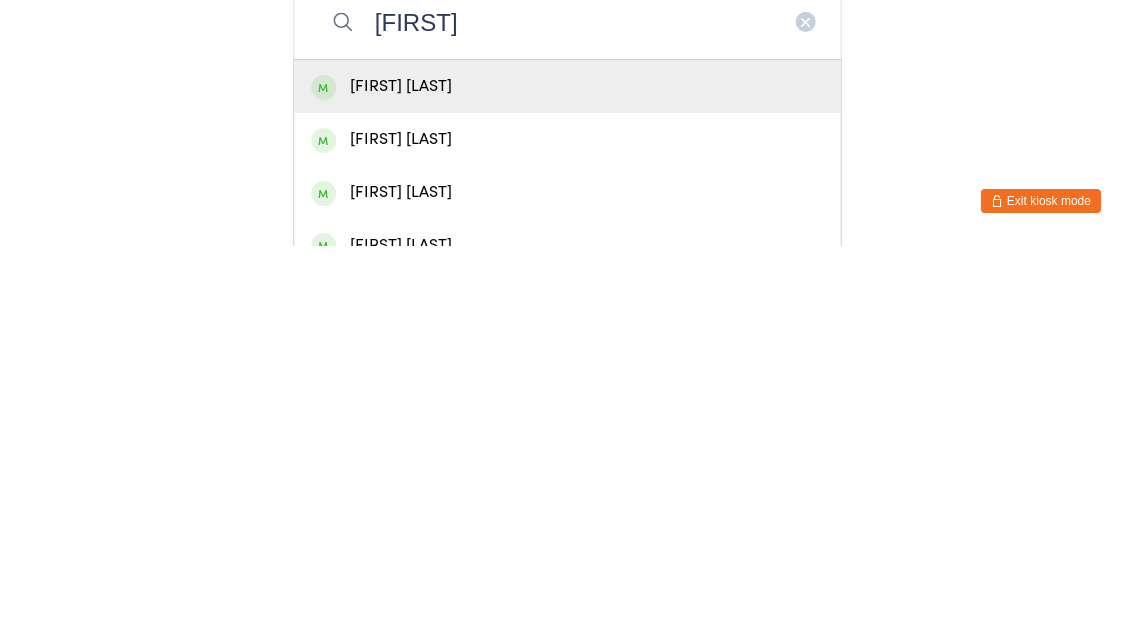 type on "[FIRST]" 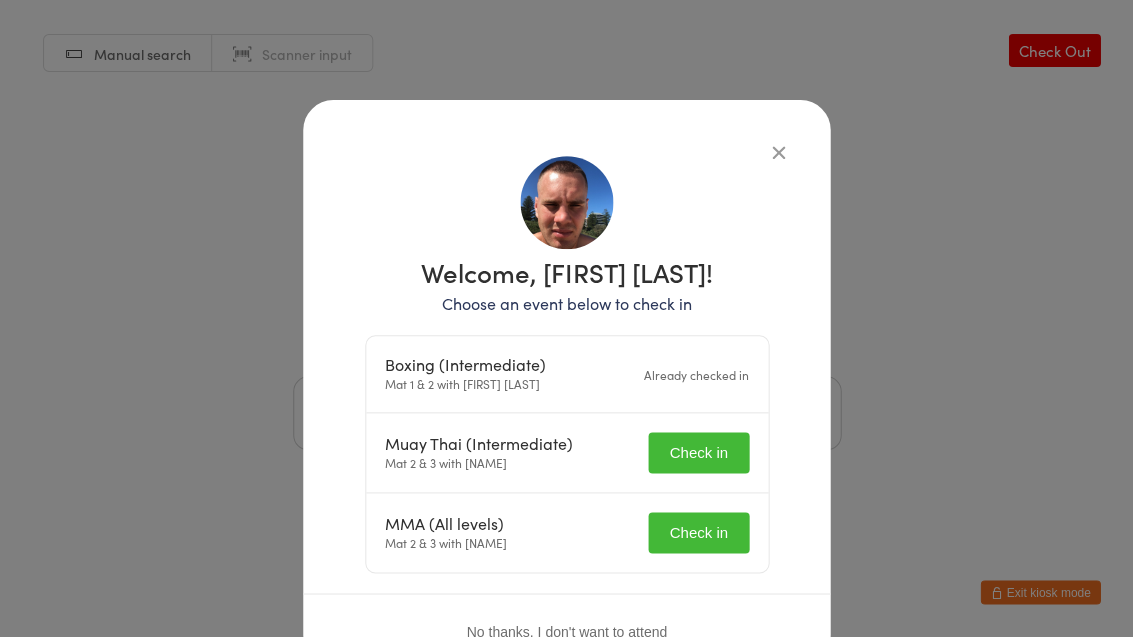 click on "Check in" at bounding box center (698, 452) 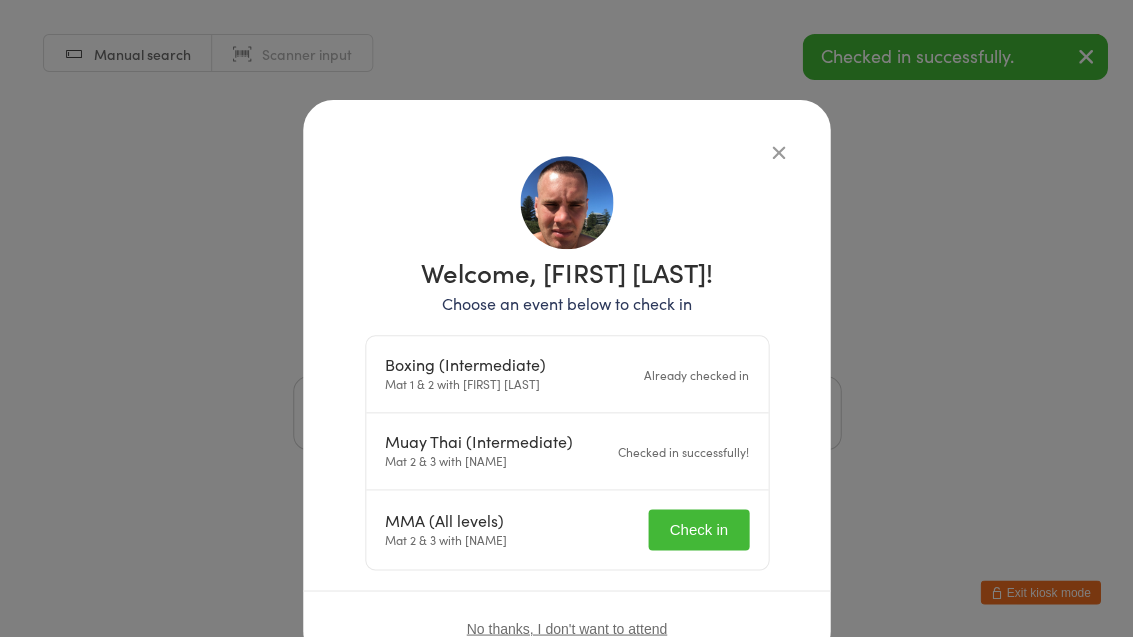 click on "Check in" at bounding box center (698, 529) 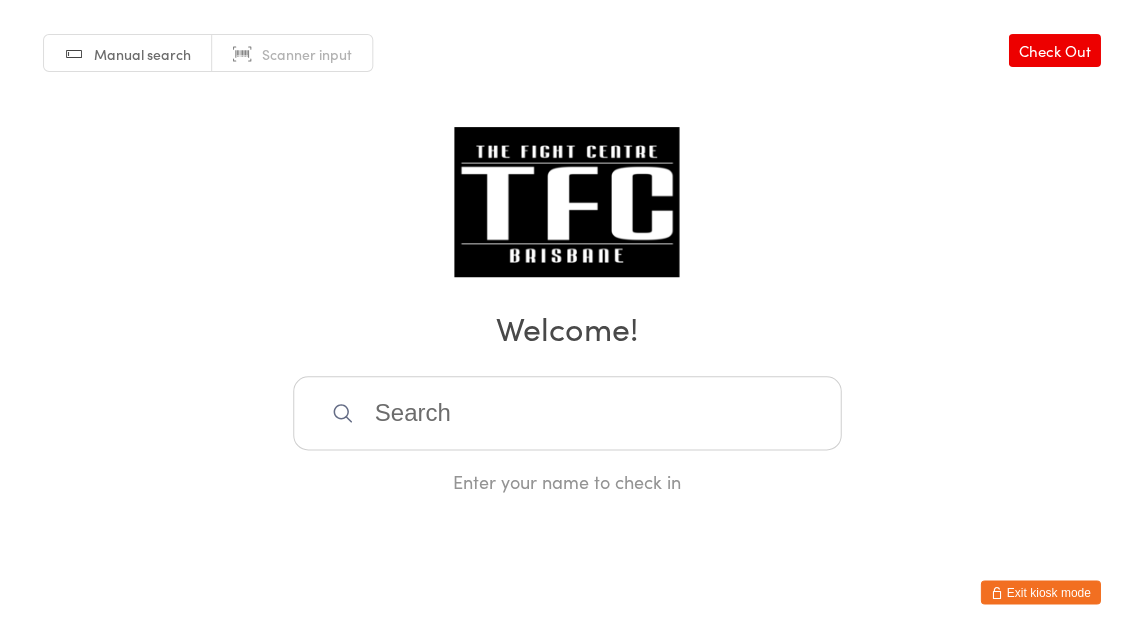 click at bounding box center [567, 413] 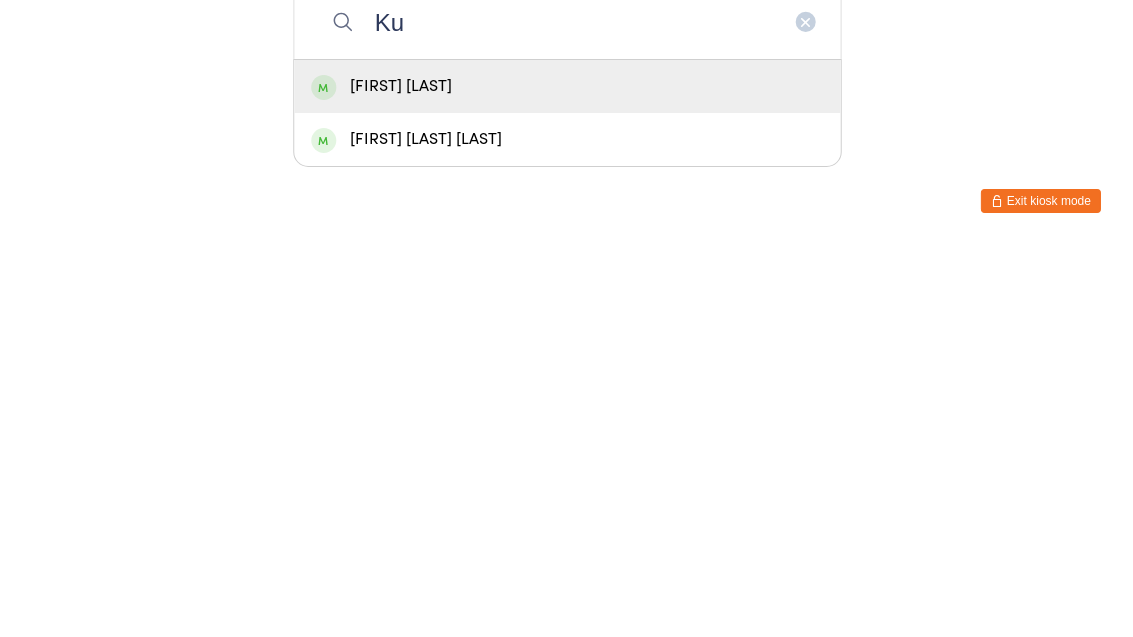 type on "K" 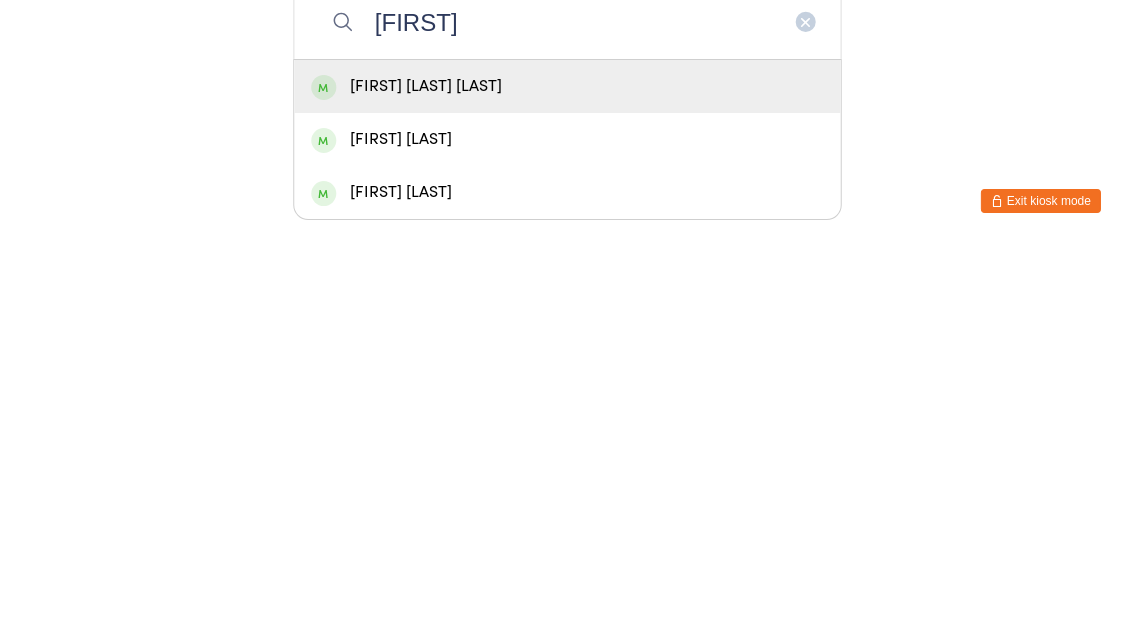 type on "[FIRST]" 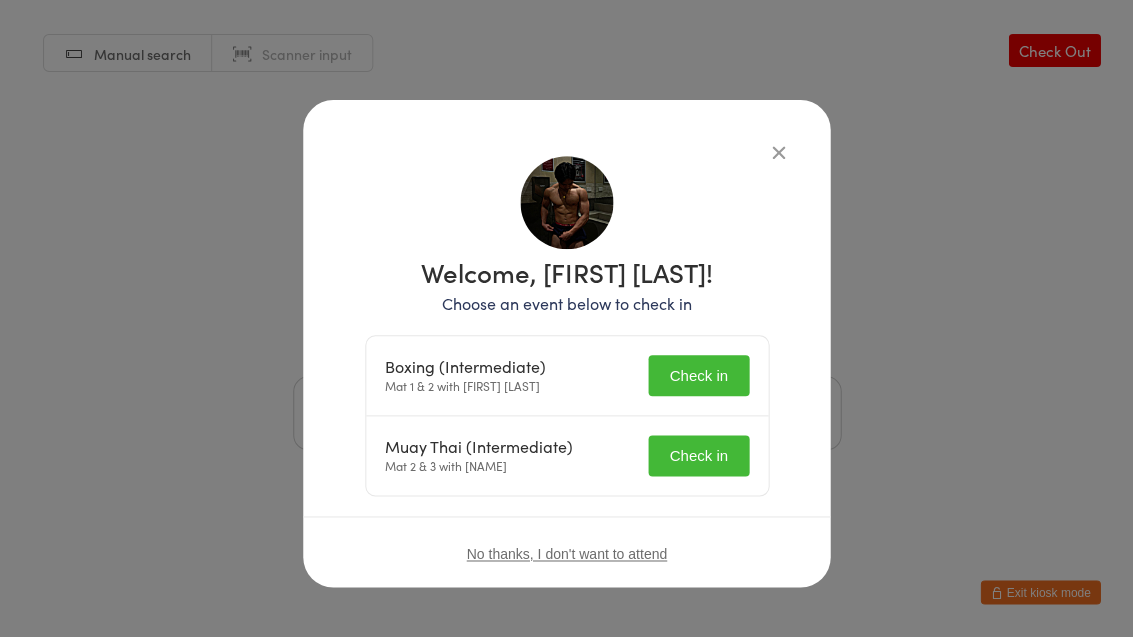 click on "Check in" at bounding box center [698, 375] 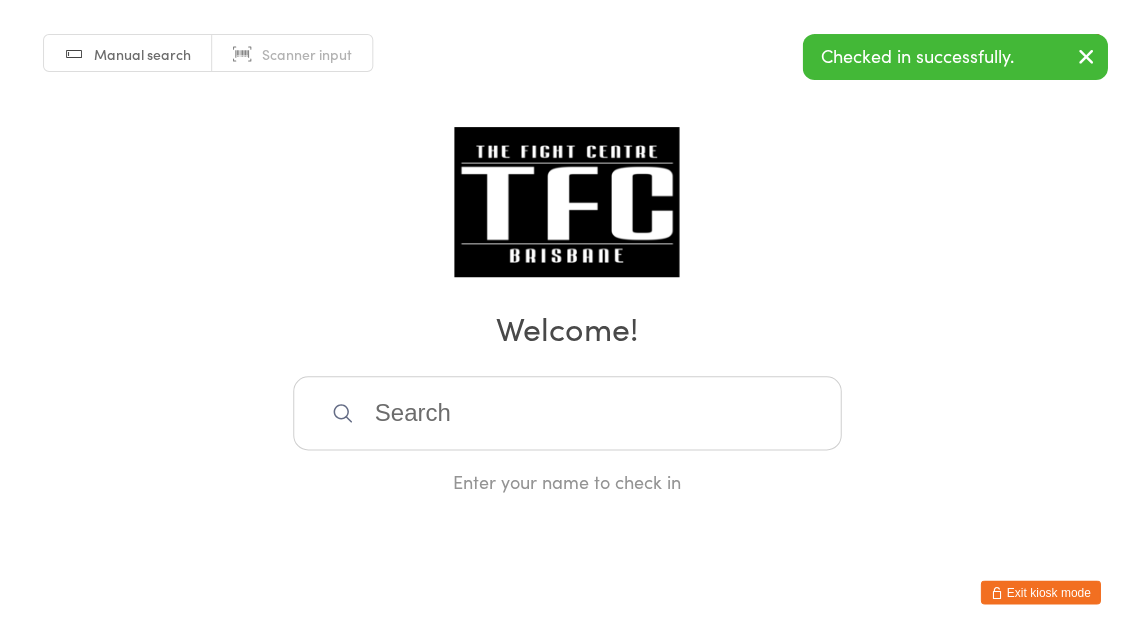 click at bounding box center (567, 413) 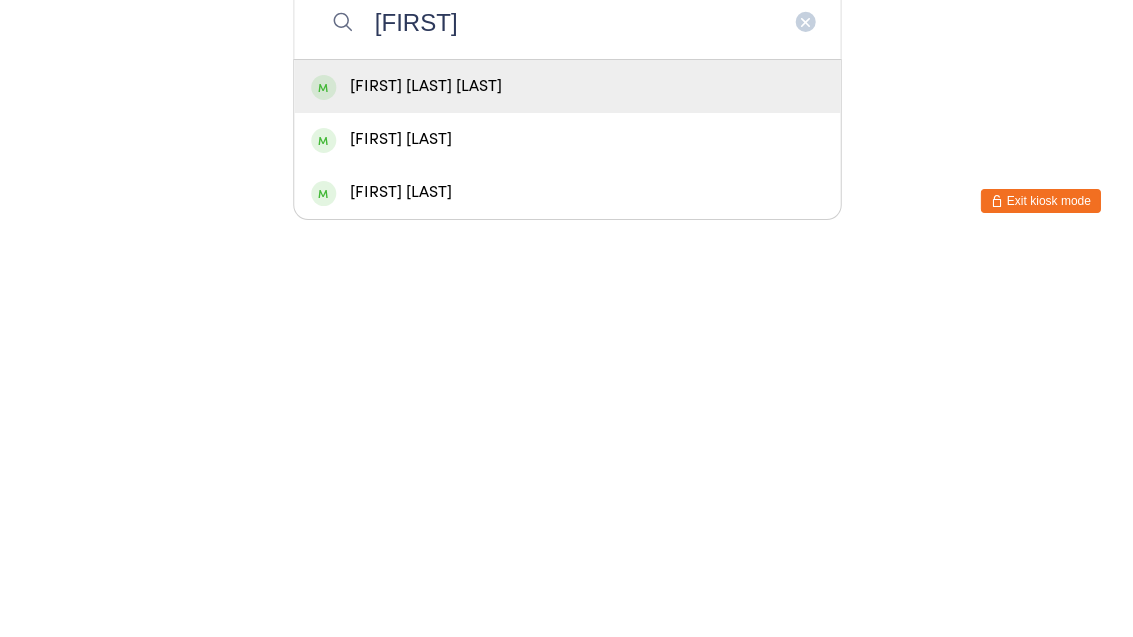 type on "[FIRST]" 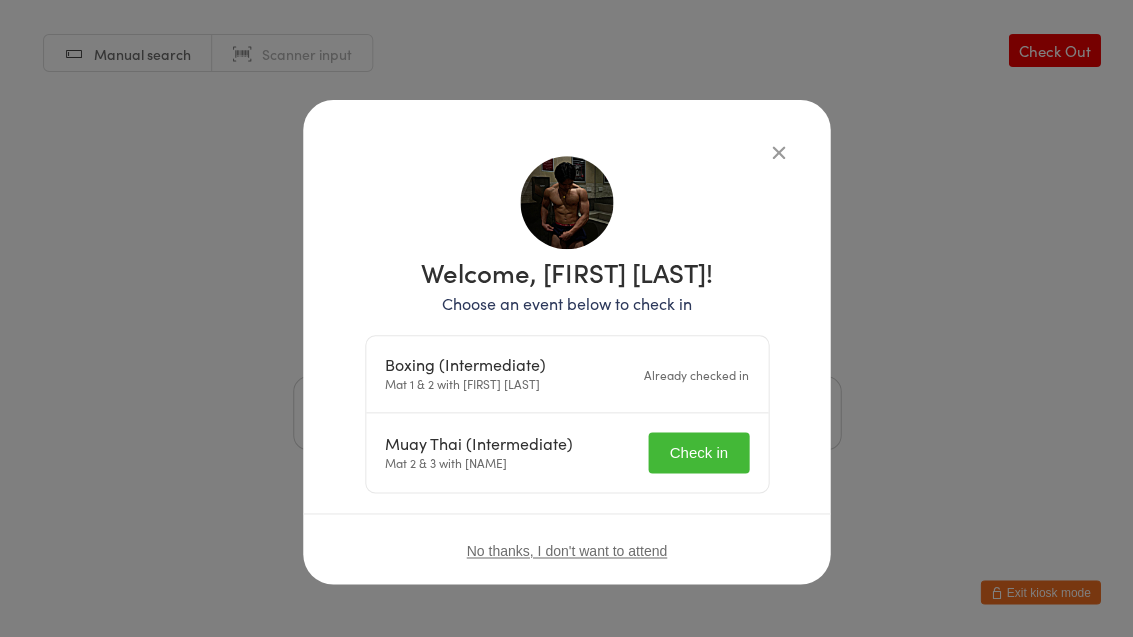 click on "Check in" at bounding box center (698, 452) 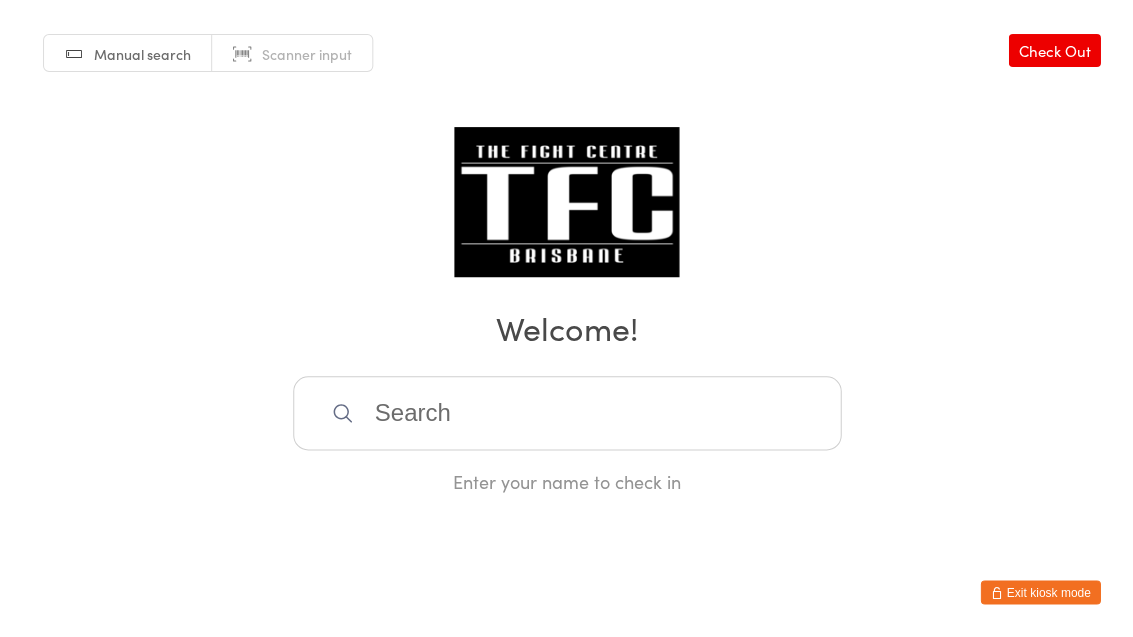 click at bounding box center (567, 413) 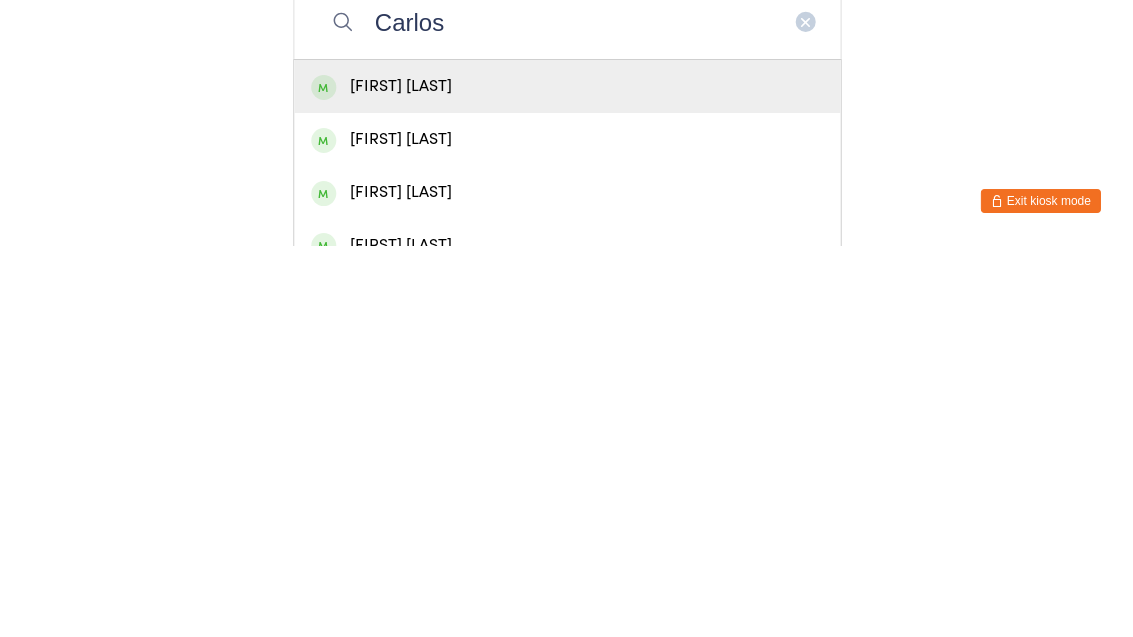 type on "Carlos" 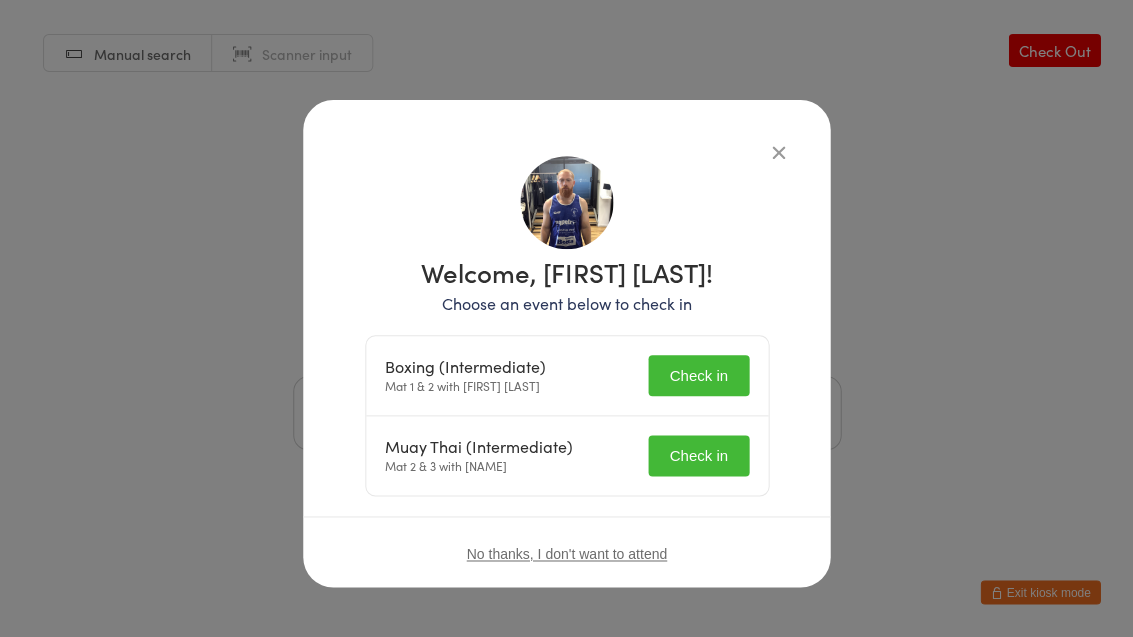click on "Check in" at bounding box center (698, 375) 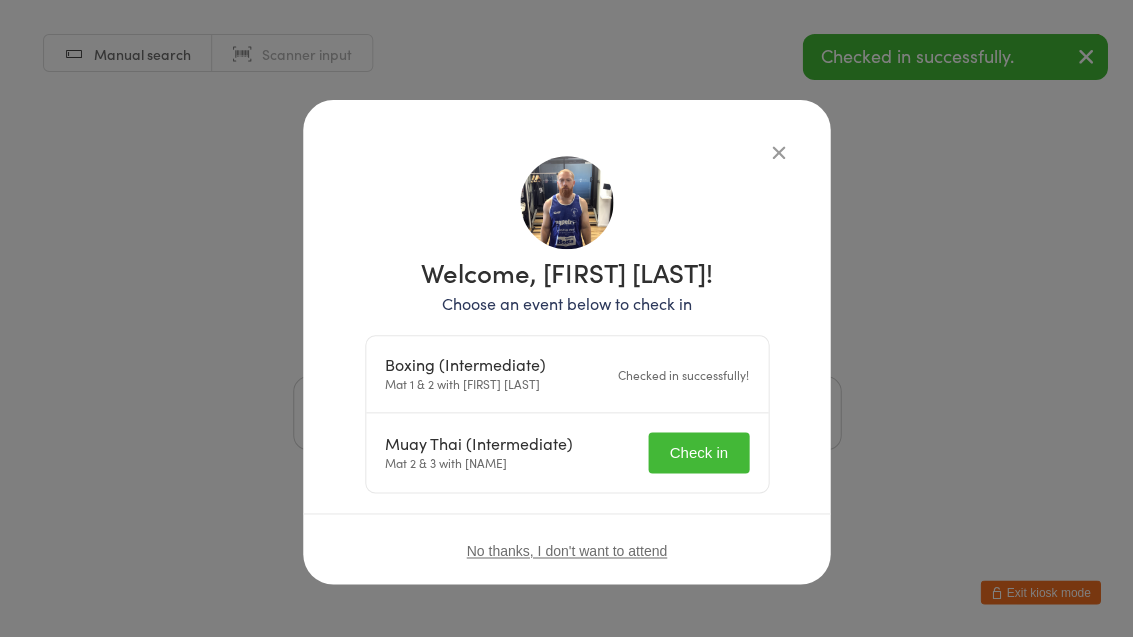 click on "Check in" at bounding box center (698, 452) 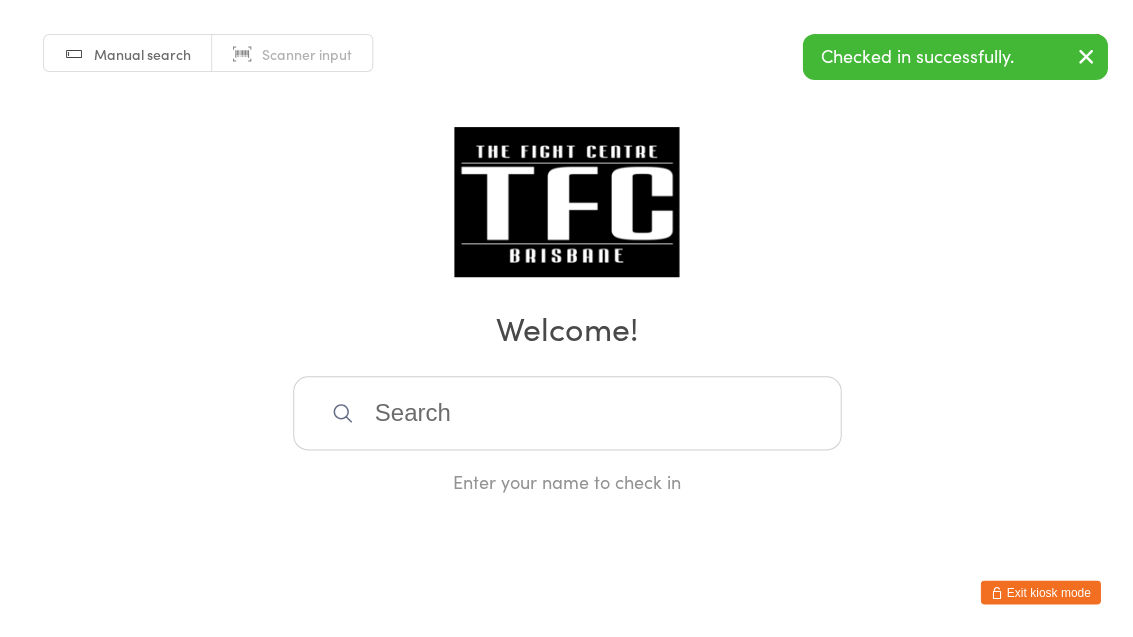 click at bounding box center (567, 413) 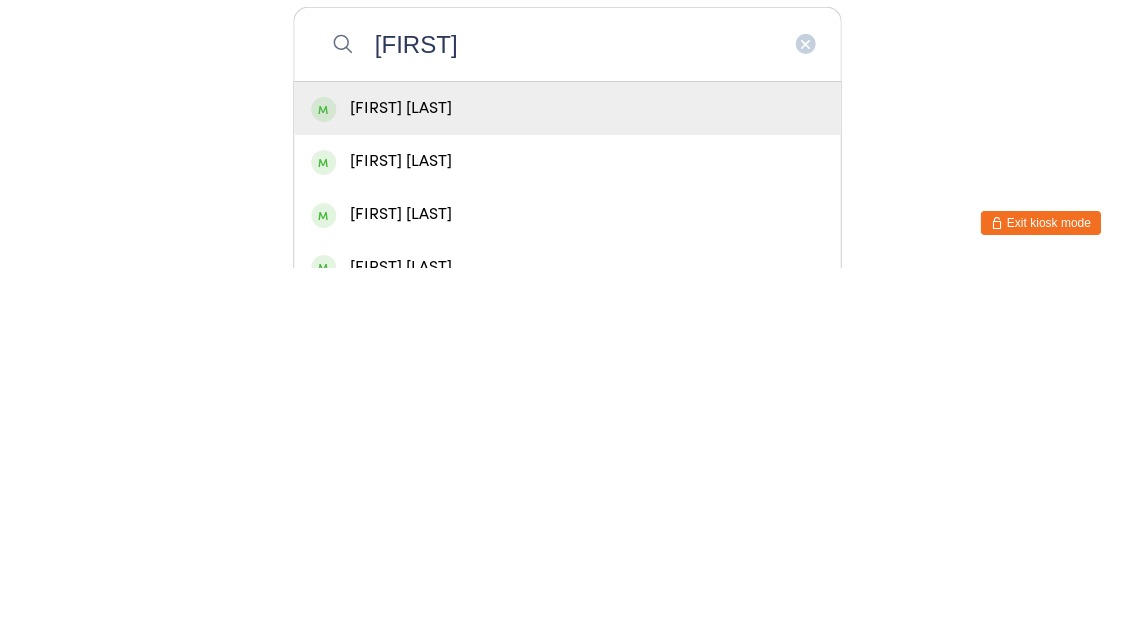 type on "[FIRST]" 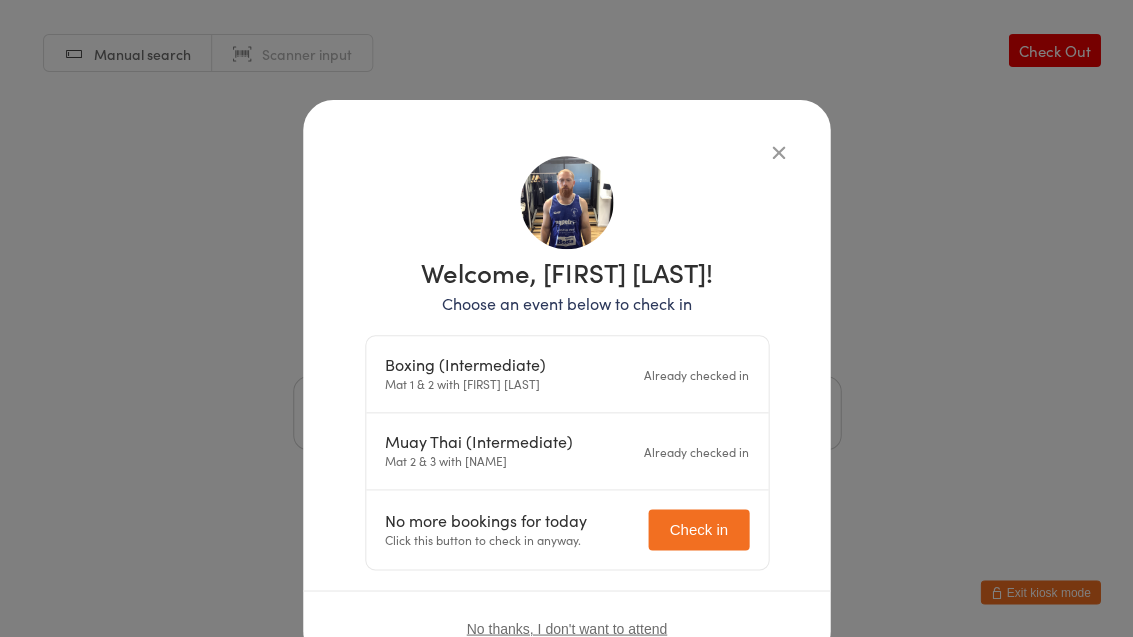 click at bounding box center (778, 152) 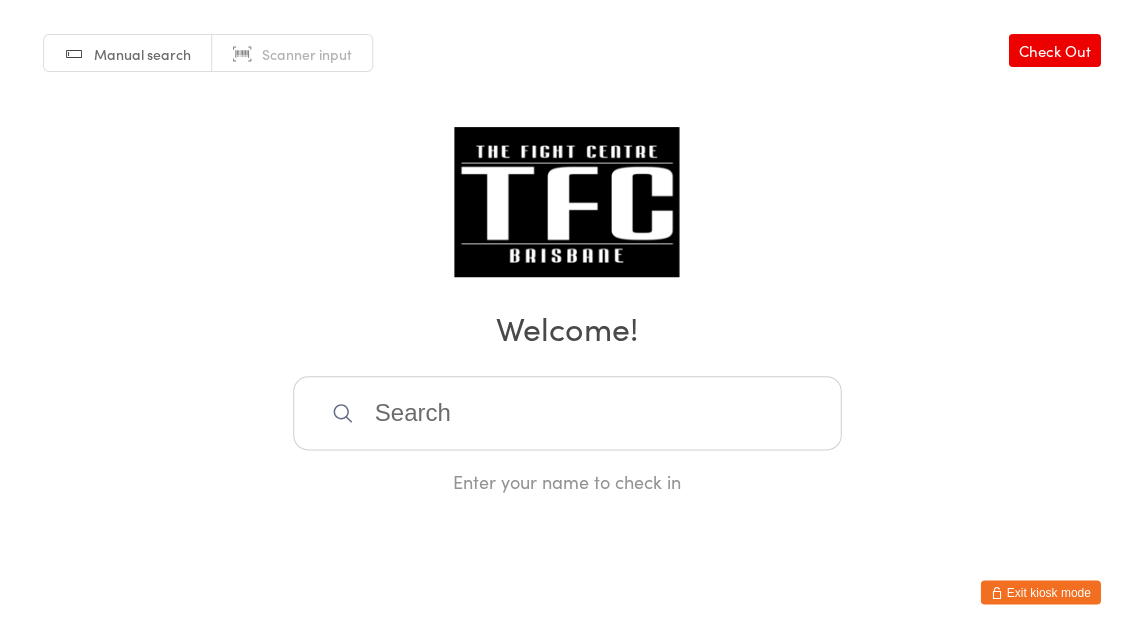 click at bounding box center (567, 413) 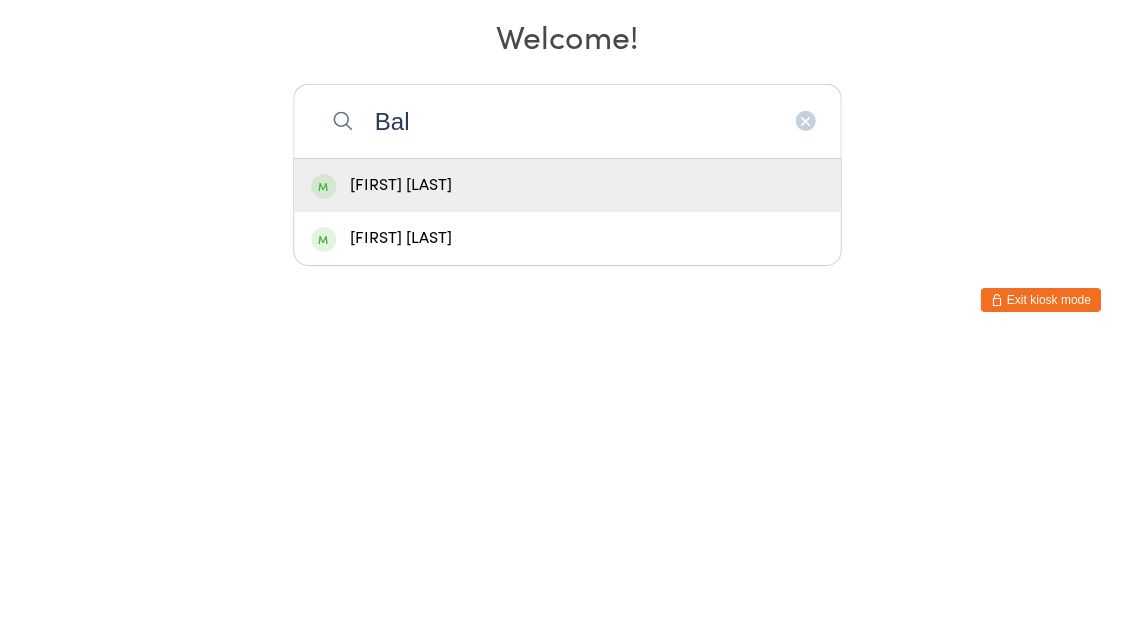 type on "Bal" 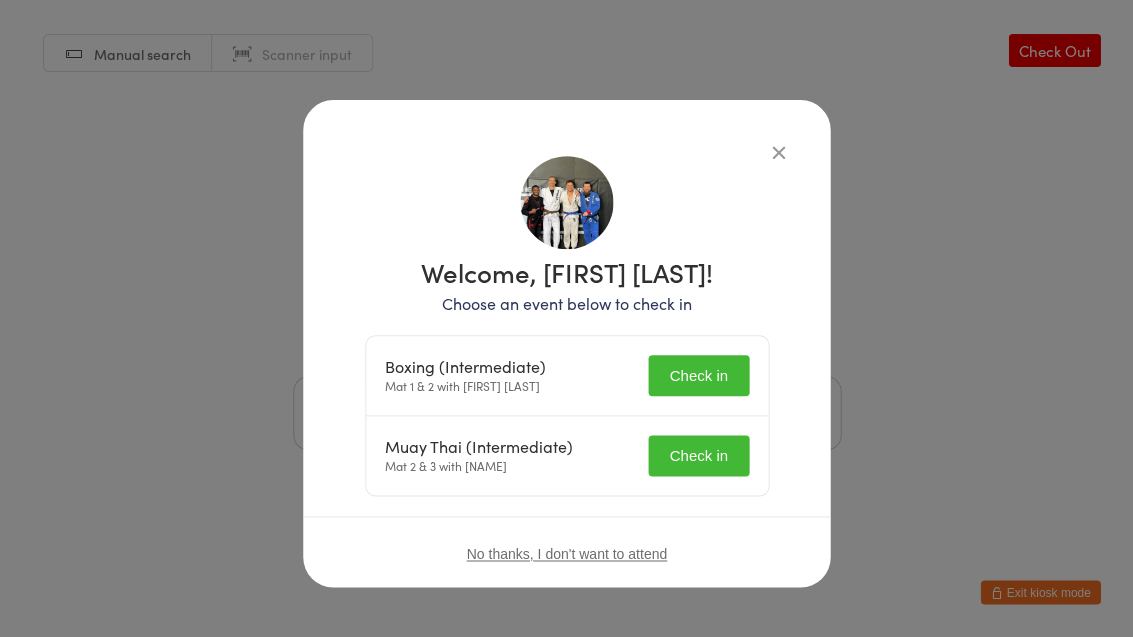 click on "Check in" at bounding box center (698, 375) 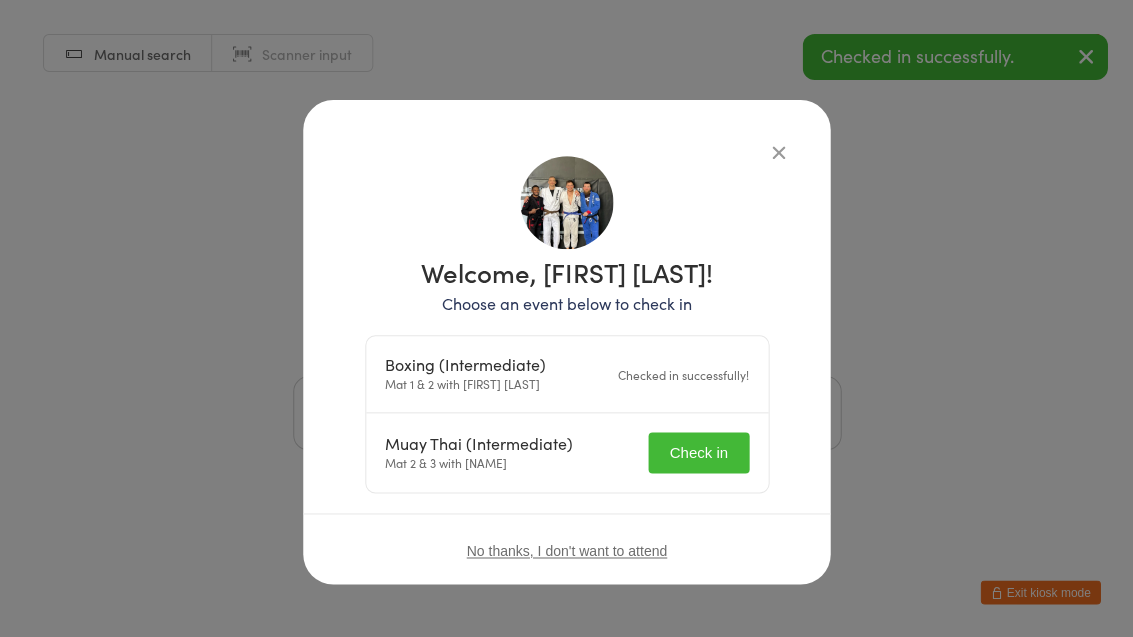 click on "Check in" at bounding box center (698, 452) 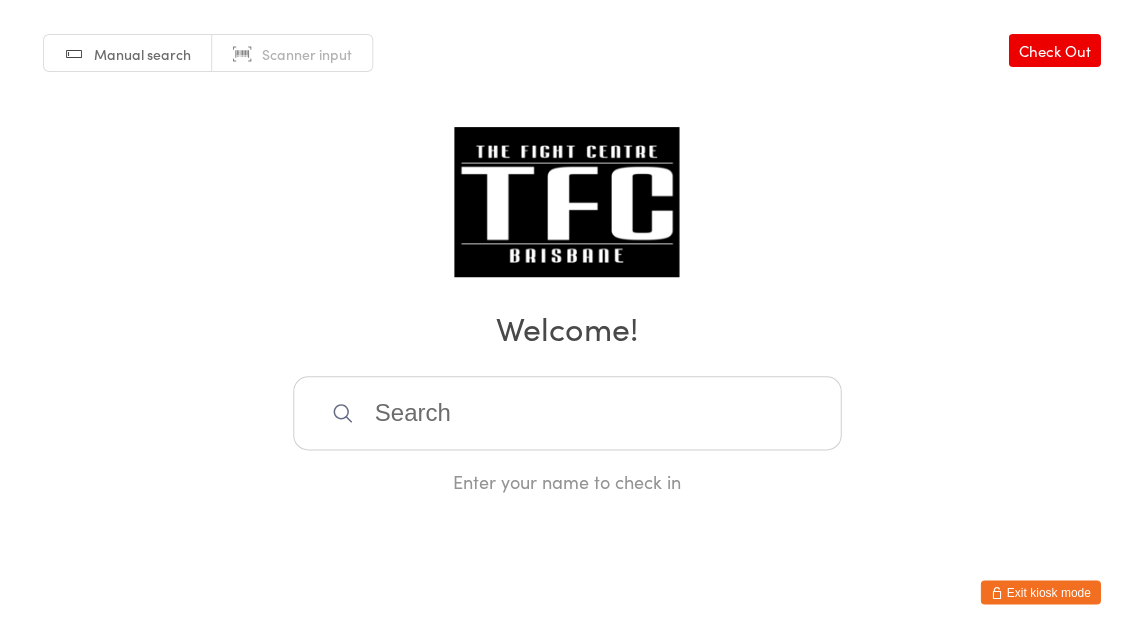 click at bounding box center [567, 413] 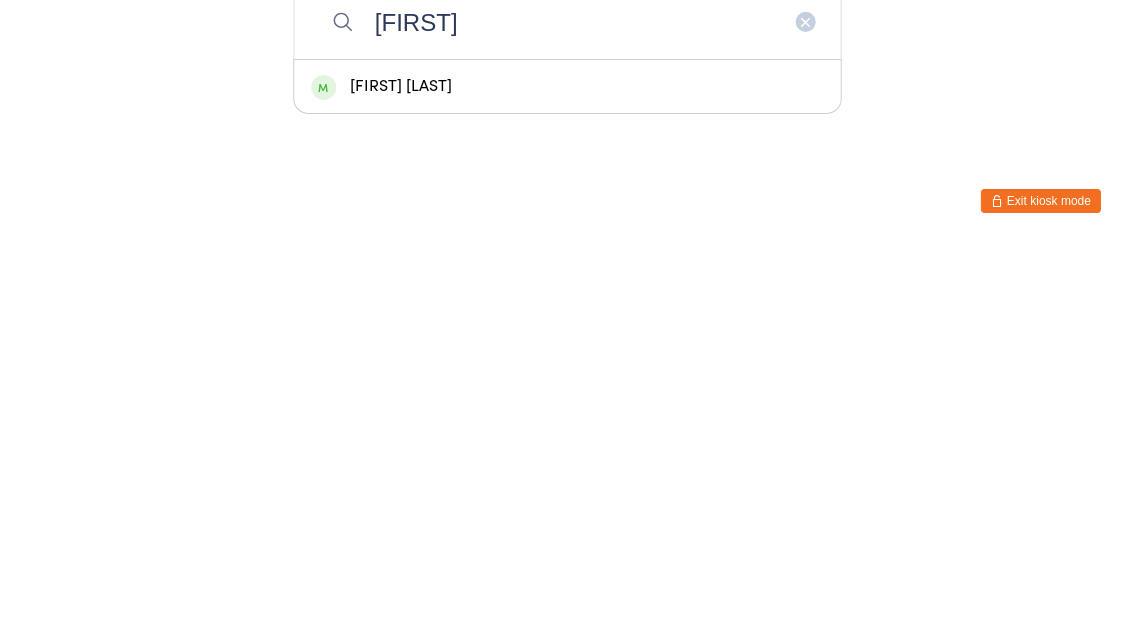 type on "[FIRST]" 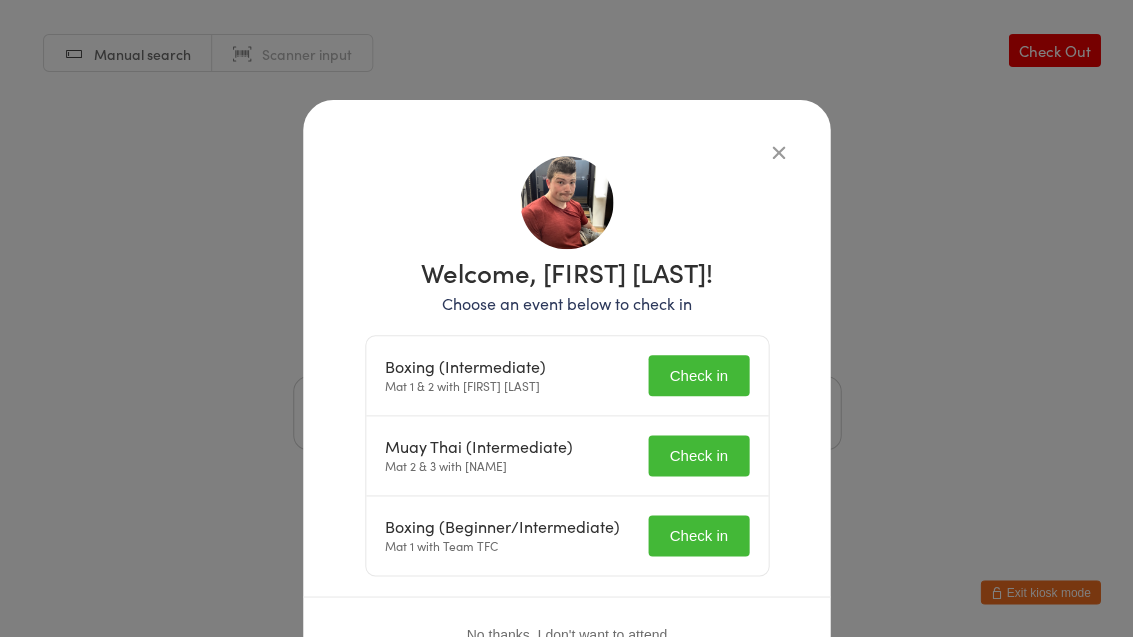 click on "Check in" at bounding box center [698, 375] 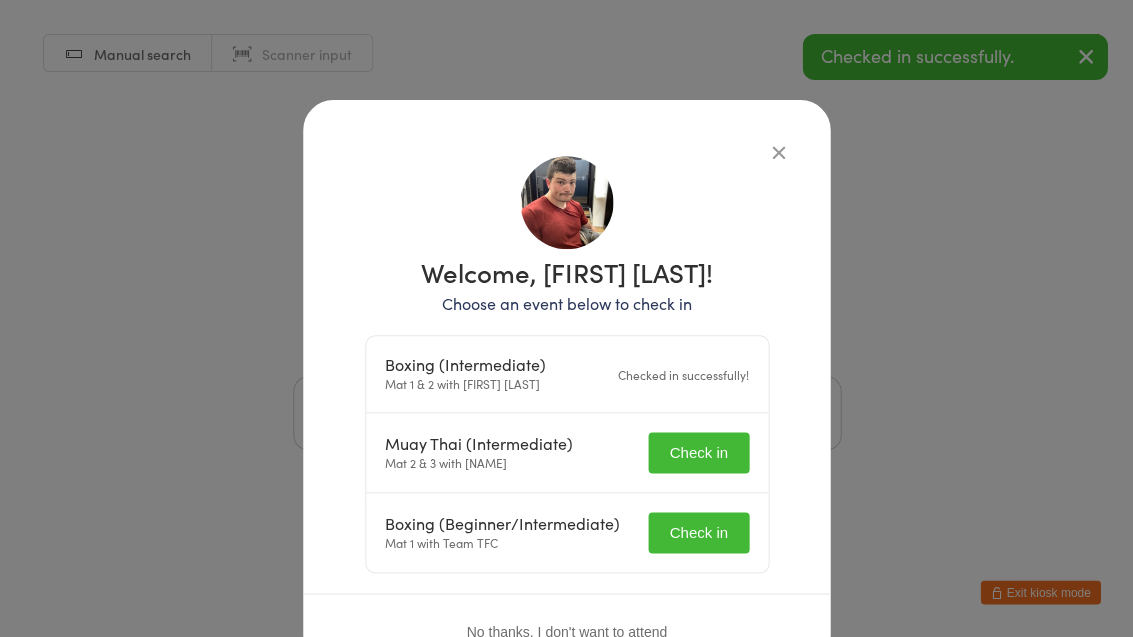 click on "Check in" at bounding box center [698, 452] 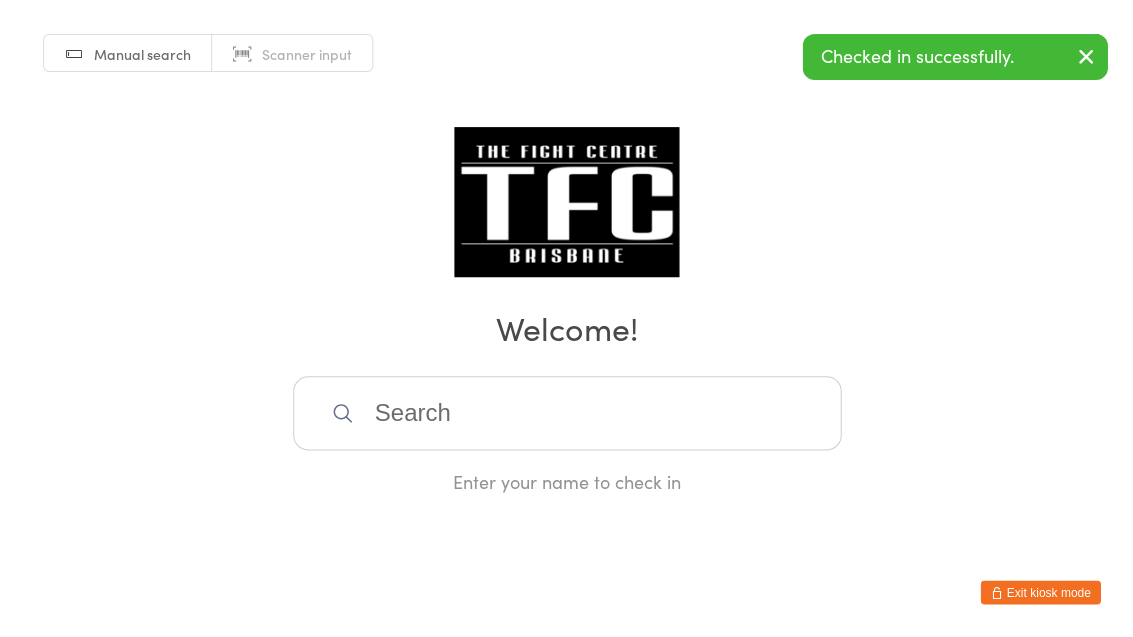click at bounding box center (567, 413) 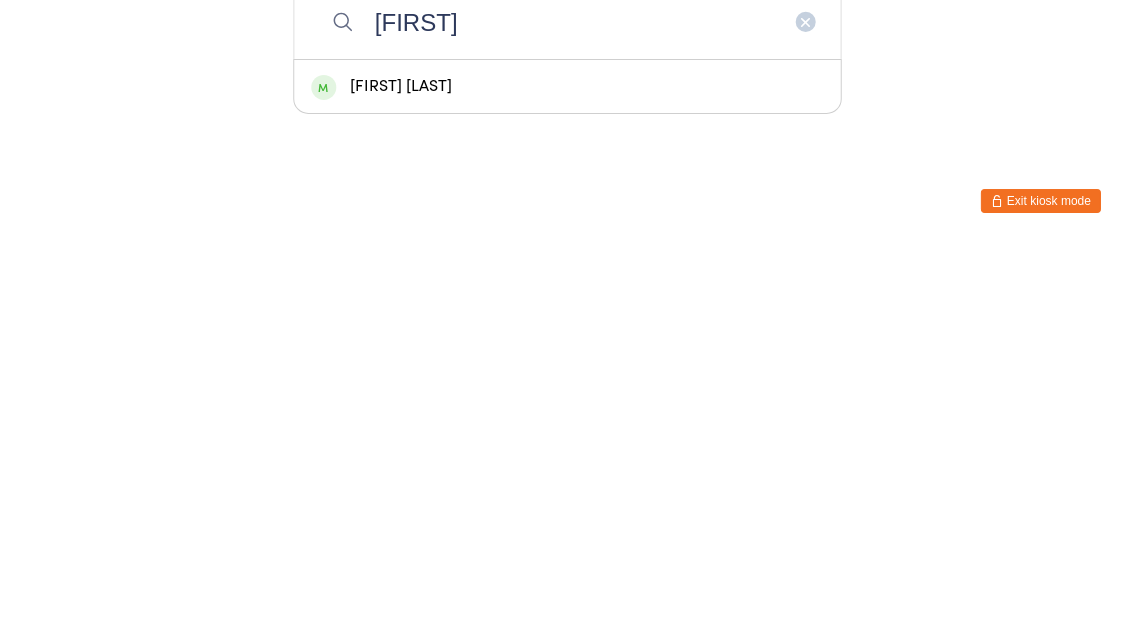 type on "[FIRST]" 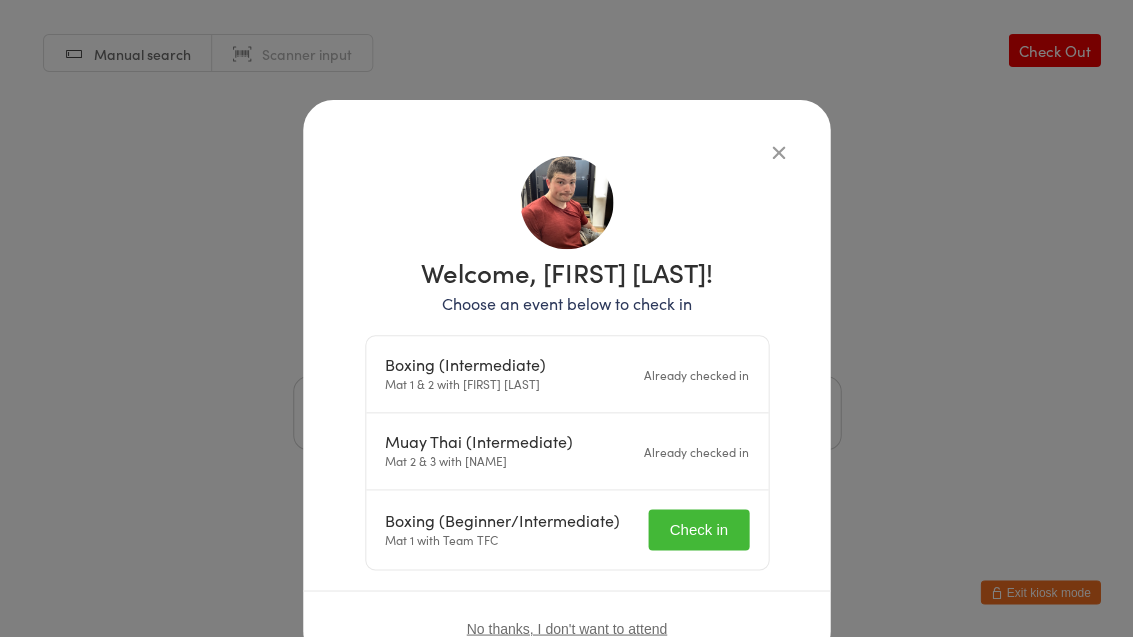 click on "Check in" at bounding box center [698, 529] 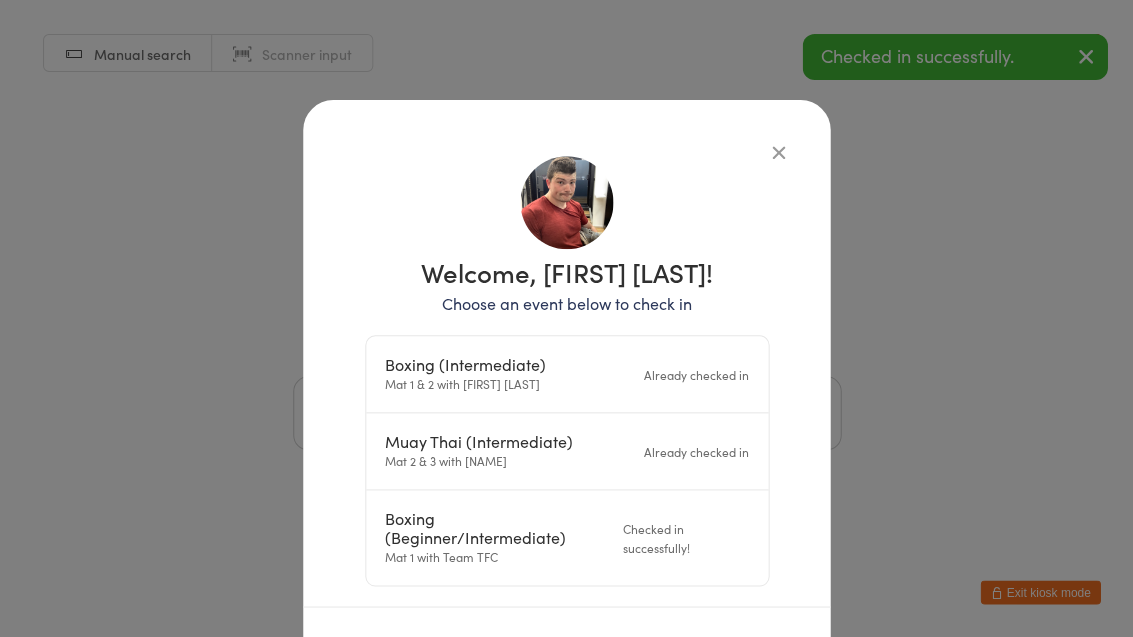 click on "Welcome, [FIRST] [LAST]! Choose an event below to check in Boxing (Intermediate) Mat 1 & 2 with [FIRST] [LAST] Already checked in Muay Thai (Intermediate) Mat 2 & 3 with [FIRST] [LAST] Boxing (Beginner/Intermediate) Mat 1 with Team TFC Checked in successfully! No thanks, I don't want to attend" at bounding box center [566, 318] 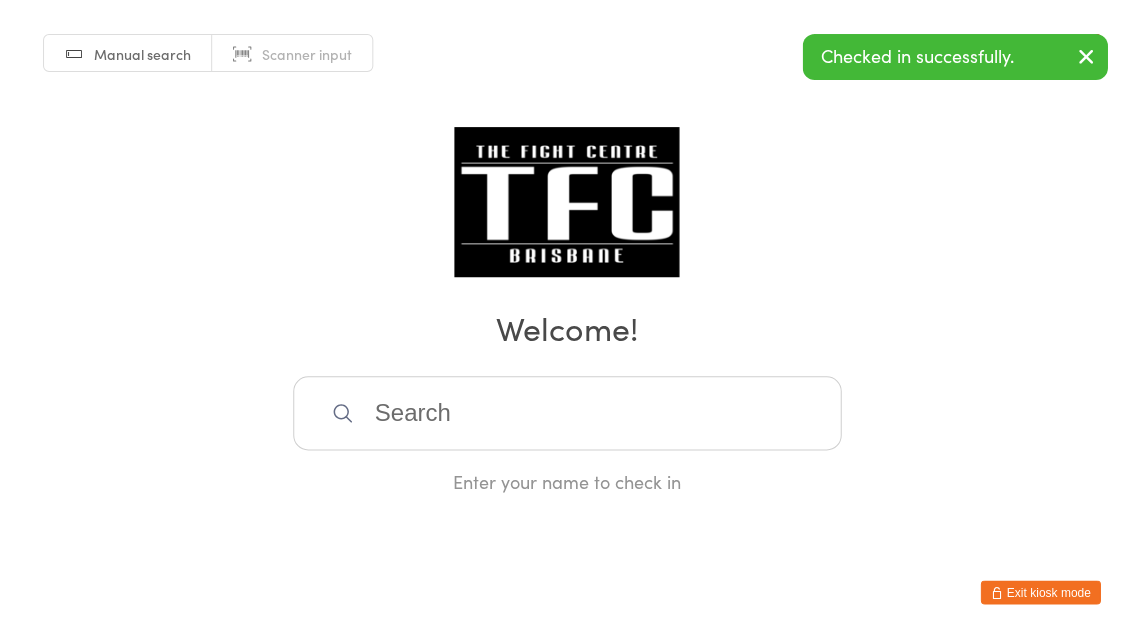 click on "Manual search Scanner input Check Out Welcome! Enter your name to check in" at bounding box center [566, 247] 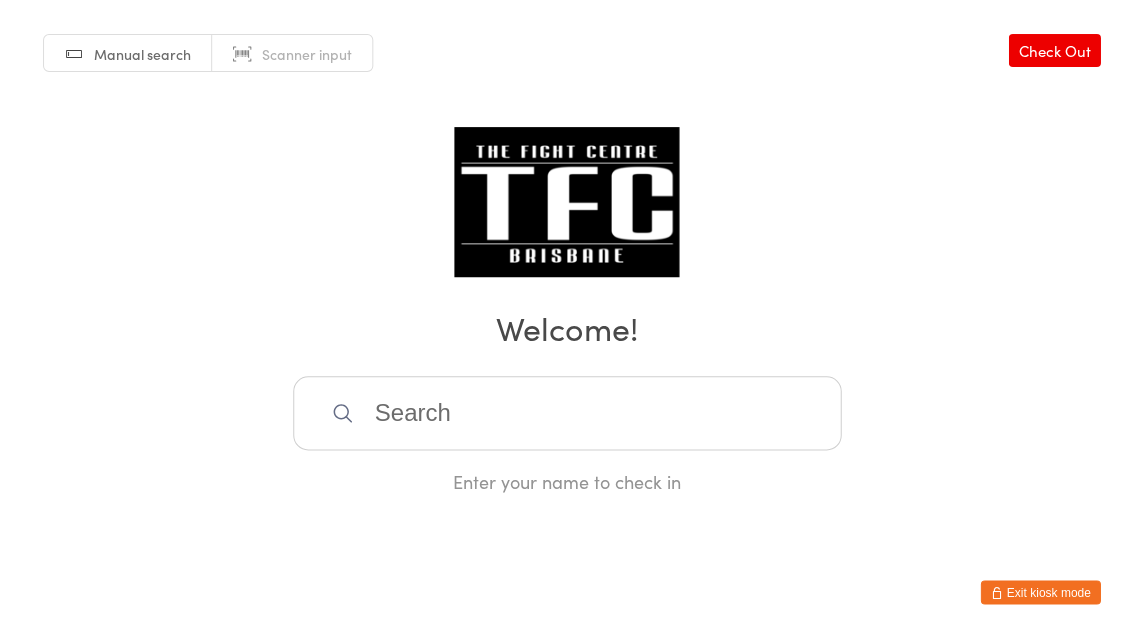 click at bounding box center [567, 413] 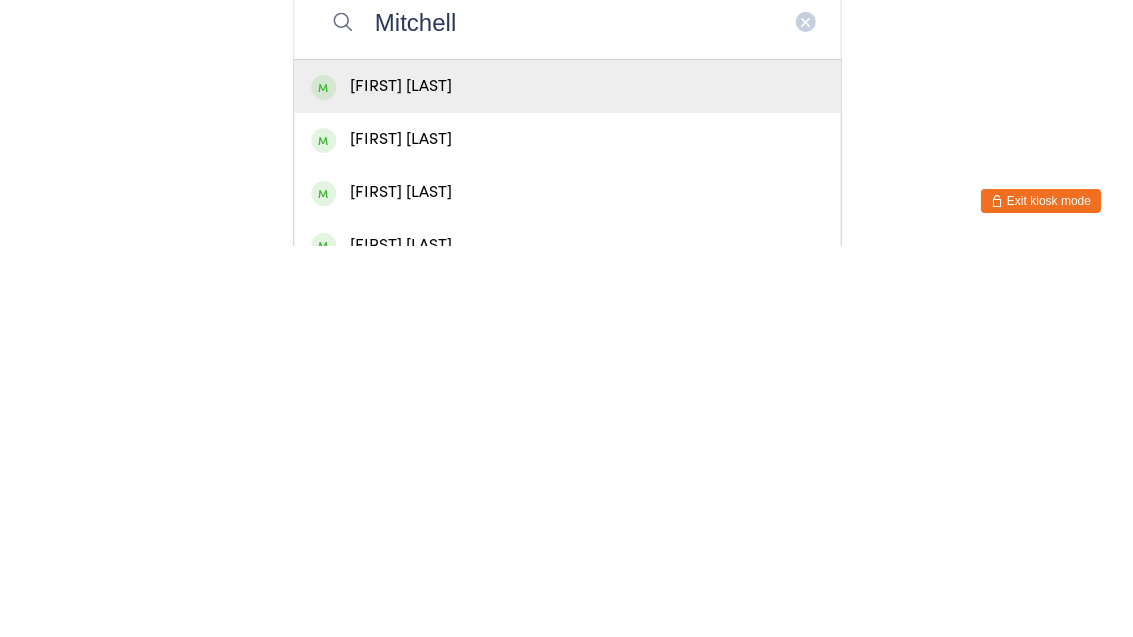 type on "Mitchell" 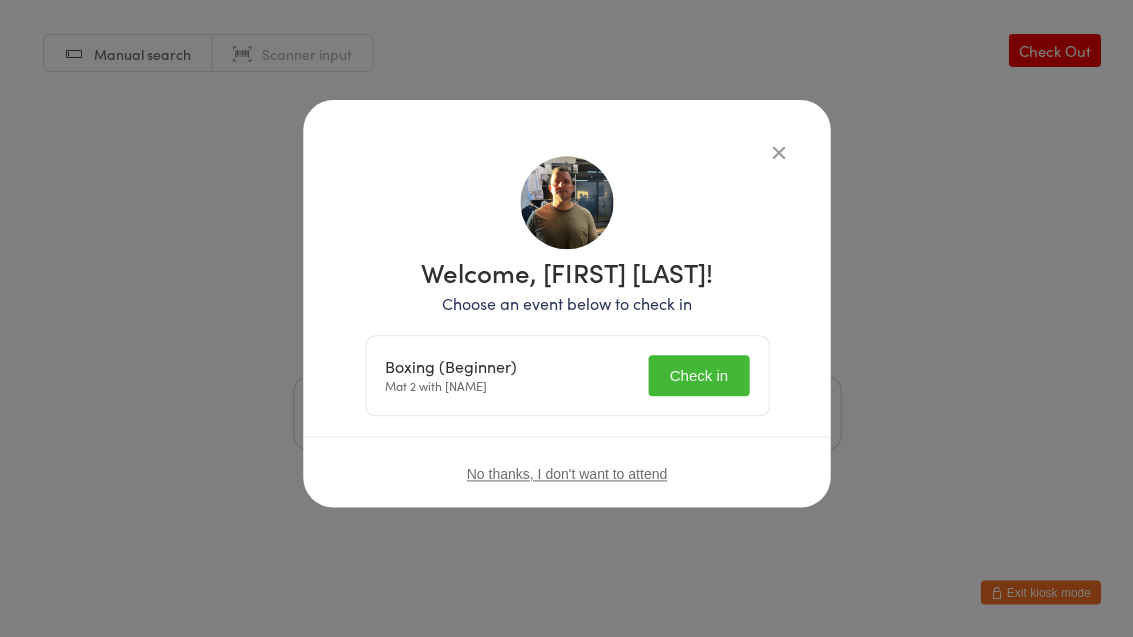 click on "Check in" at bounding box center (698, 375) 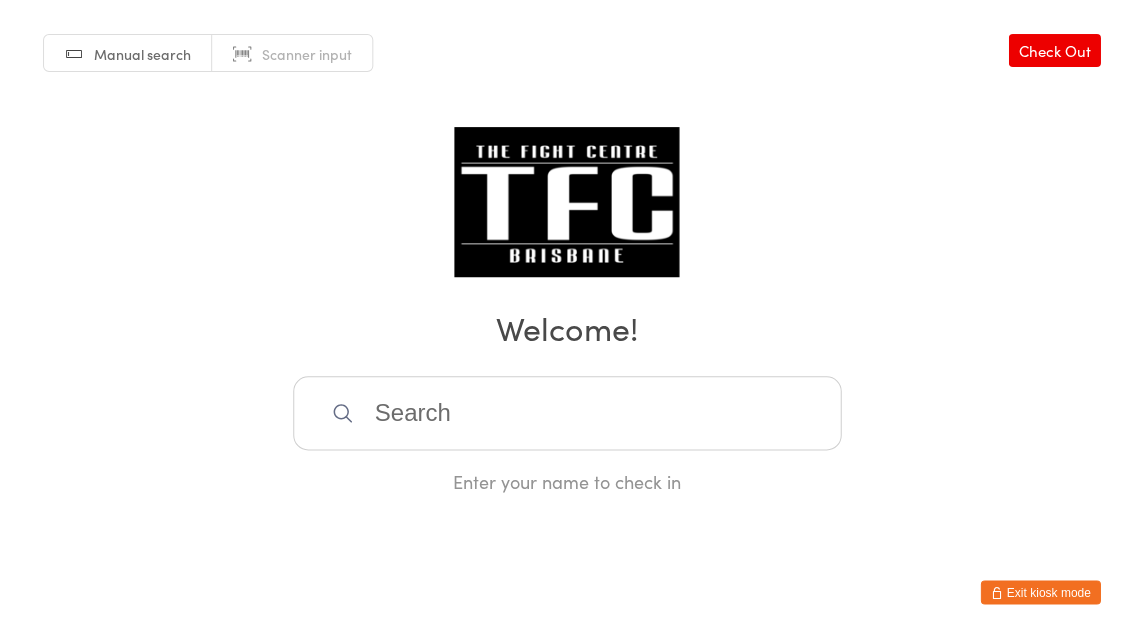 click at bounding box center (567, 413) 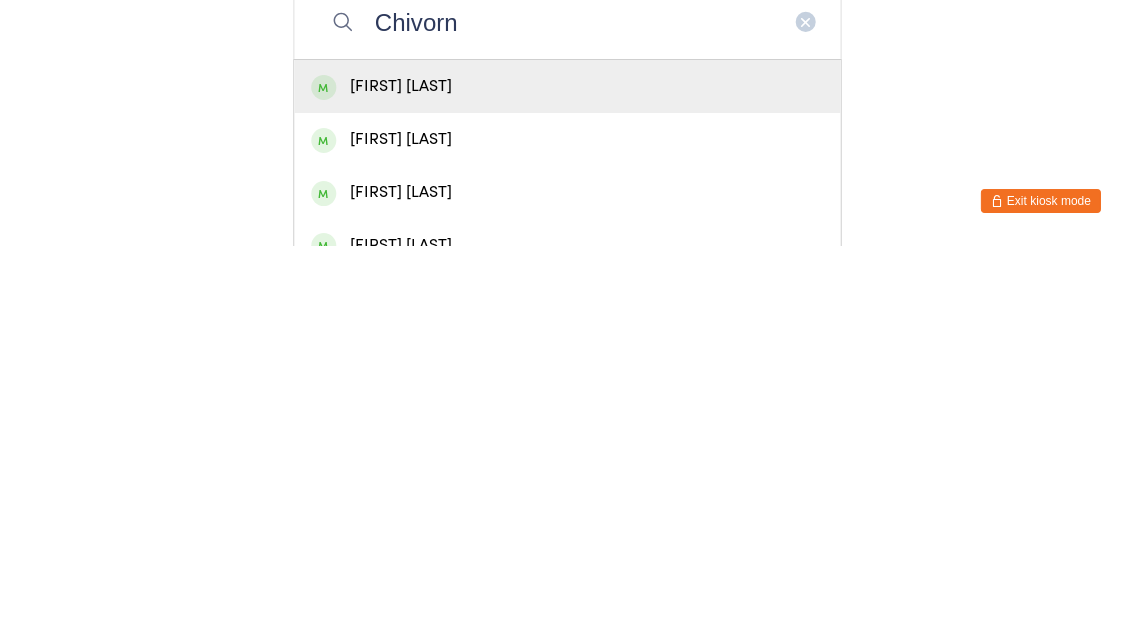 type on "Chivorn" 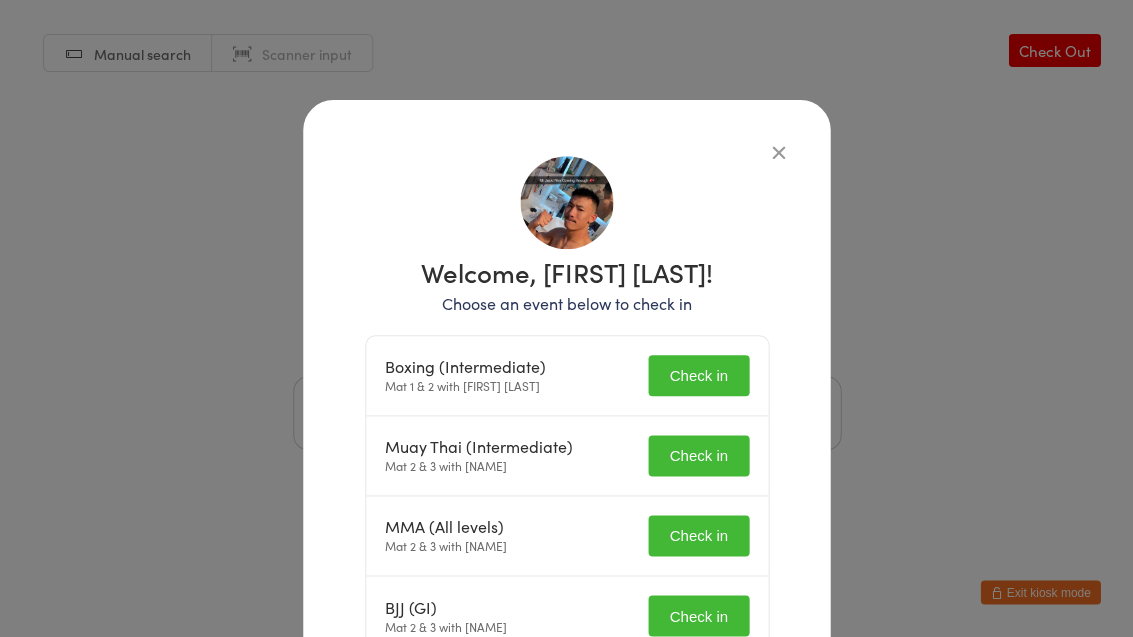 click on "Check in" at bounding box center [698, 375] 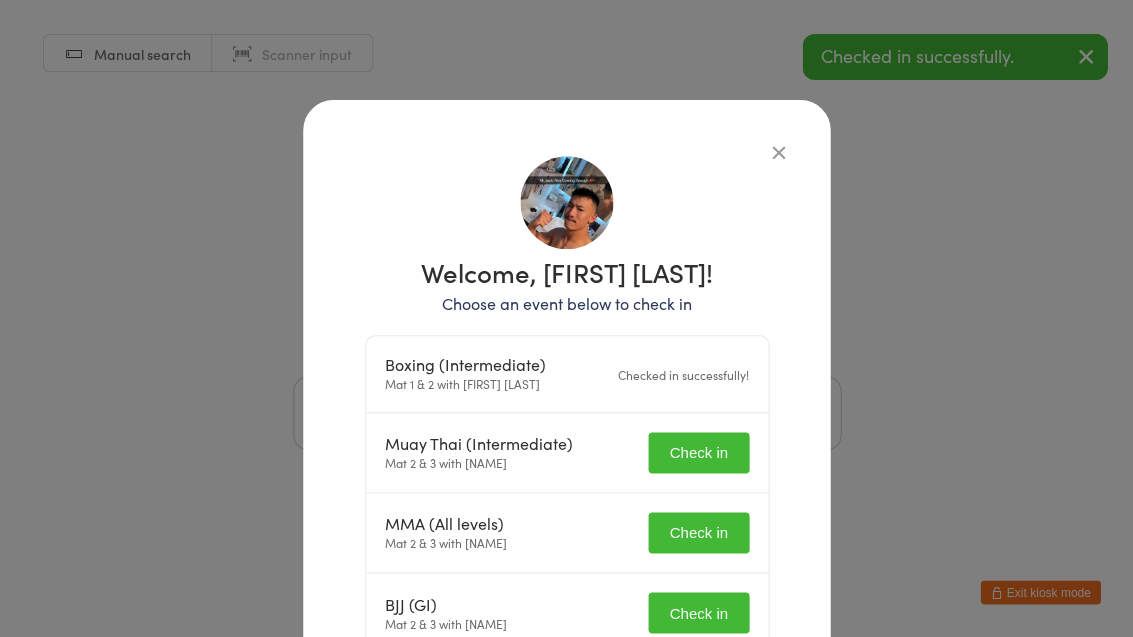click on "Check in" at bounding box center [698, 452] 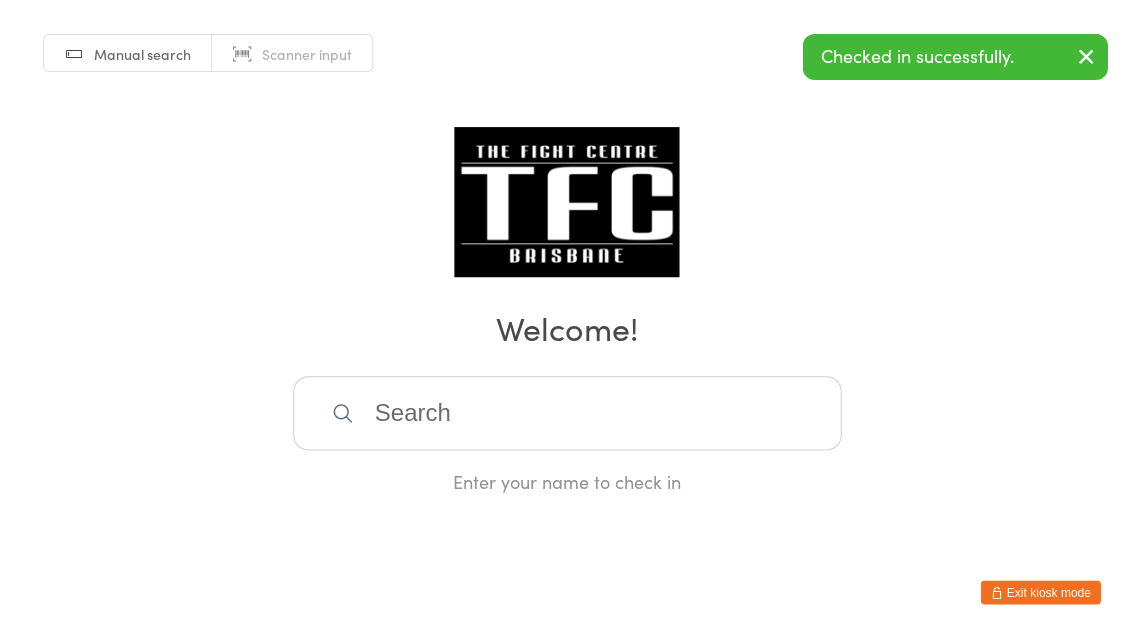 click at bounding box center [567, 413] 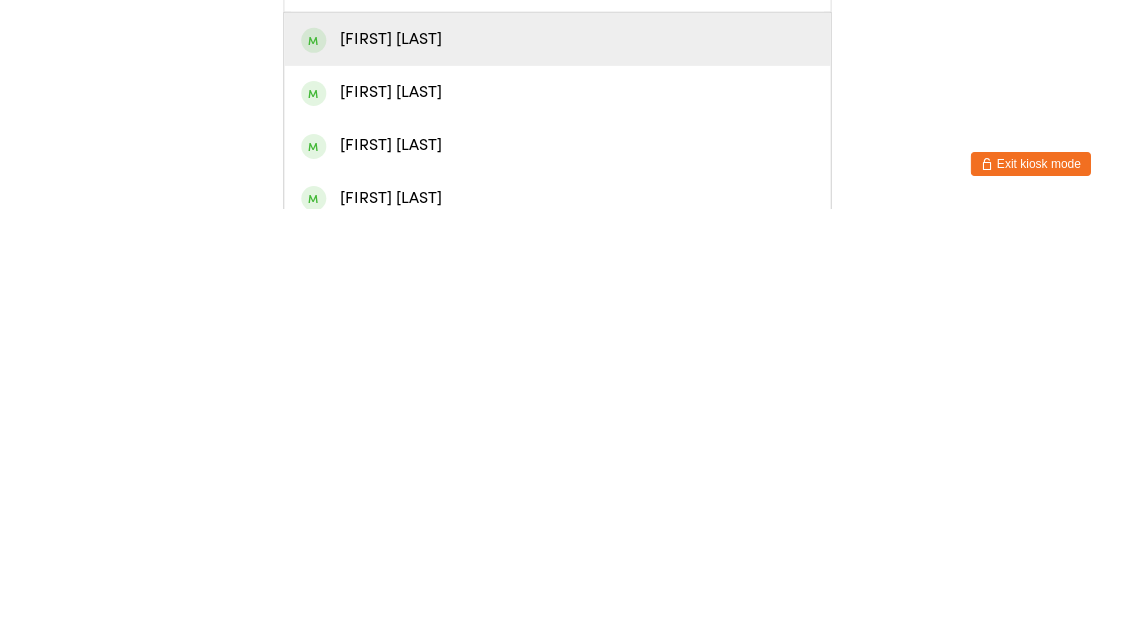 scroll, scrollTop: 45, scrollLeft: 0, axis: vertical 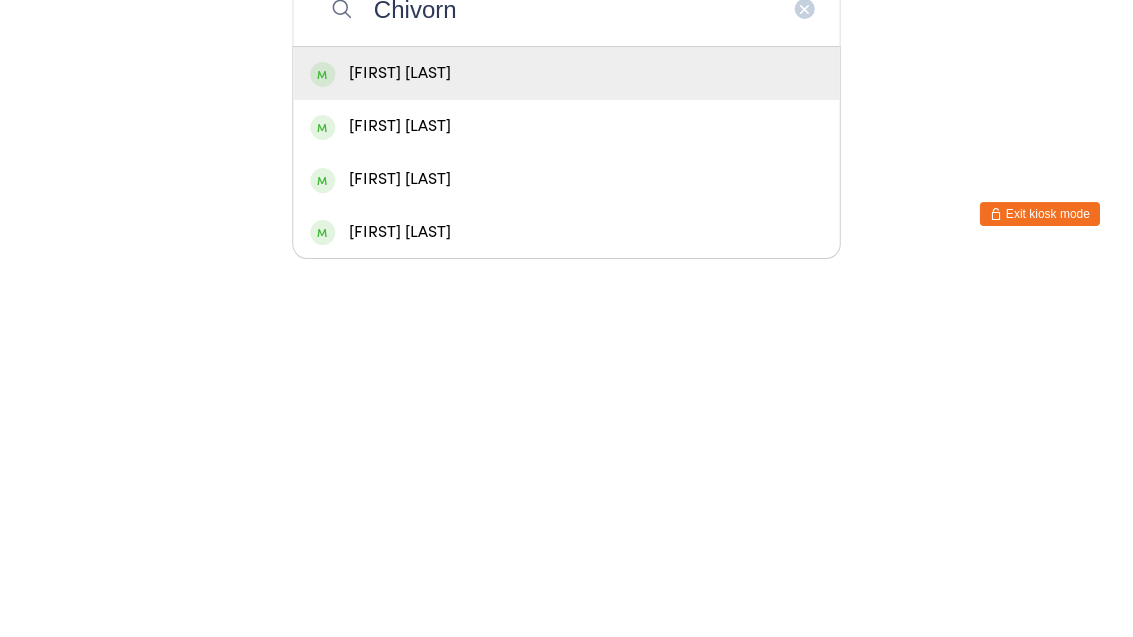 type on "Chivorn" 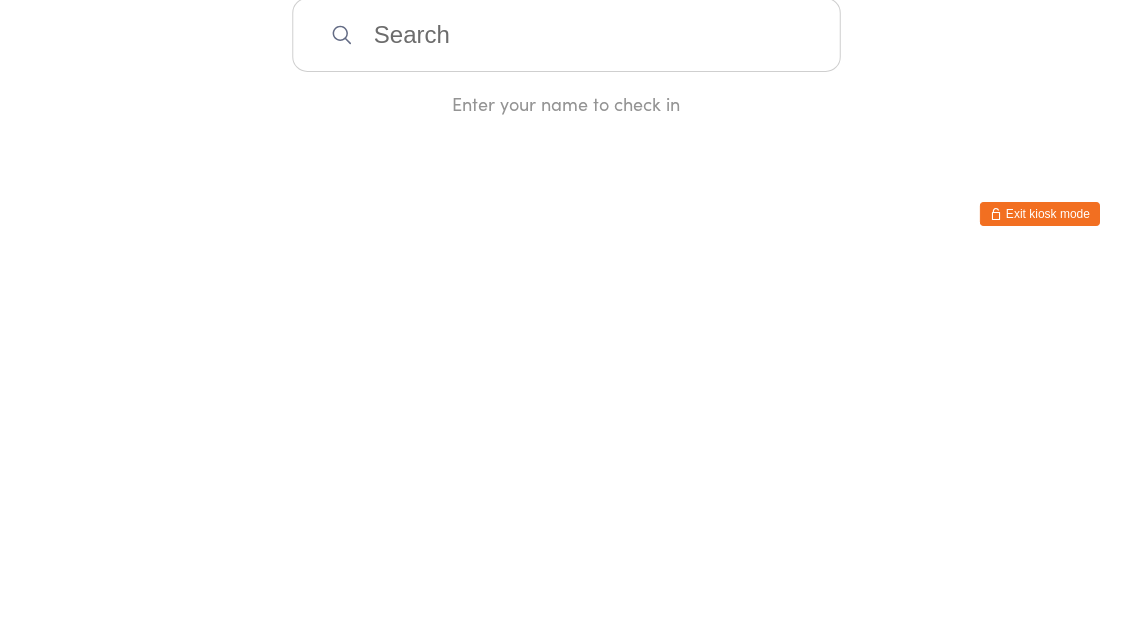 scroll, scrollTop: 0, scrollLeft: 0, axis: both 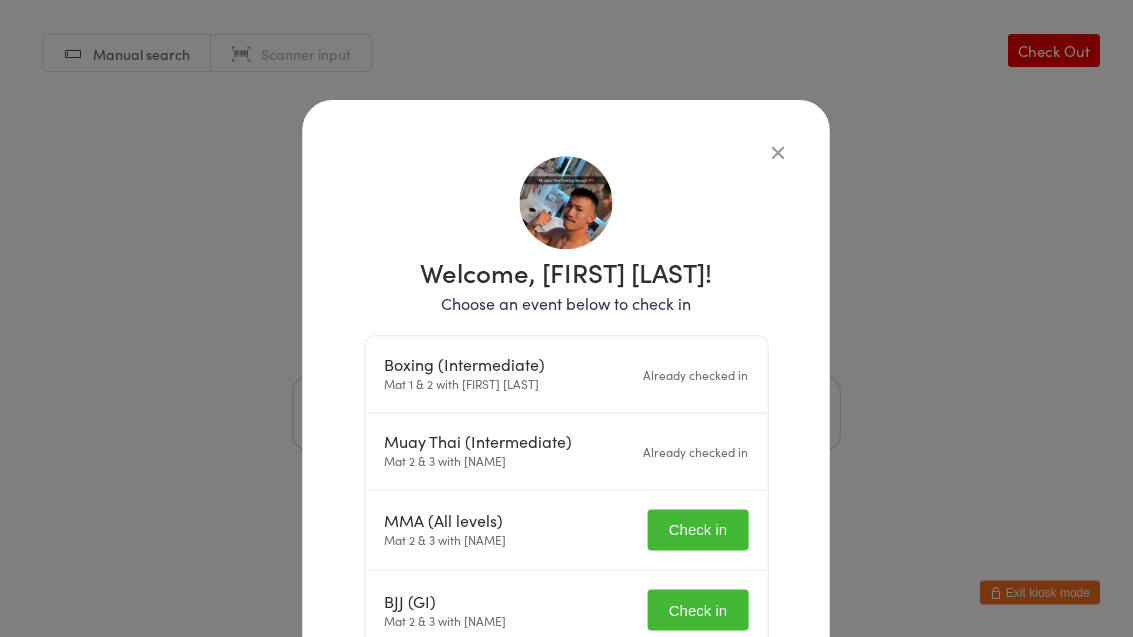 click on "Check in" at bounding box center [698, 529] 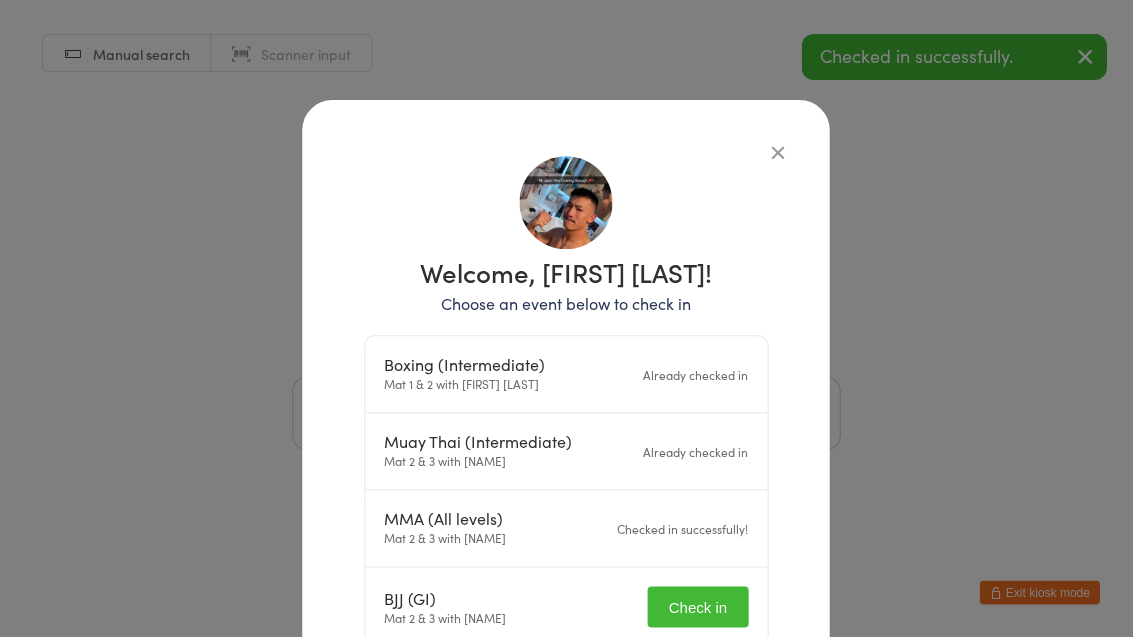 click on "Check in" at bounding box center [698, 606] 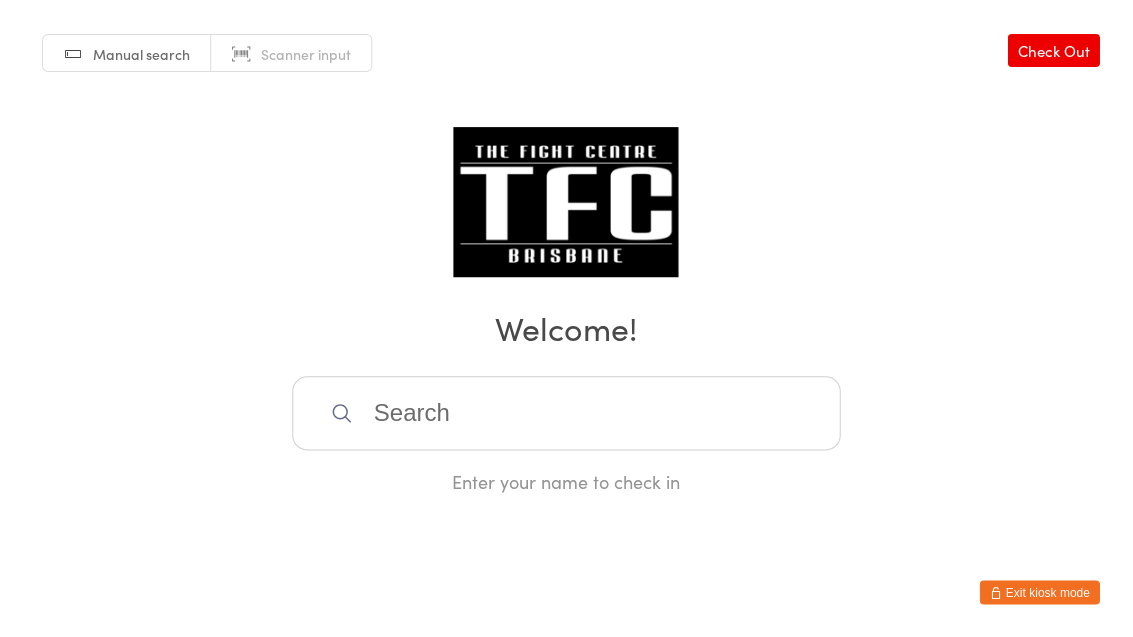 click at bounding box center [567, 413] 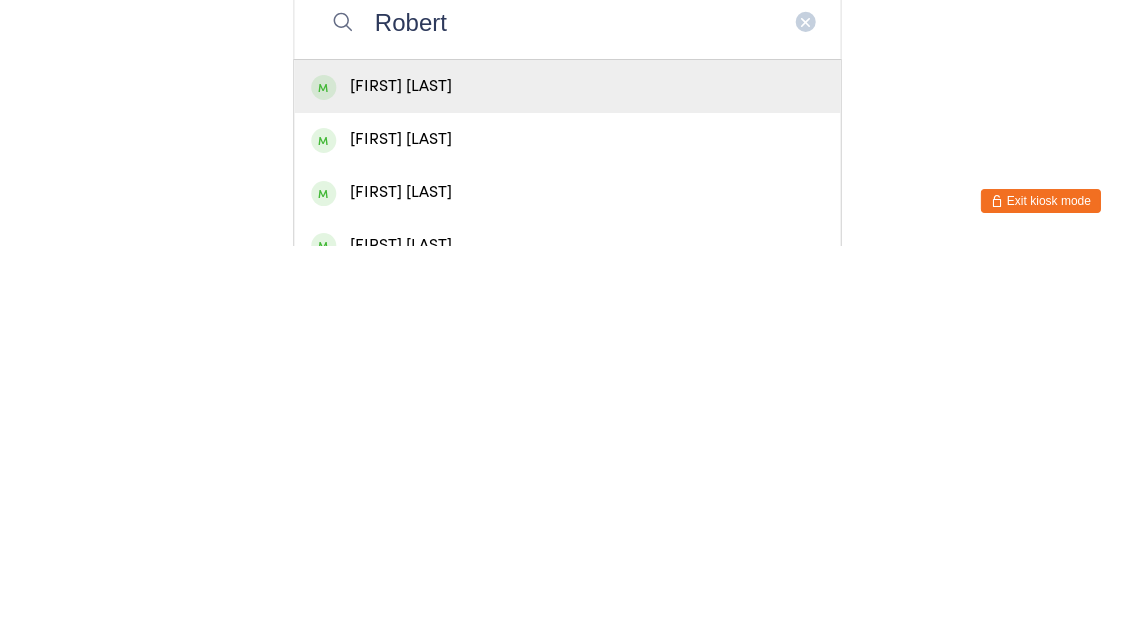 type on "Robert" 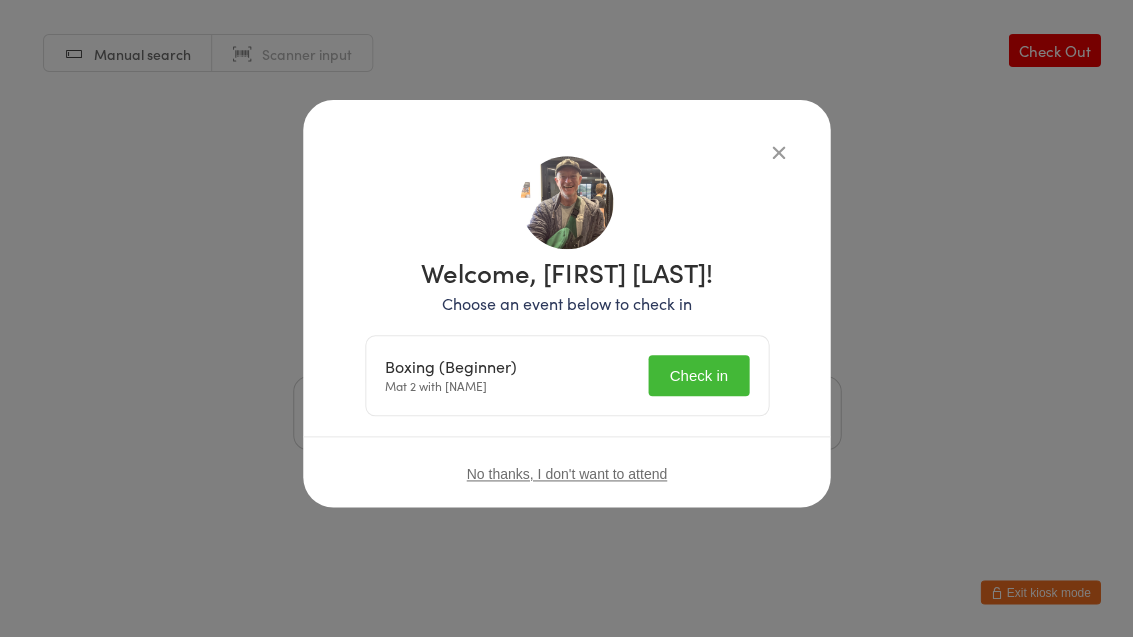 click on "Check in" at bounding box center [698, 375] 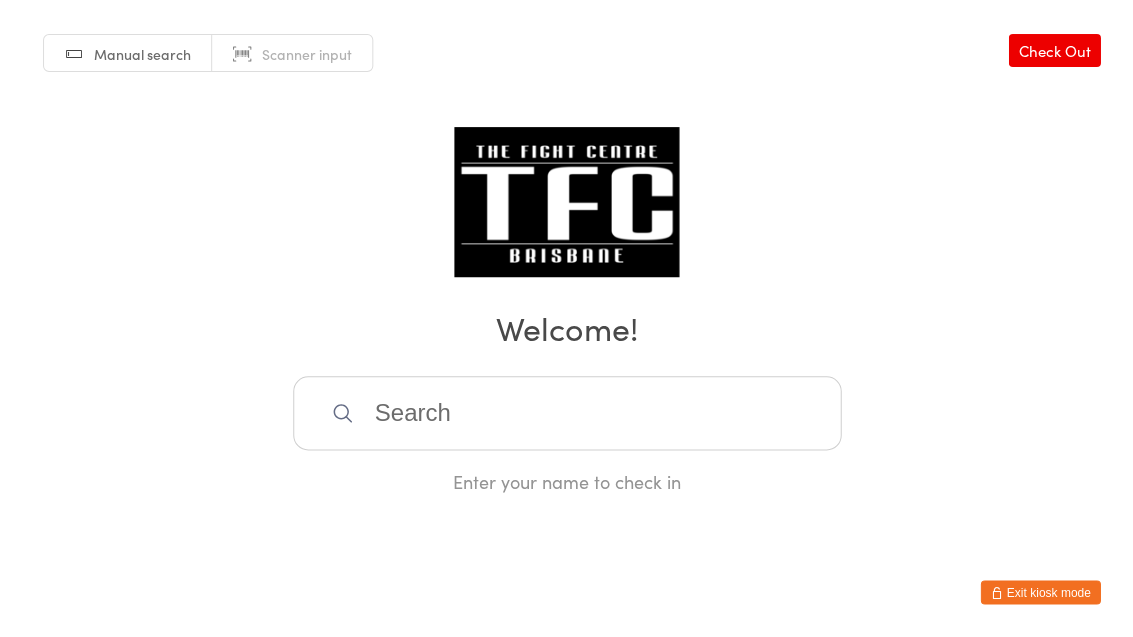 click at bounding box center (567, 413) 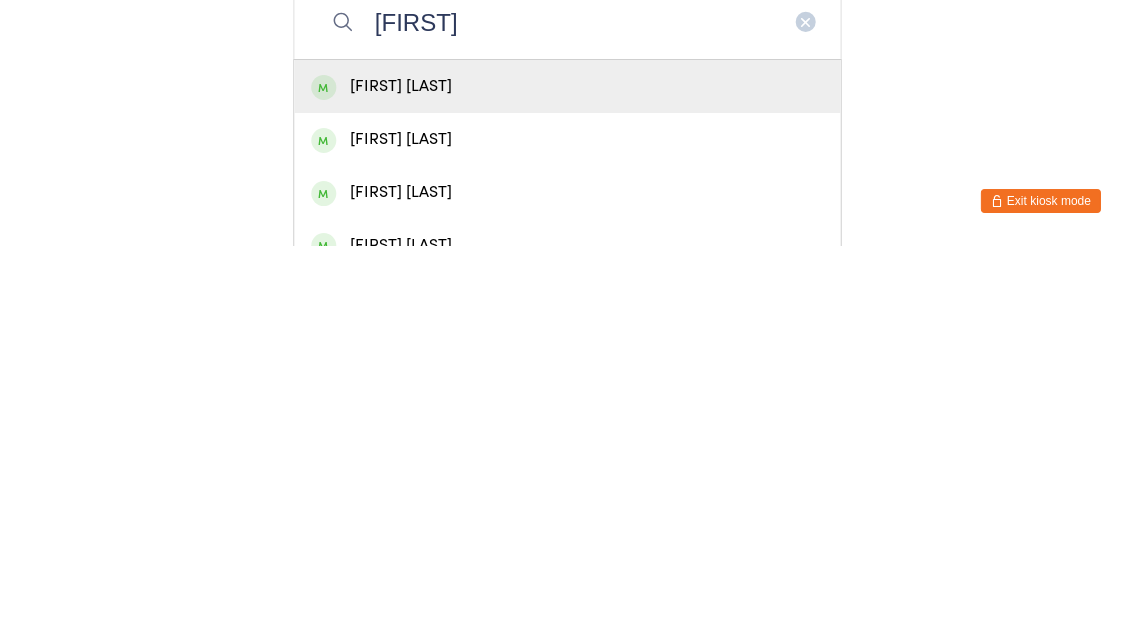 type on "[FIRST]" 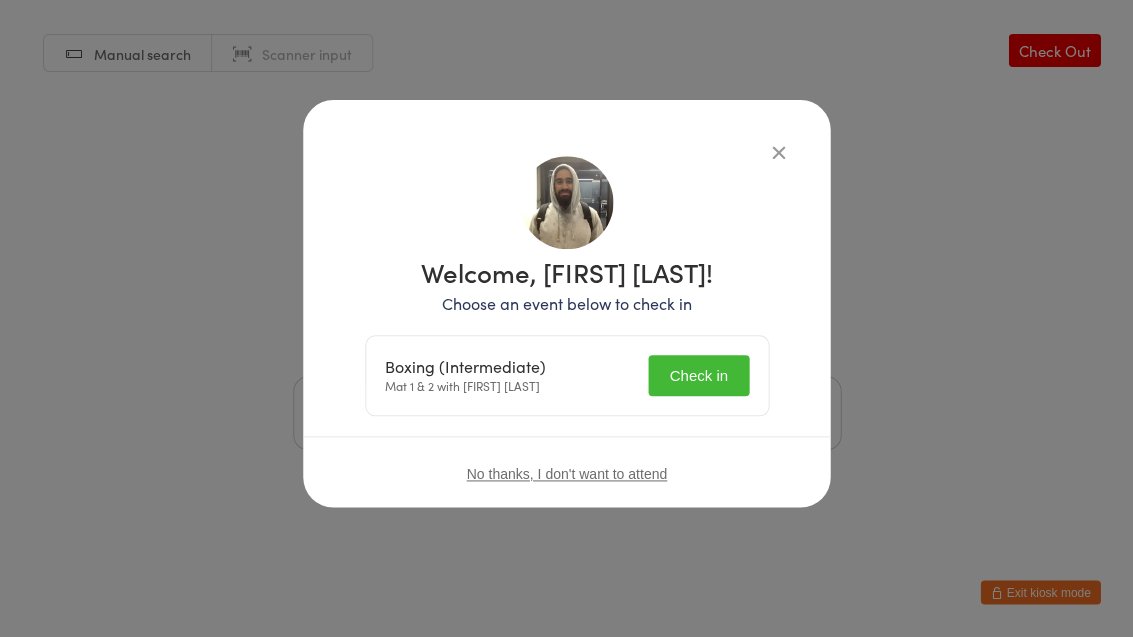 click on "Check in" at bounding box center [698, 375] 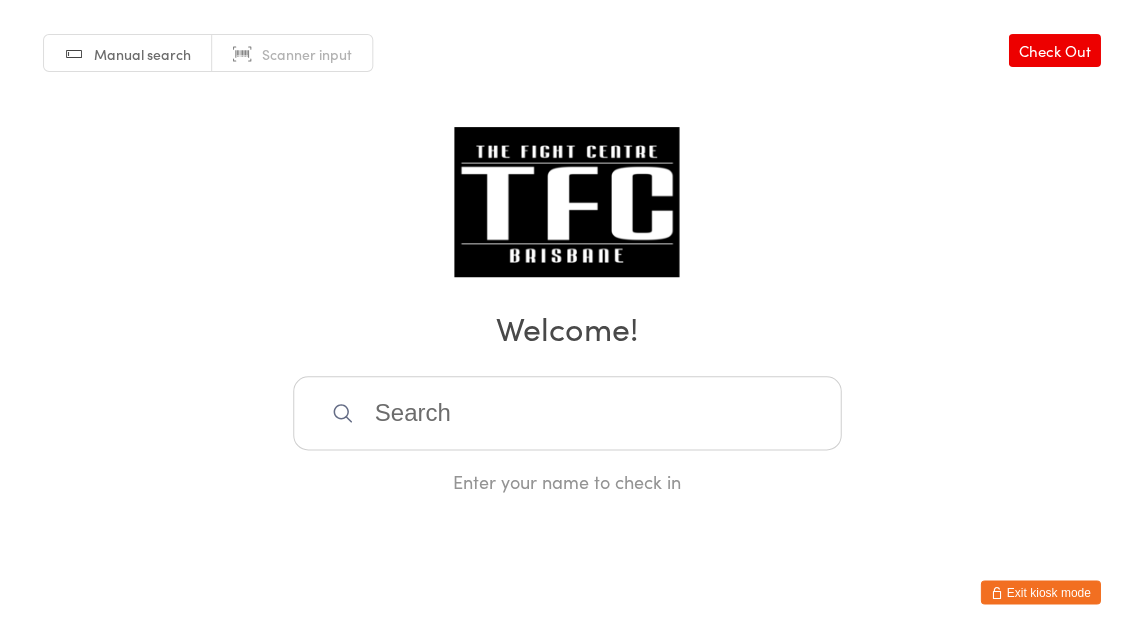 click 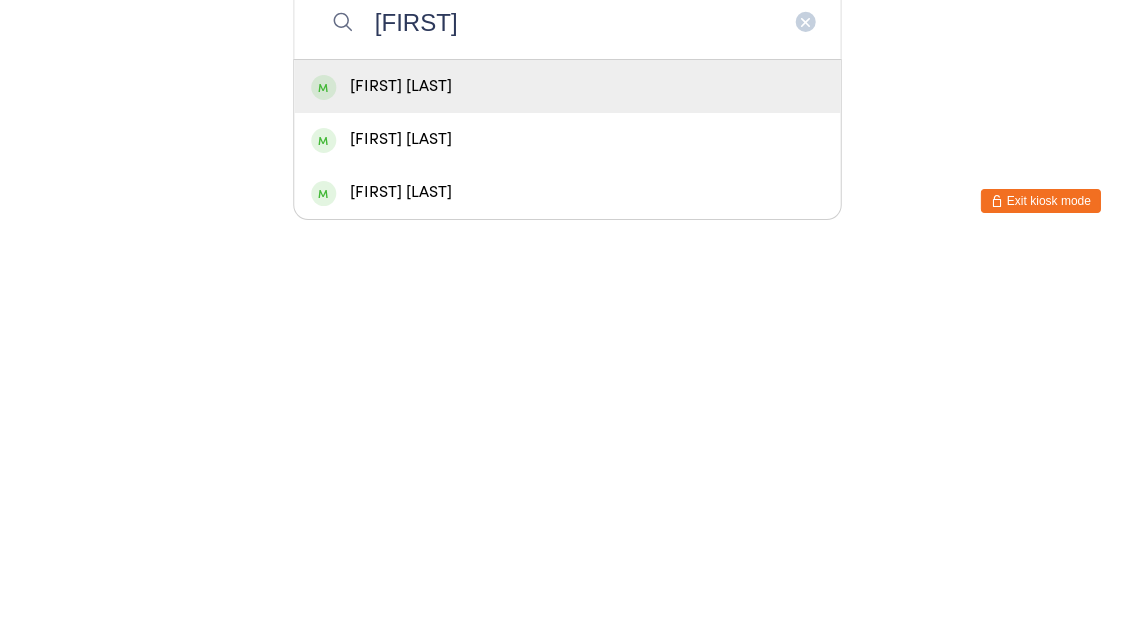 type on "[FIRST]" 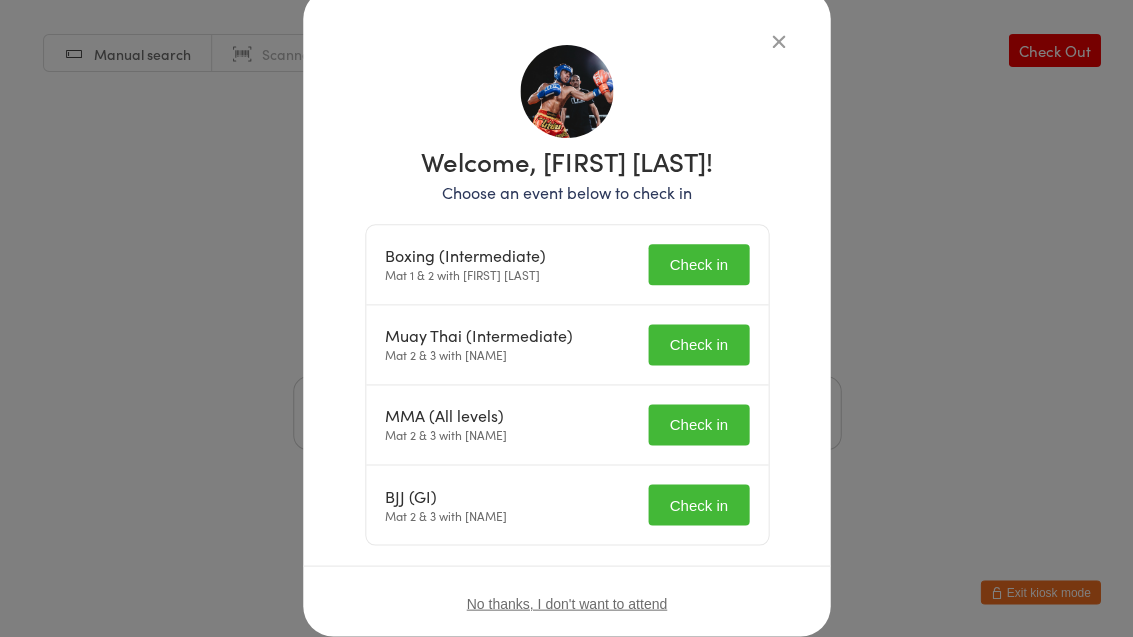 scroll, scrollTop: 113, scrollLeft: 0, axis: vertical 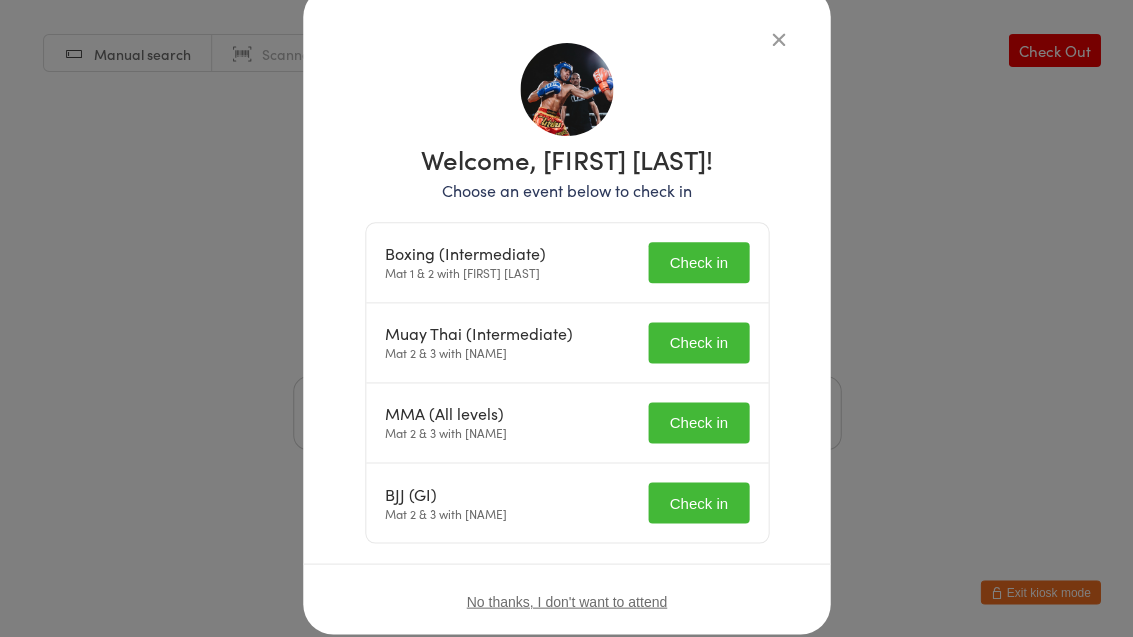 click on "Check in" at bounding box center [698, 262] 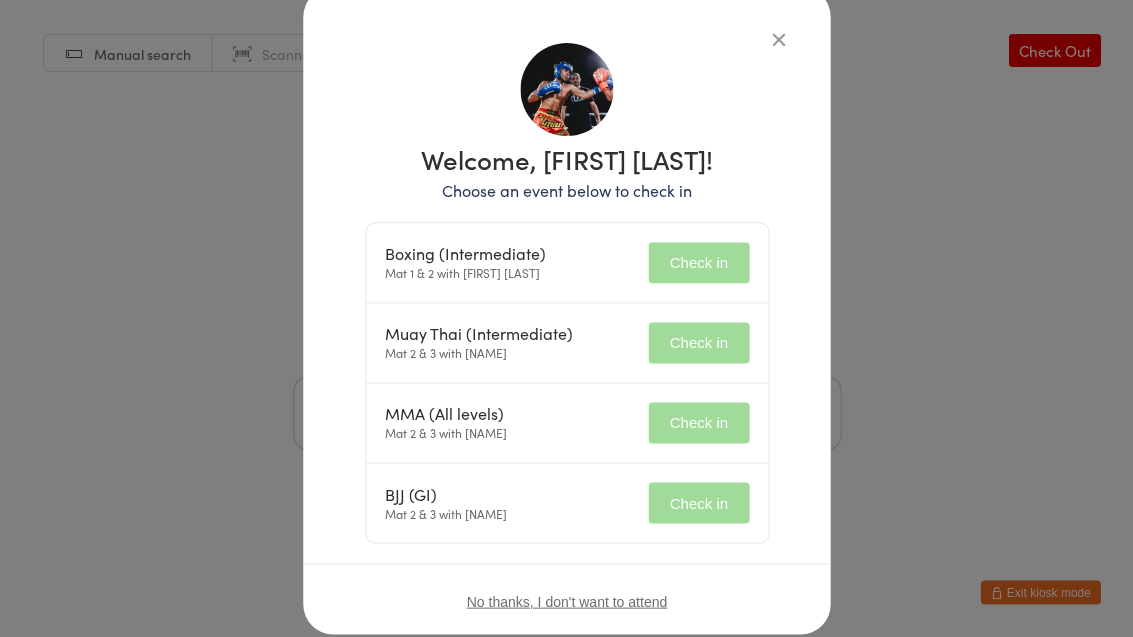 click on "Check in" at bounding box center [698, 342] 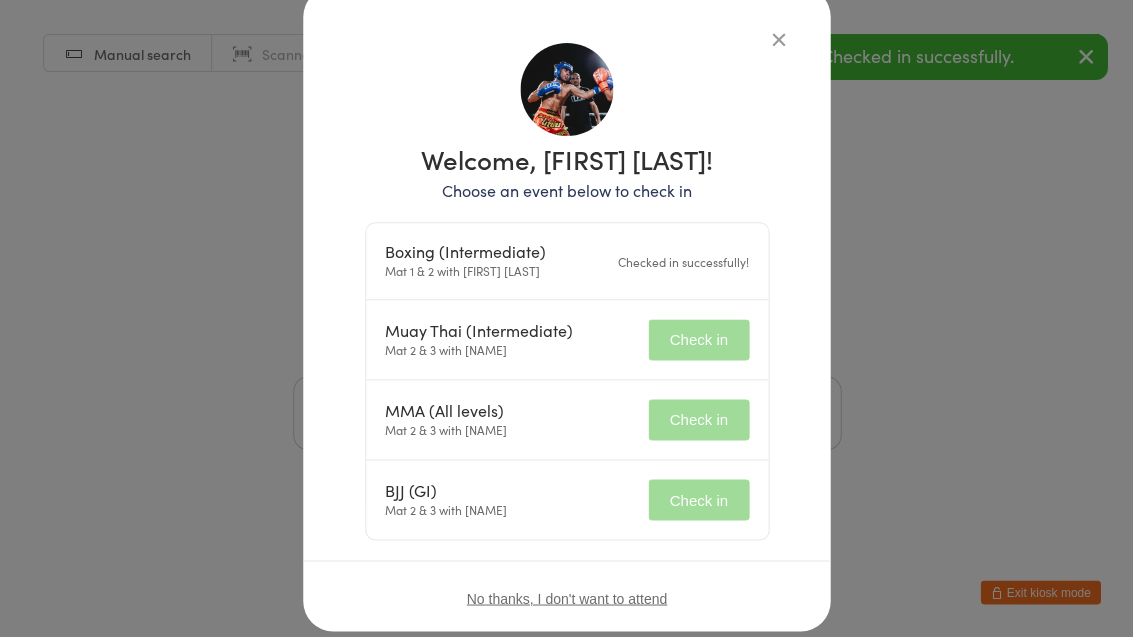 click on "MMA (All levels) Mat 2 & 3 with [NAME]" at bounding box center [567, 420] 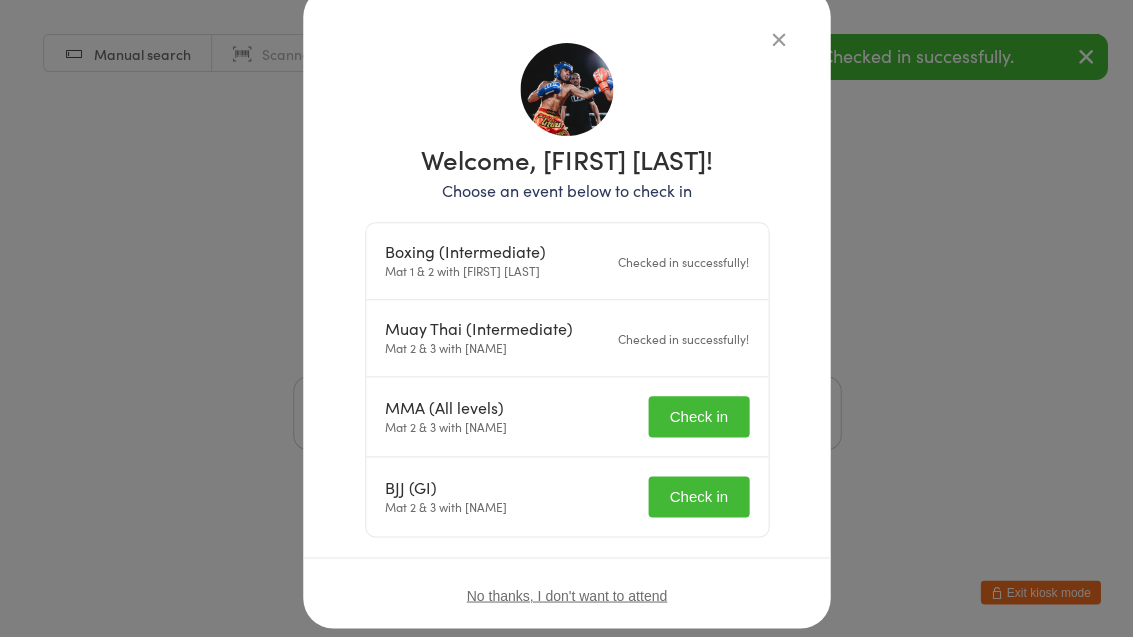 click on "Check in" at bounding box center (698, 496) 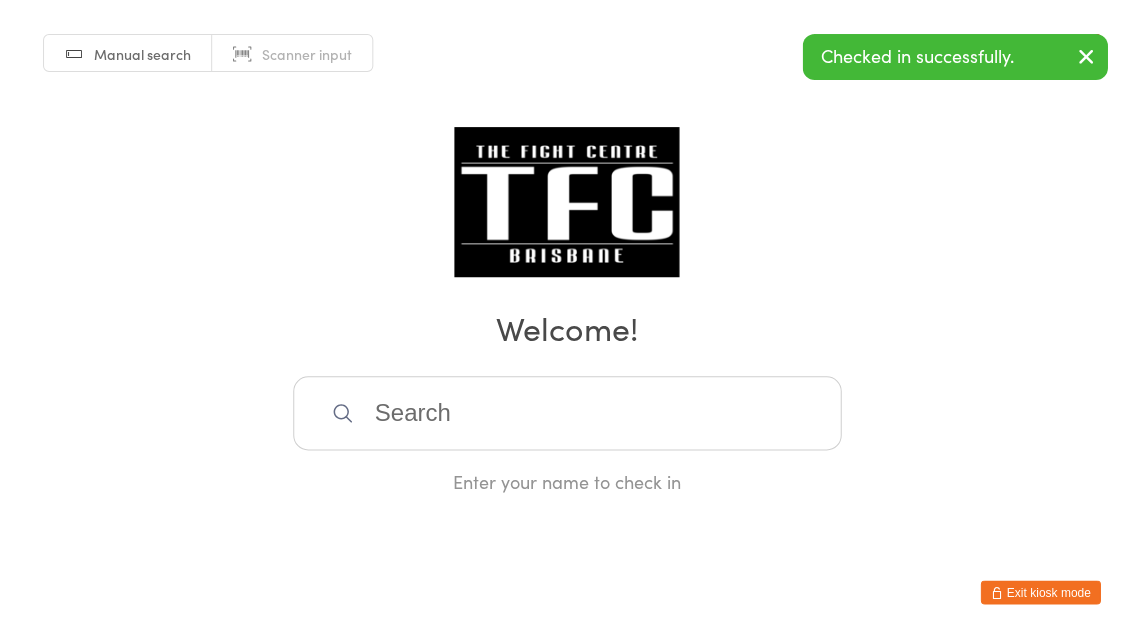 click at bounding box center [567, 413] 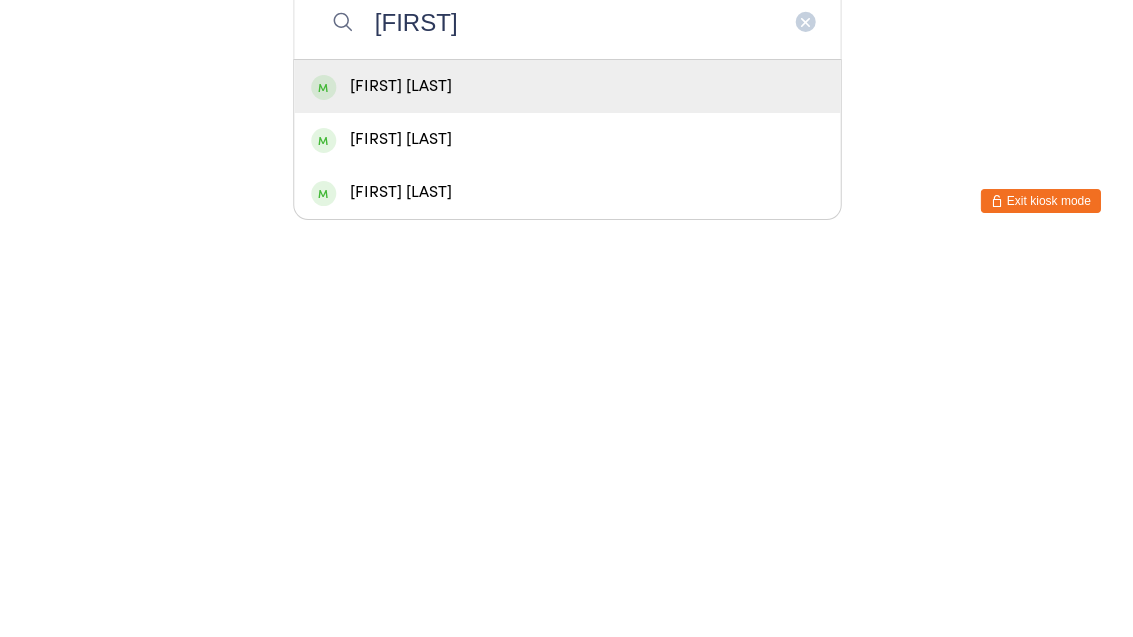 type on "[FIRST]" 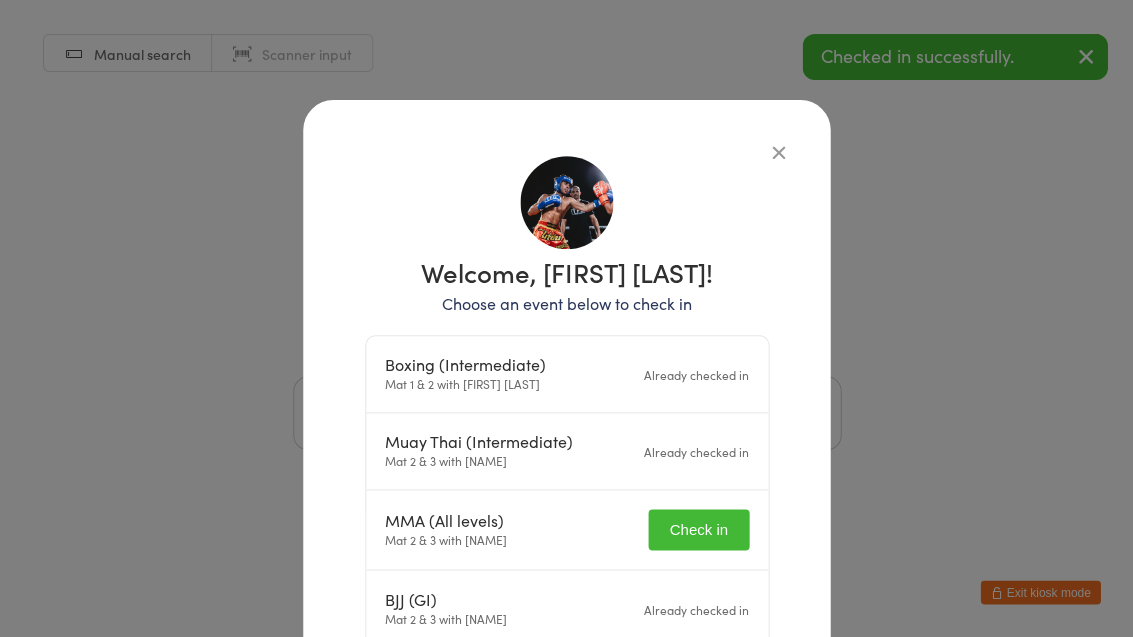 click on "Check in" at bounding box center (698, 529) 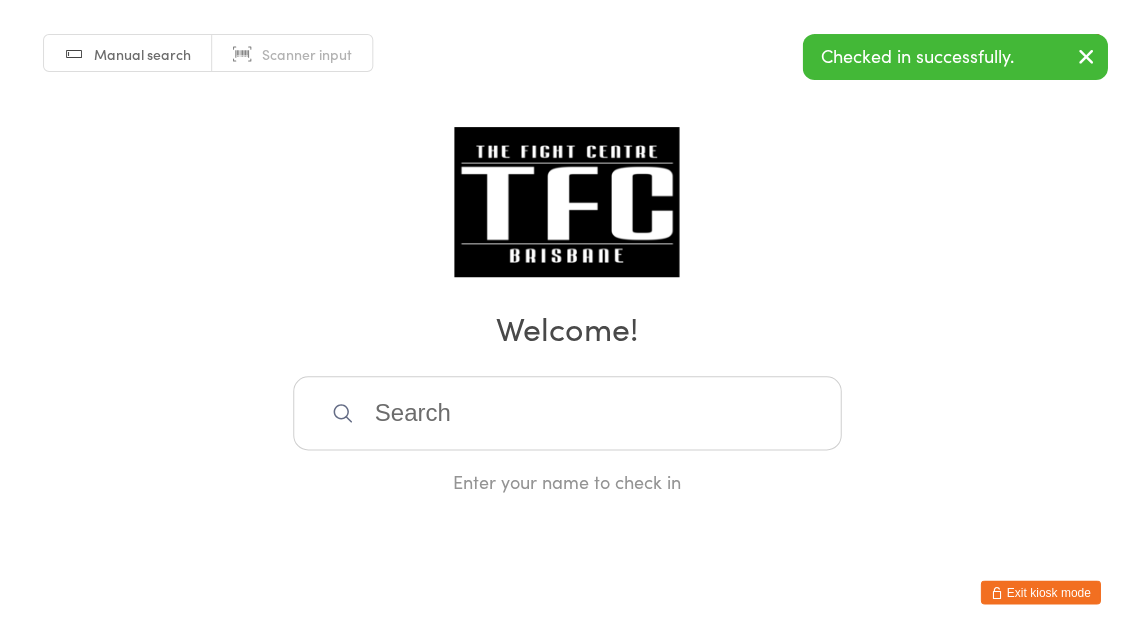 click on "Manual search Scanner input Check Out Welcome! Enter your name to check in" at bounding box center (566, 247) 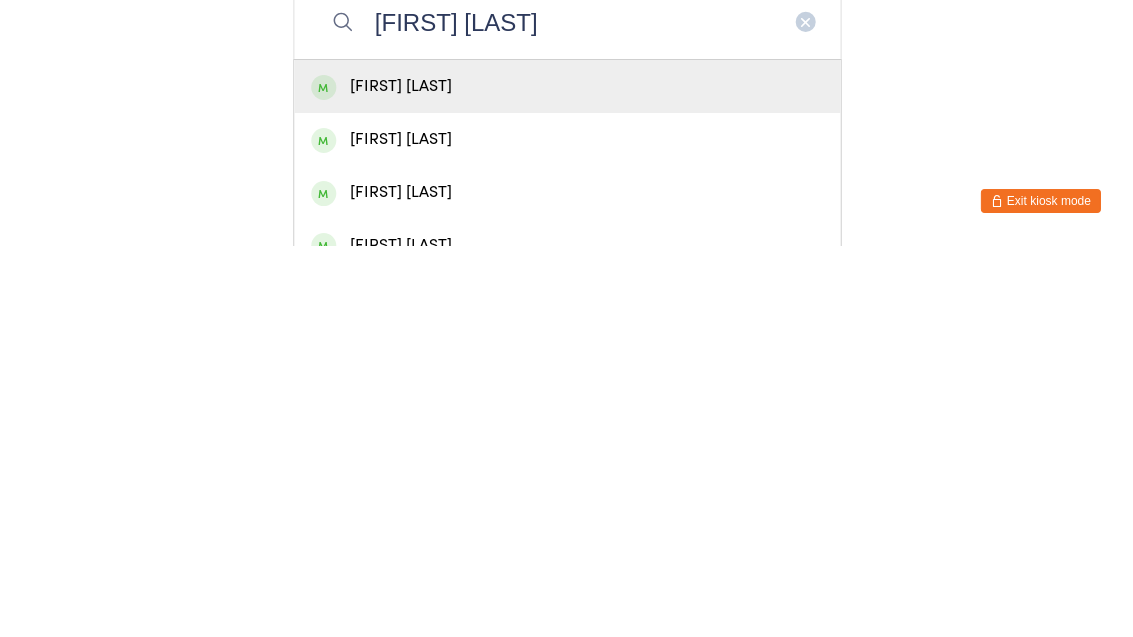 type on "[FIRST] [LAST]" 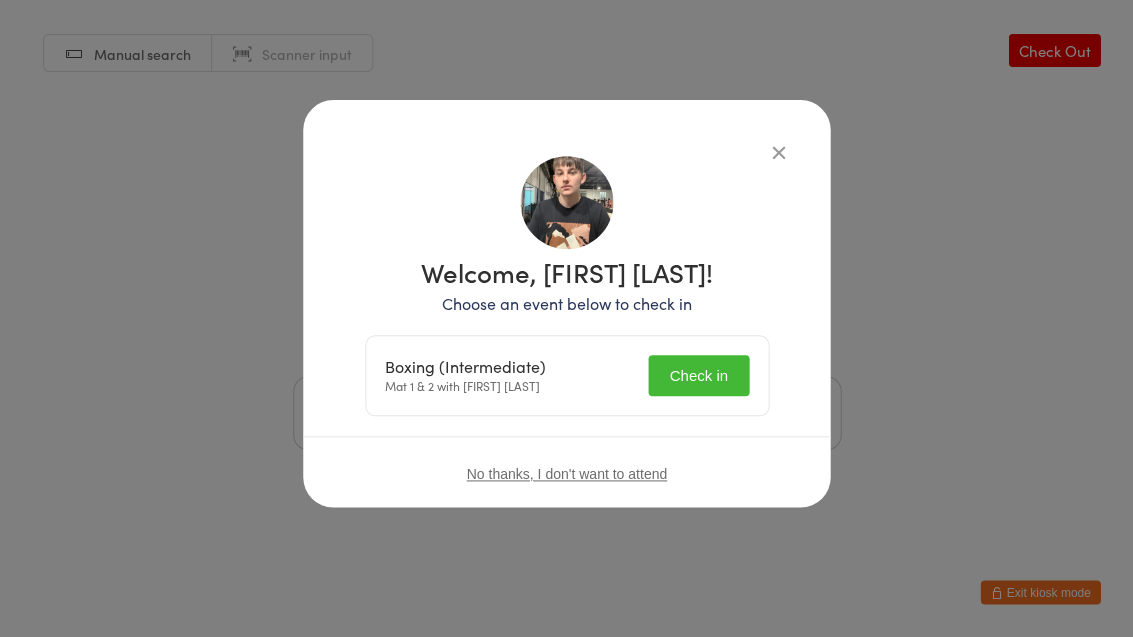 click on "Check in" at bounding box center (698, 375) 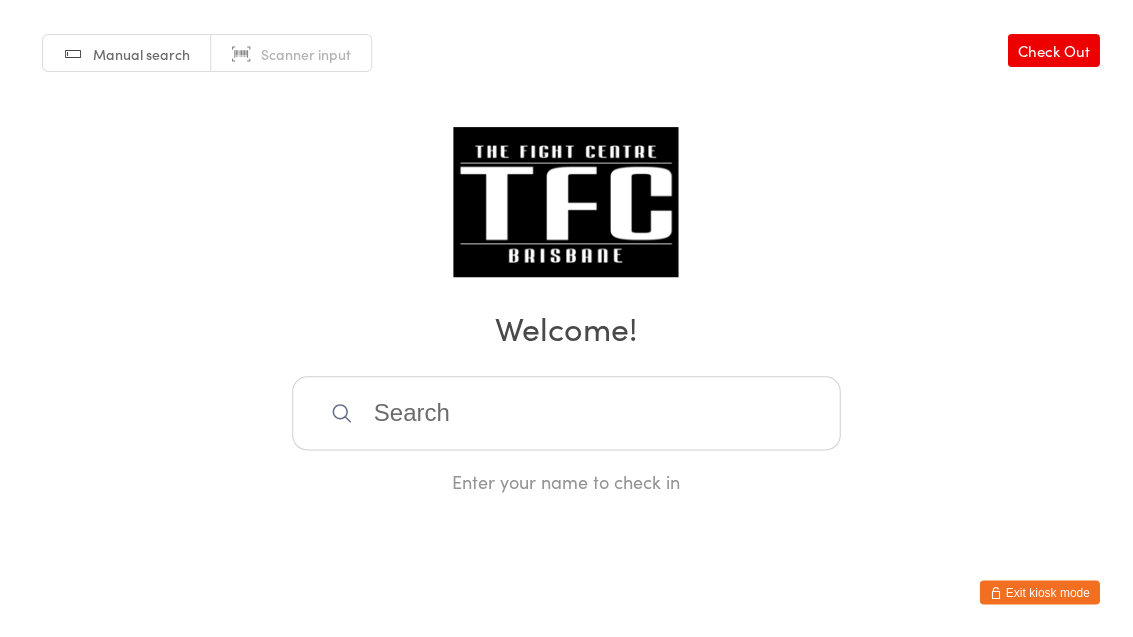 click at bounding box center (567, 413) 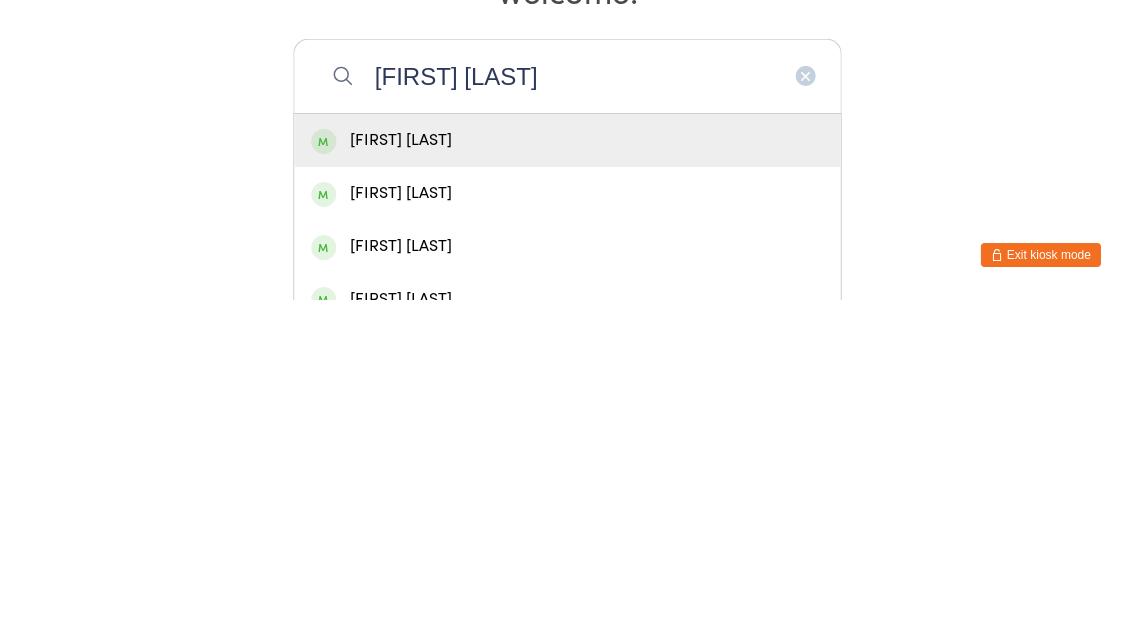 type on "[FIRST] [LAST]" 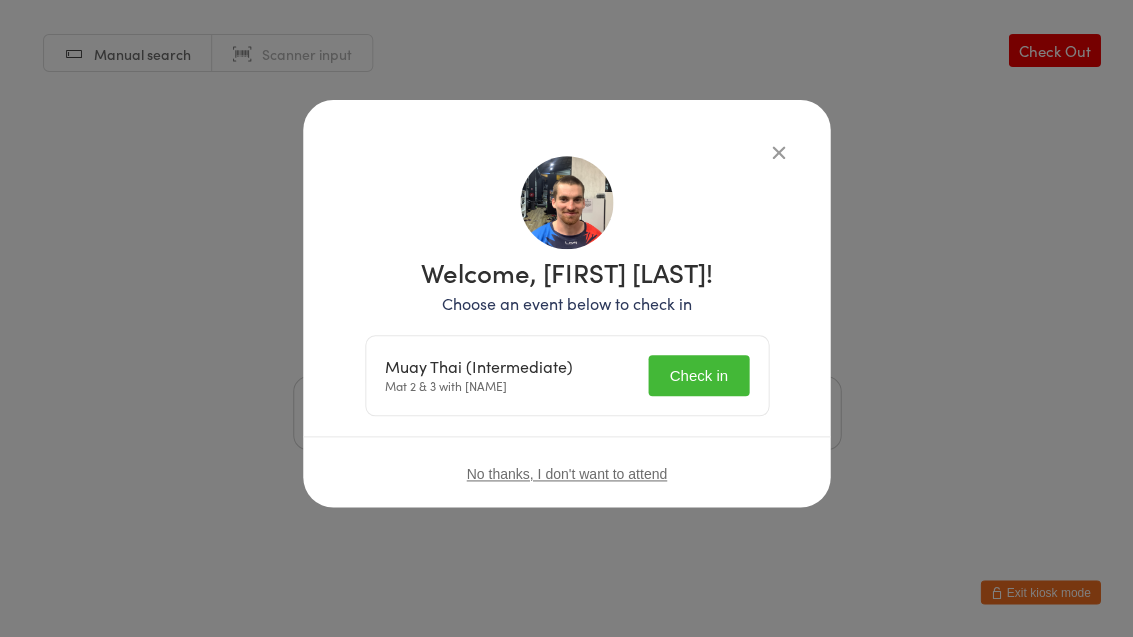click on "Check in" at bounding box center (698, 375) 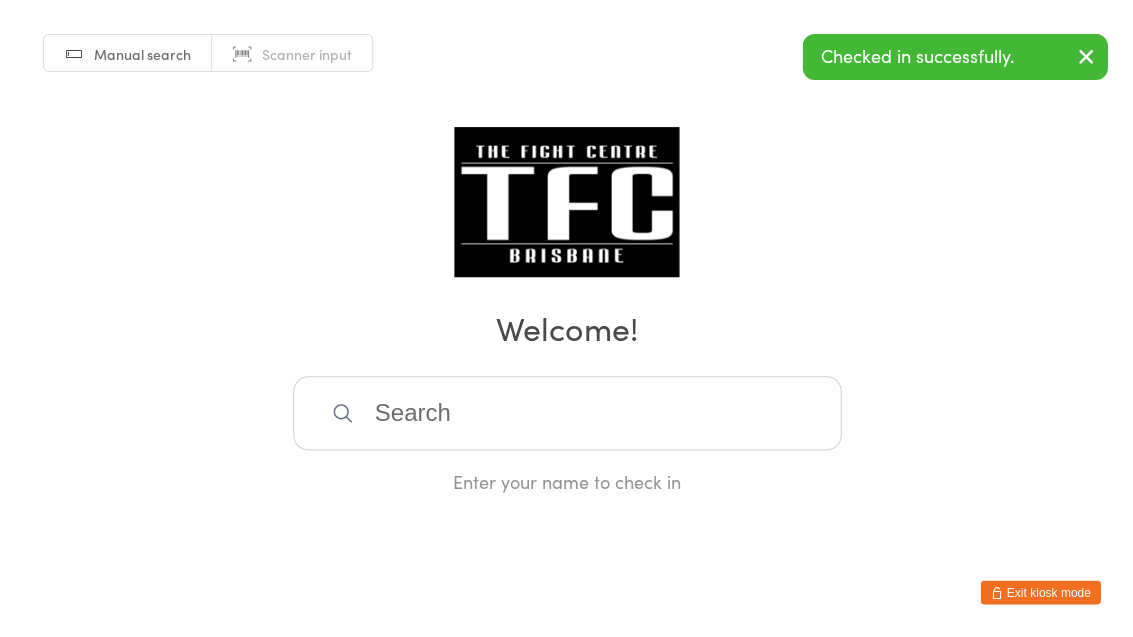 click at bounding box center [567, 413] 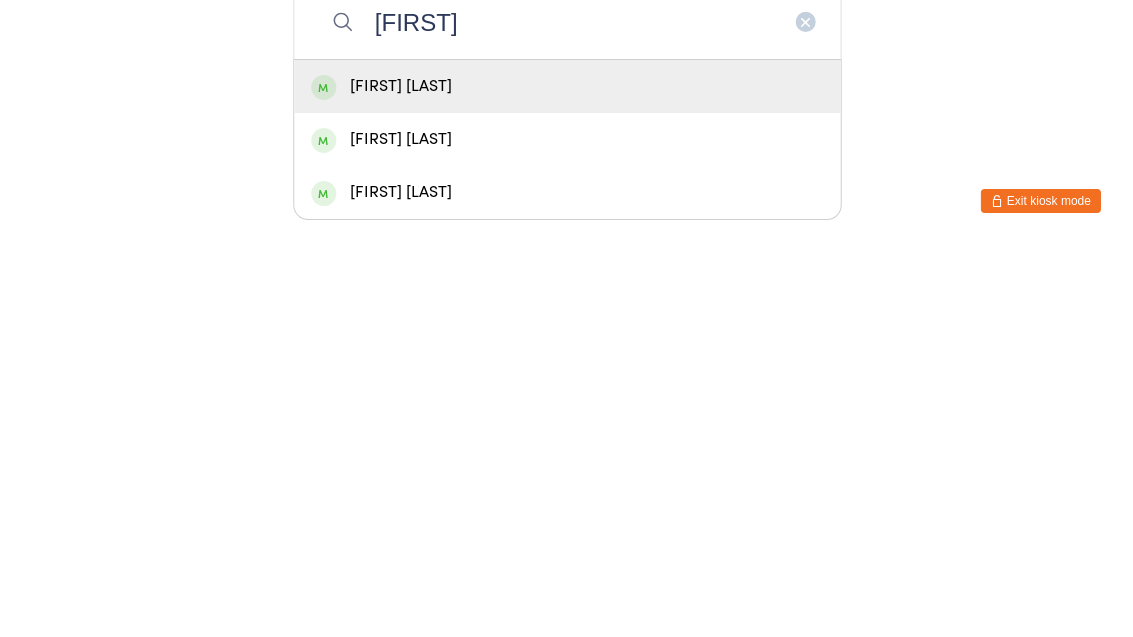 type on "[FIRST]" 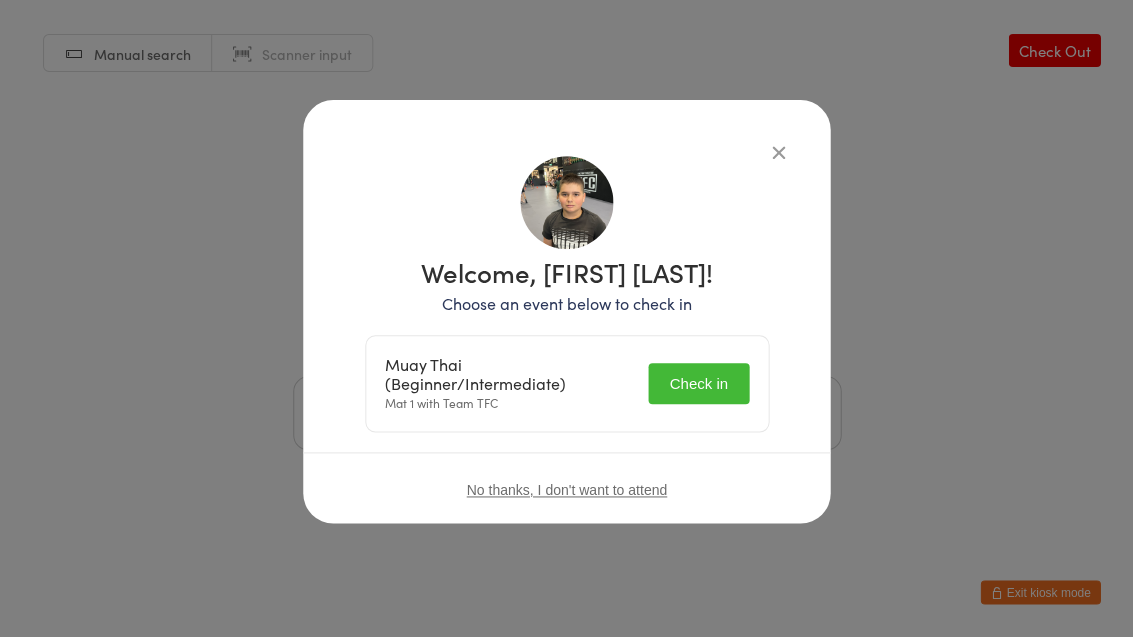click on "Check in" at bounding box center (698, 383) 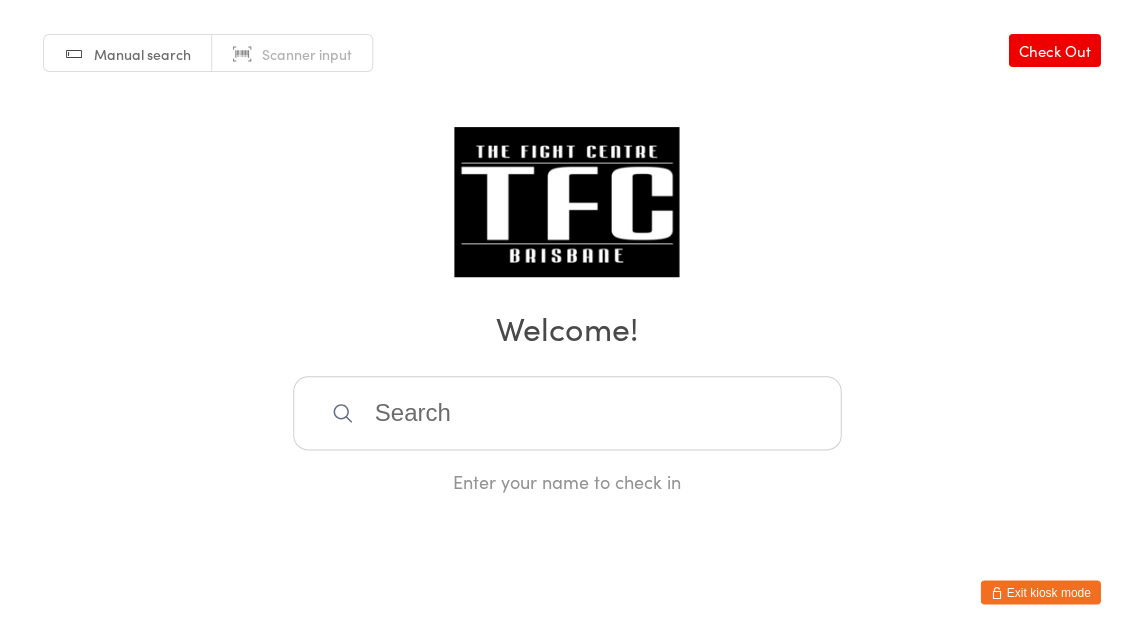click at bounding box center (567, 413) 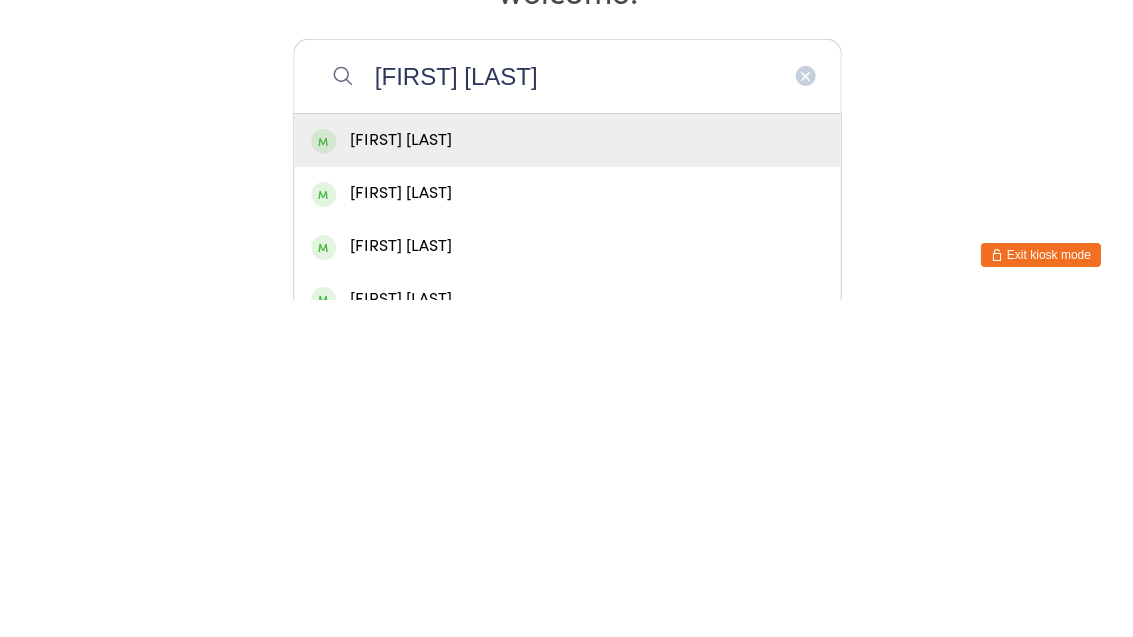 type on "[FIRST] [LAST]" 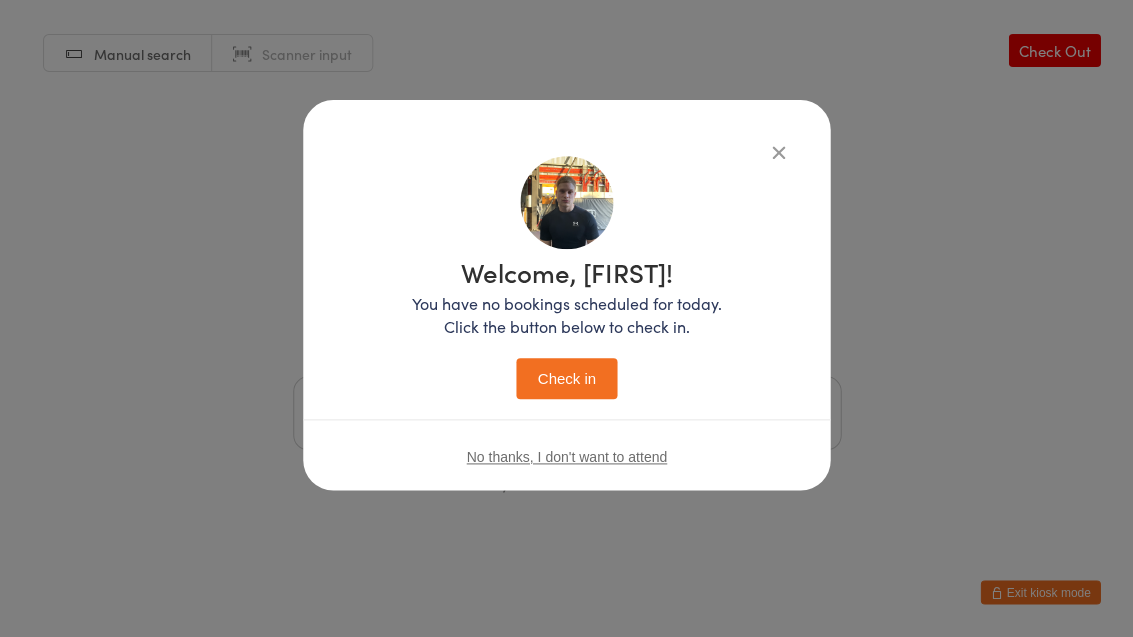 click on "Check in" at bounding box center [566, 378] 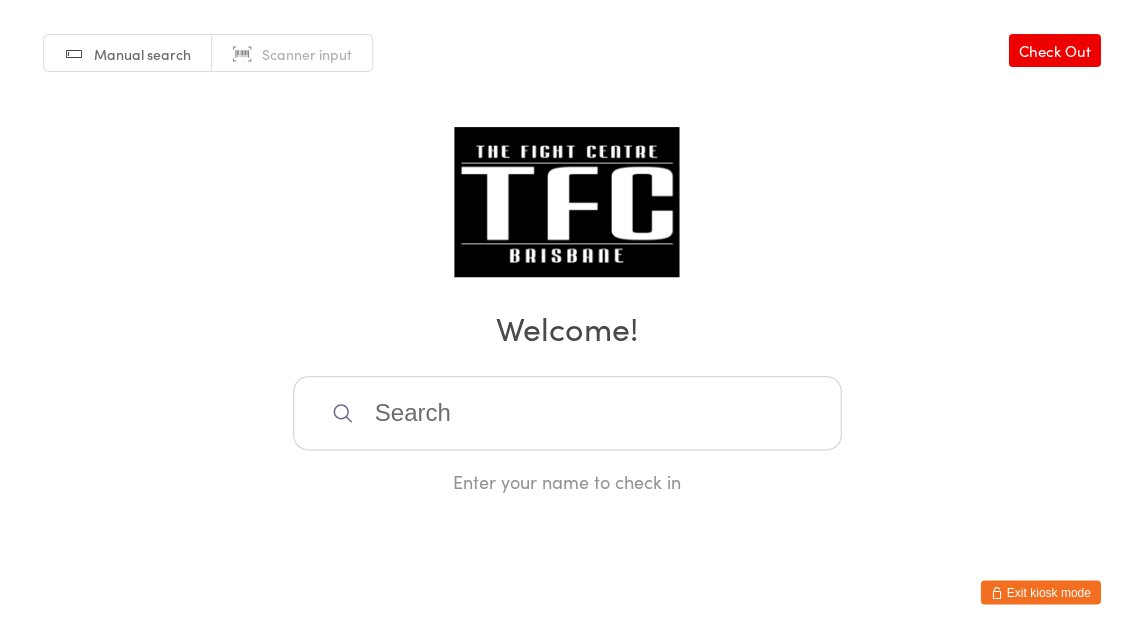 click at bounding box center (567, 413) 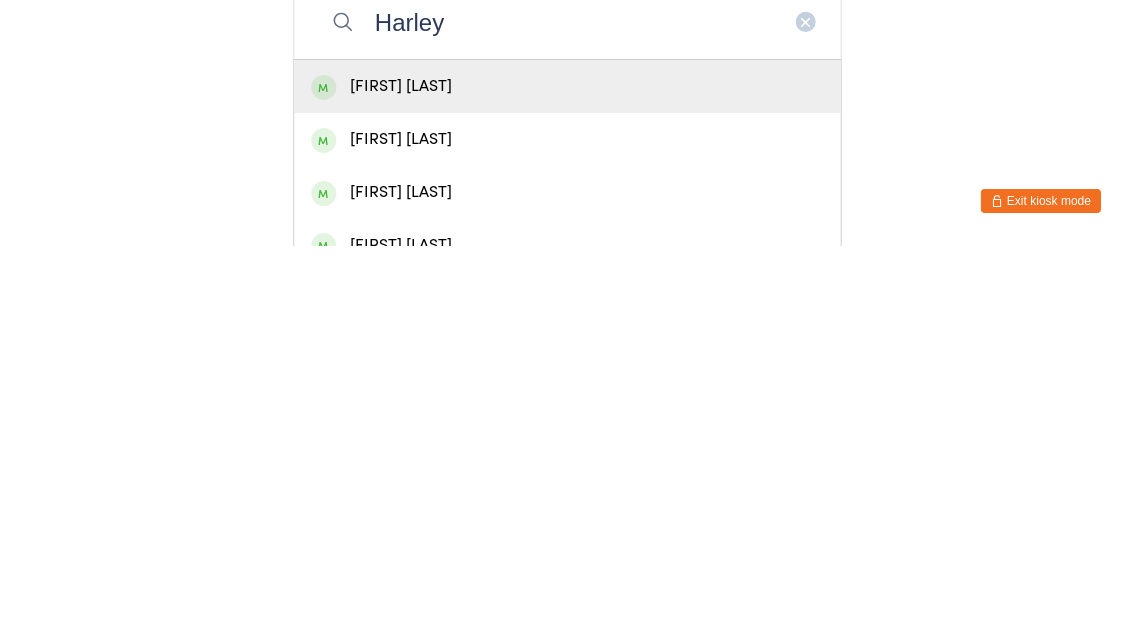 type on "Harley" 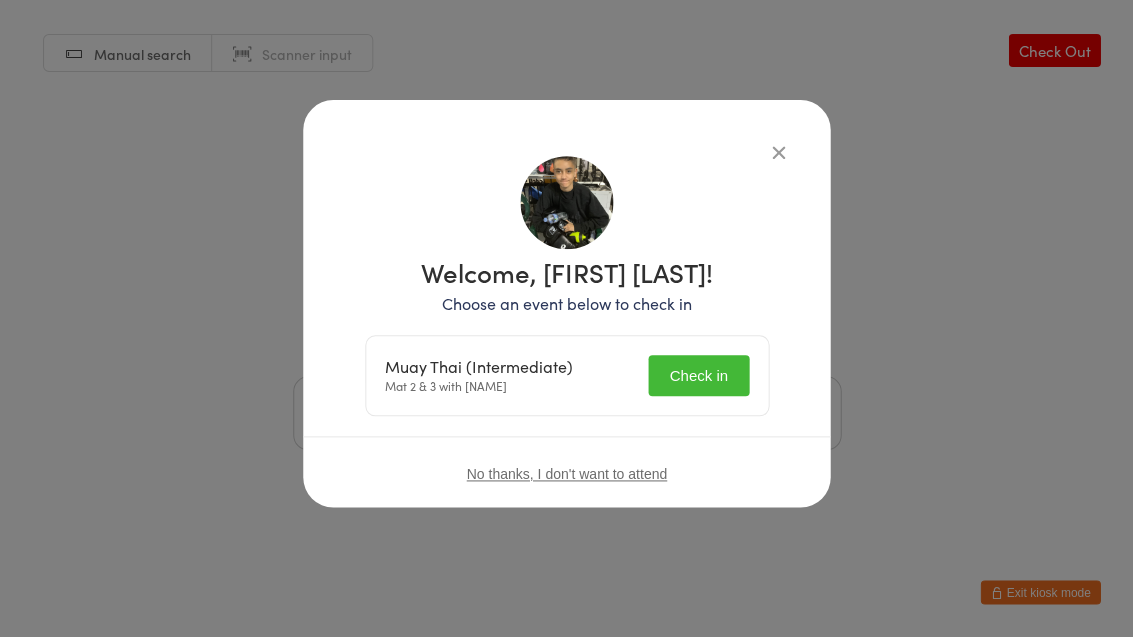 click on "Check in" at bounding box center (698, 375) 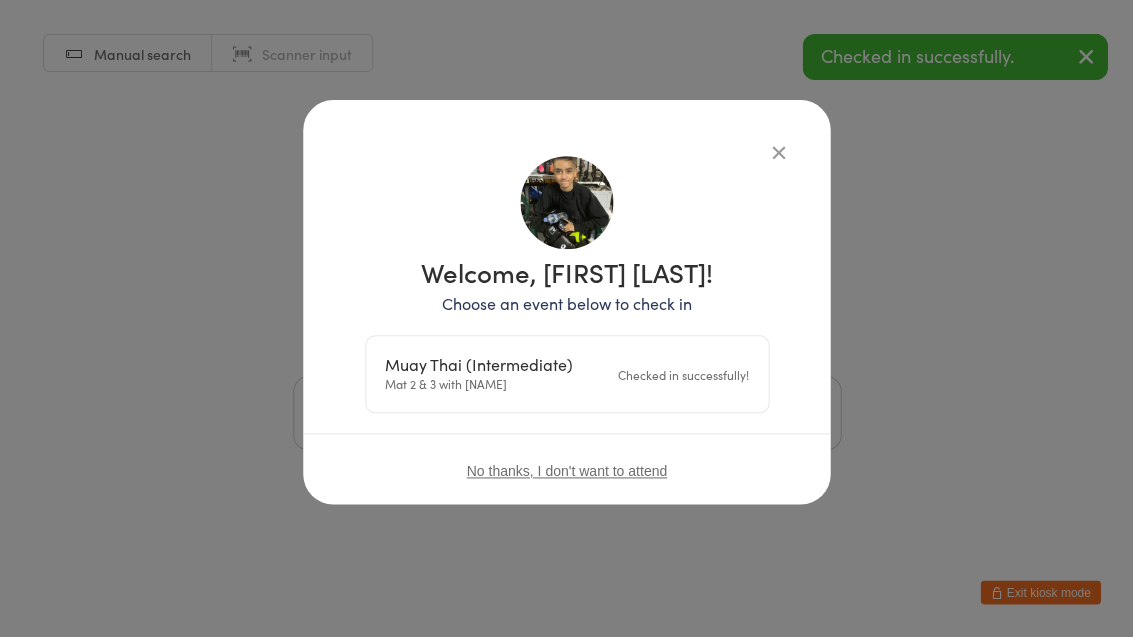 click at bounding box center [778, 152] 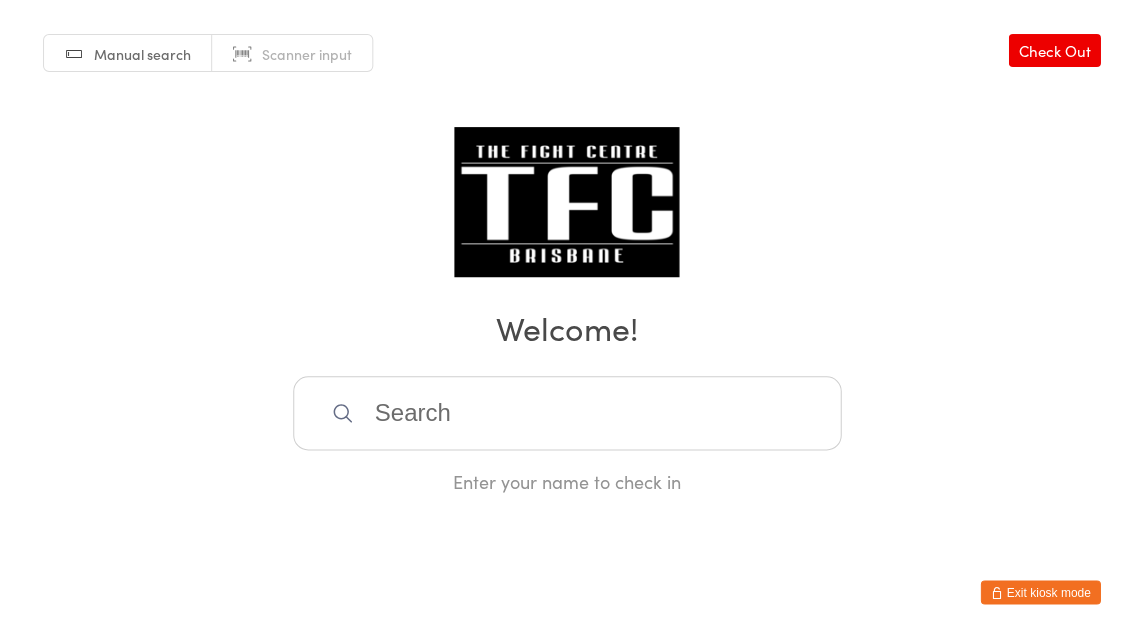 click at bounding box center [567, 413] 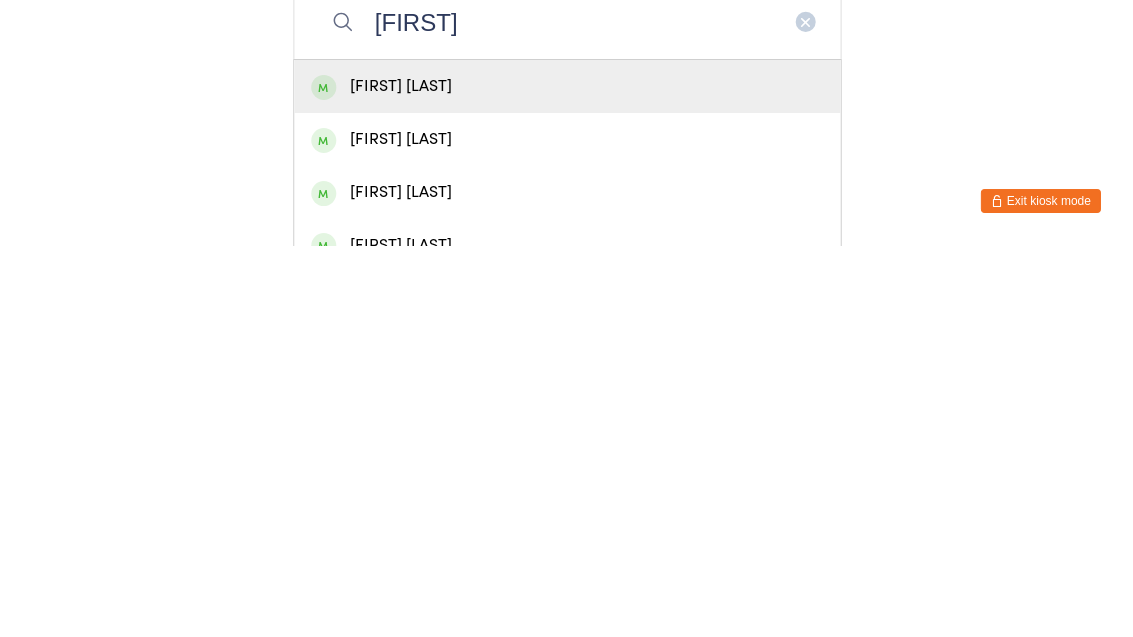 type on "[FIRST]" 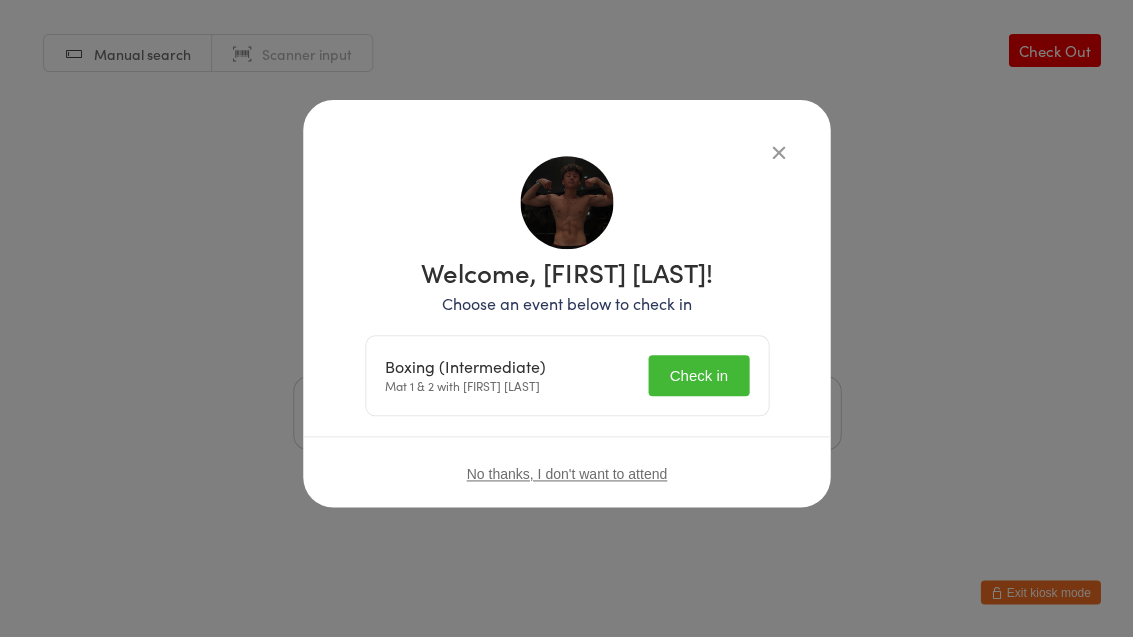 click on "Check in" at bounding box center [698, 375] 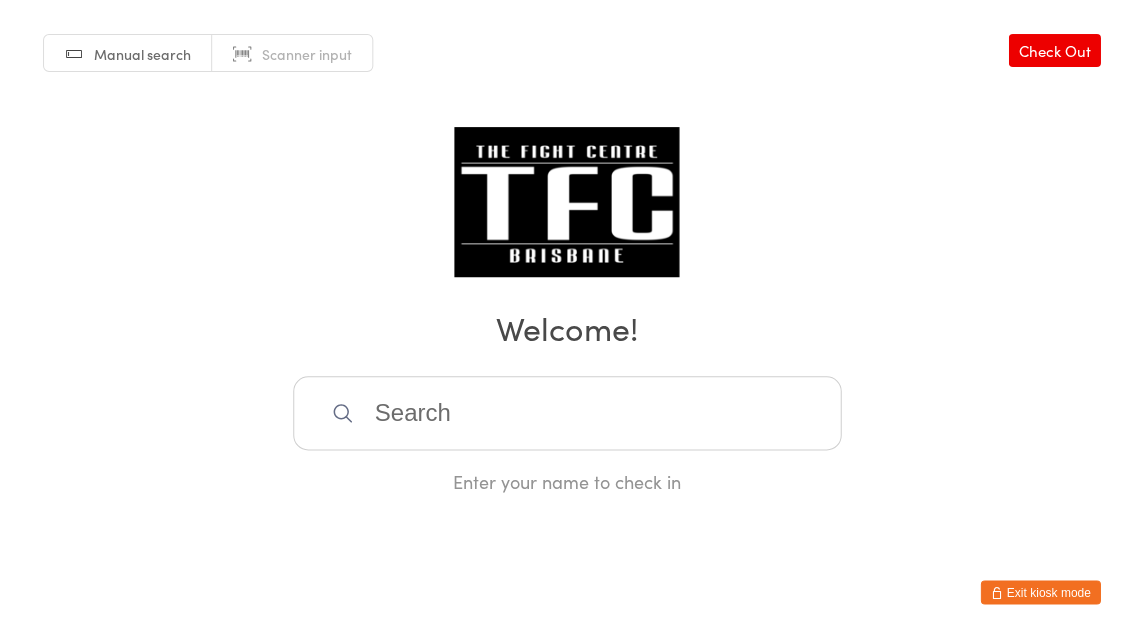click at bounding box center [567, 413] 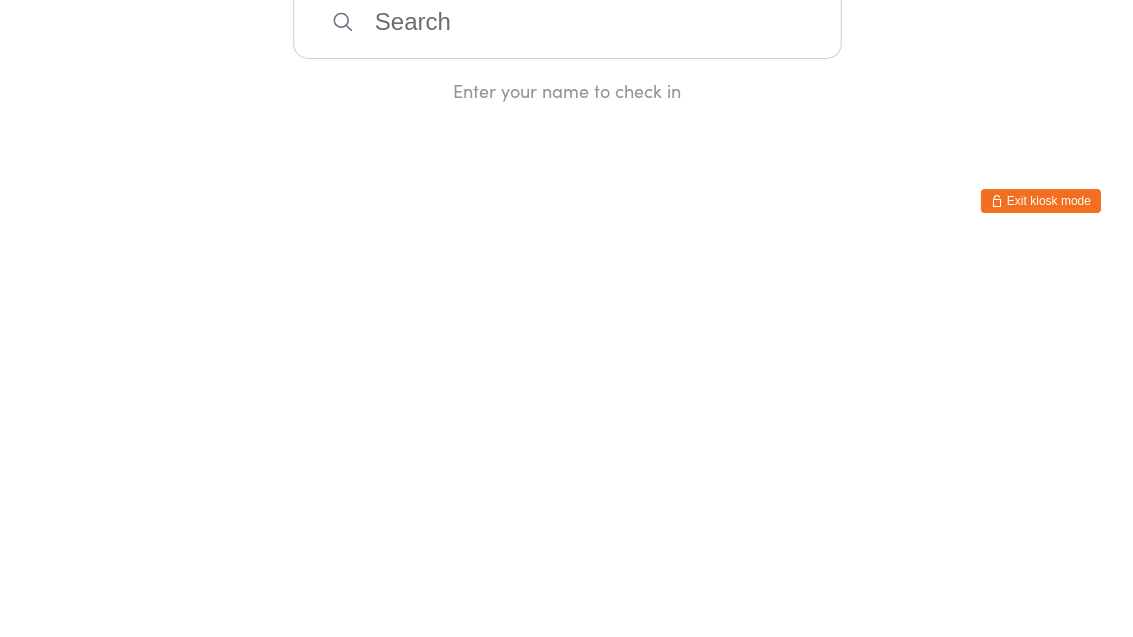 type on "J" 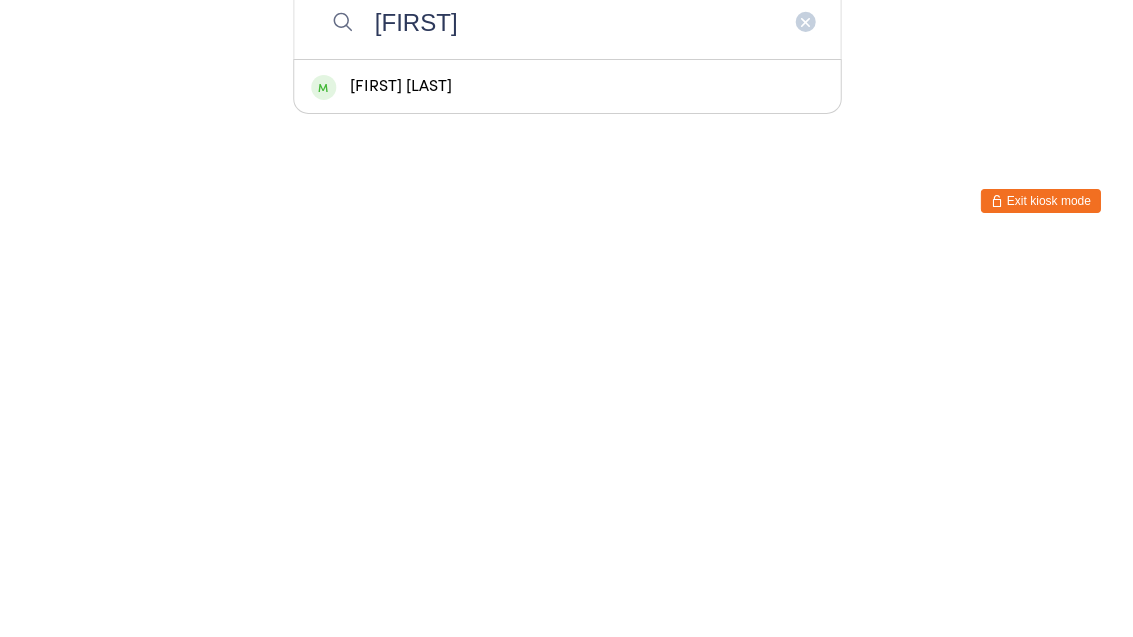 type on "[FIRST]" 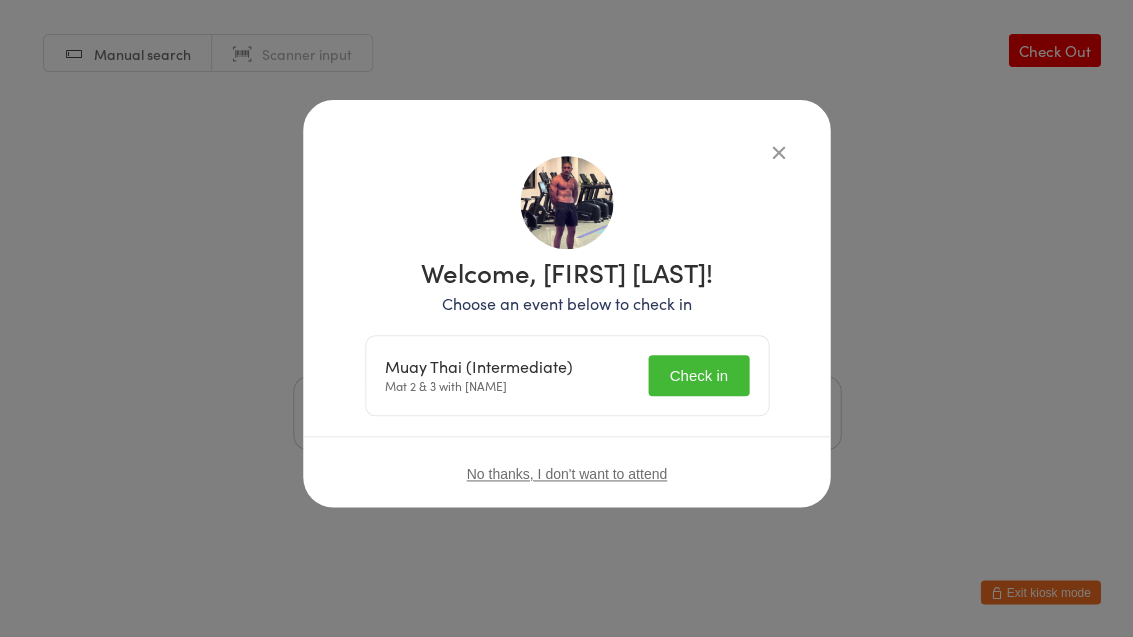 click on "Check in" at bounding box center [698, 375] 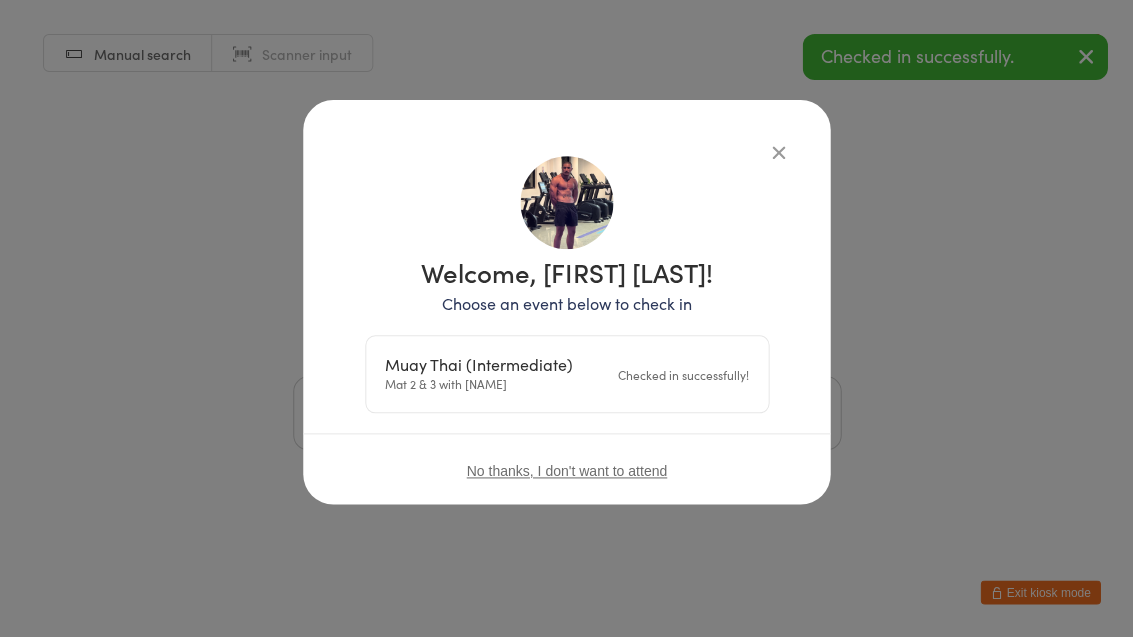 click on "Manual search Scanner input Check Out Welcome! Enter your name to check in" at bounding box center [566, 247] 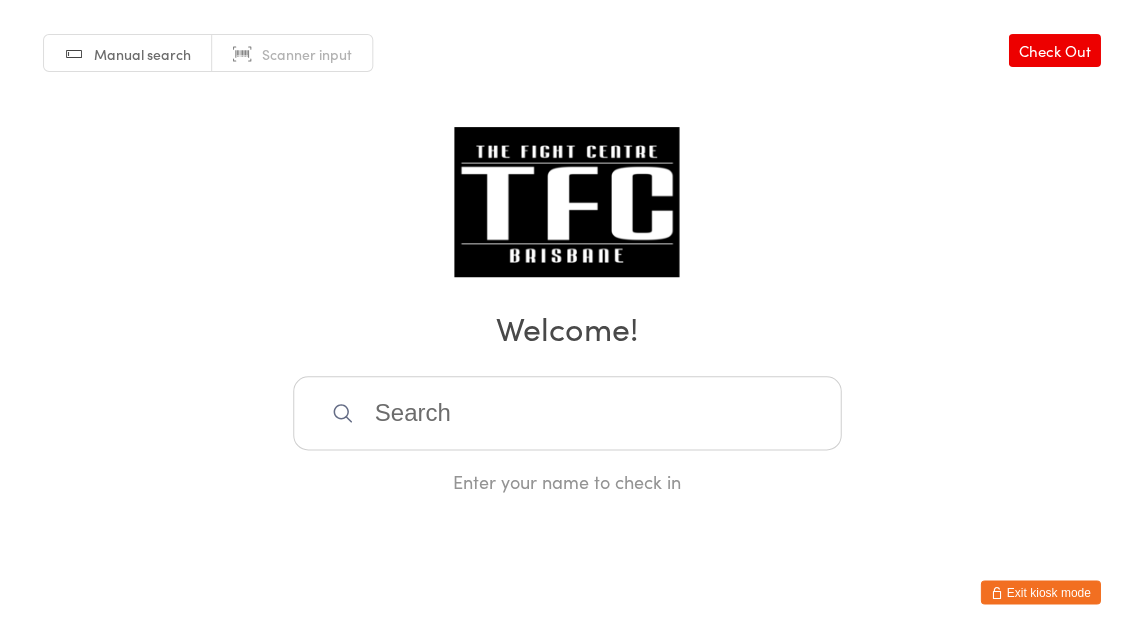 click at bounding box center [567, 413] 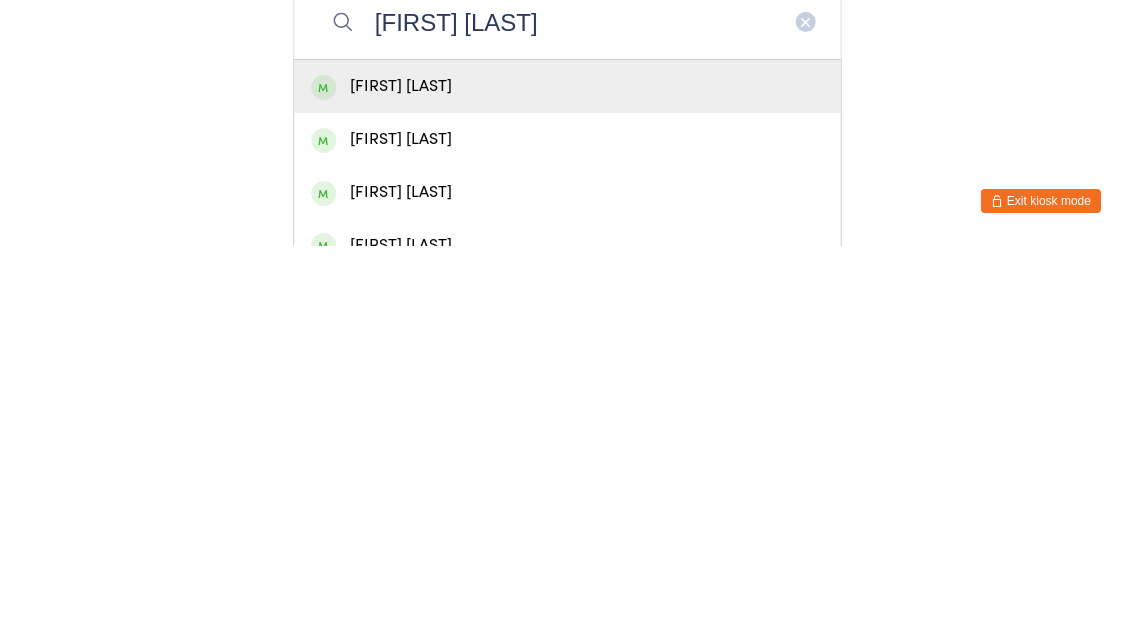 type on "[FIRST] [LAST]" 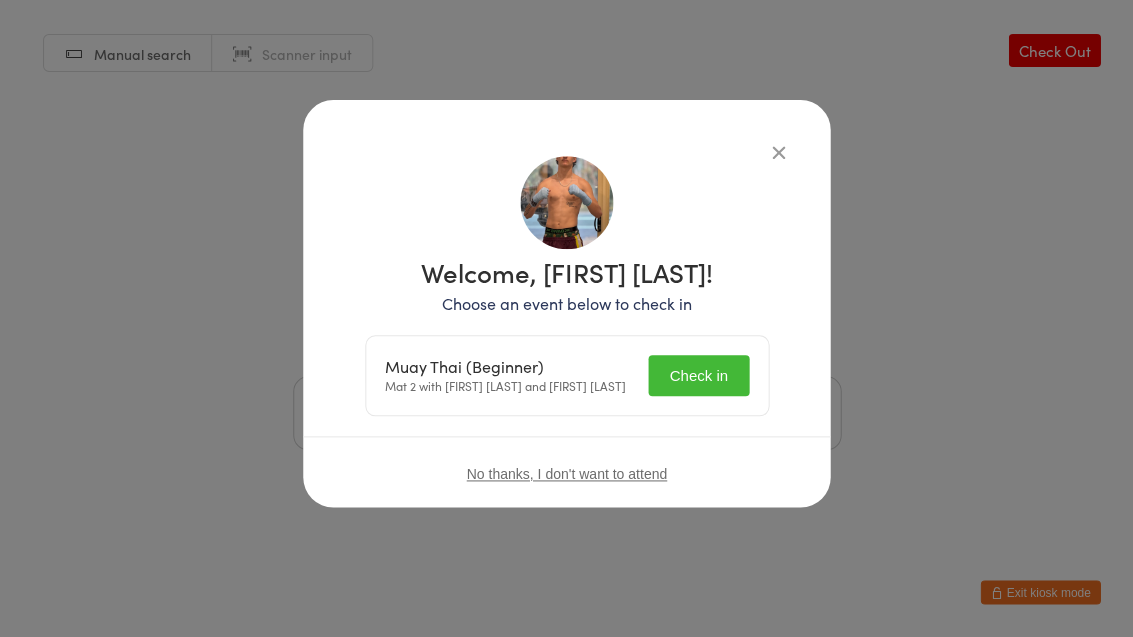 click on "Check in" at bounding box center (698, 375) 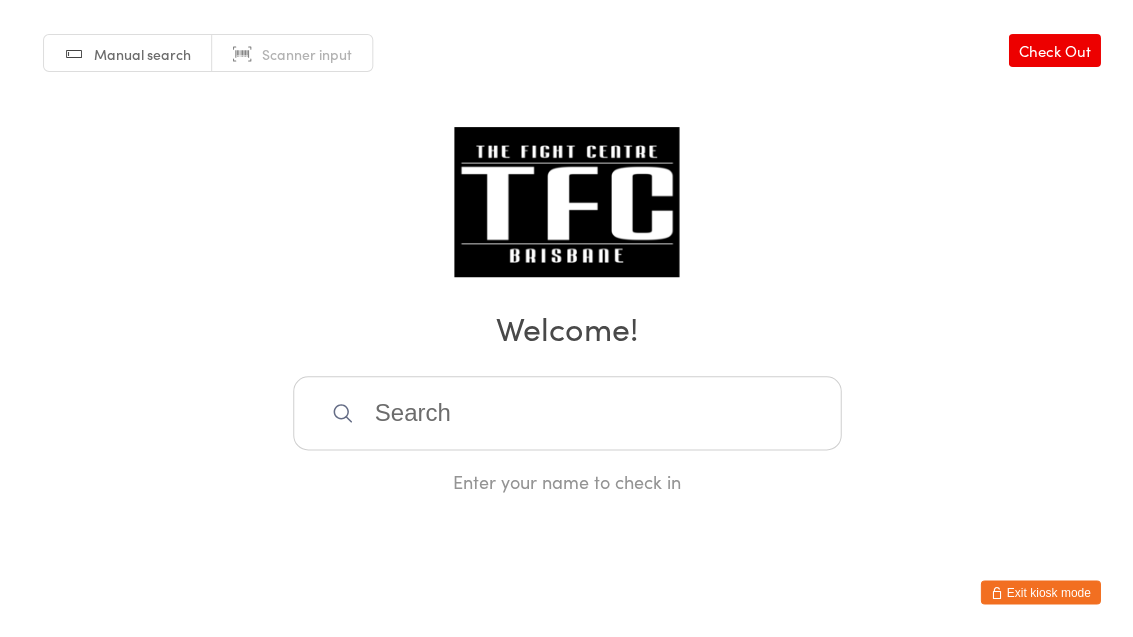 click at bounding box center [567, 413] 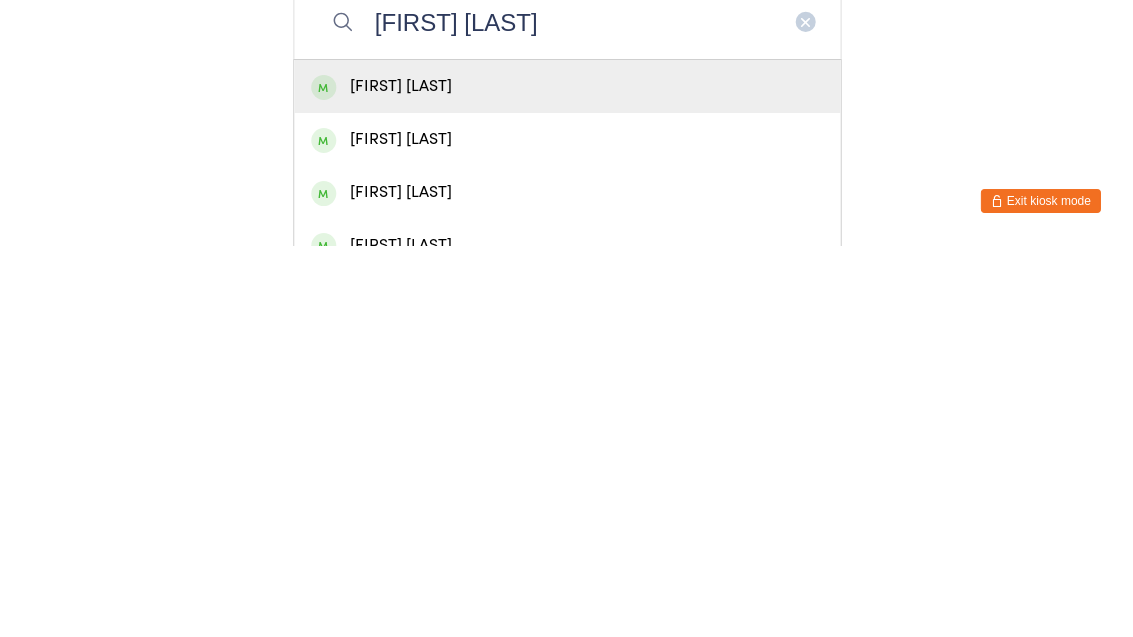 type on "[FIRST] [LAST]" 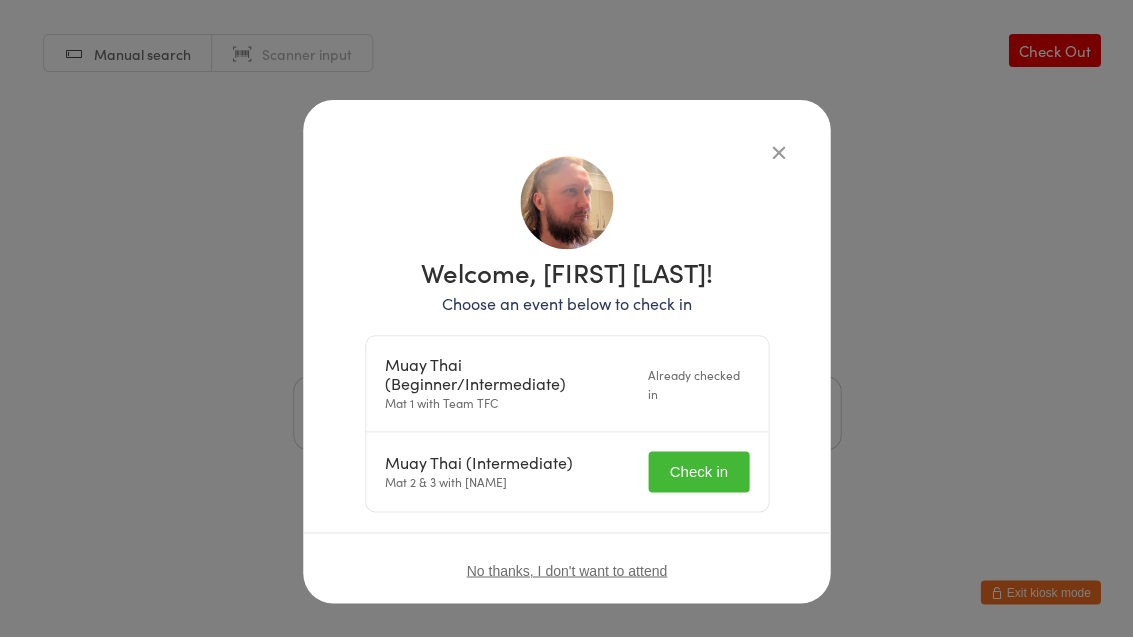 click on "Check in" at bounding box center [698, 471] 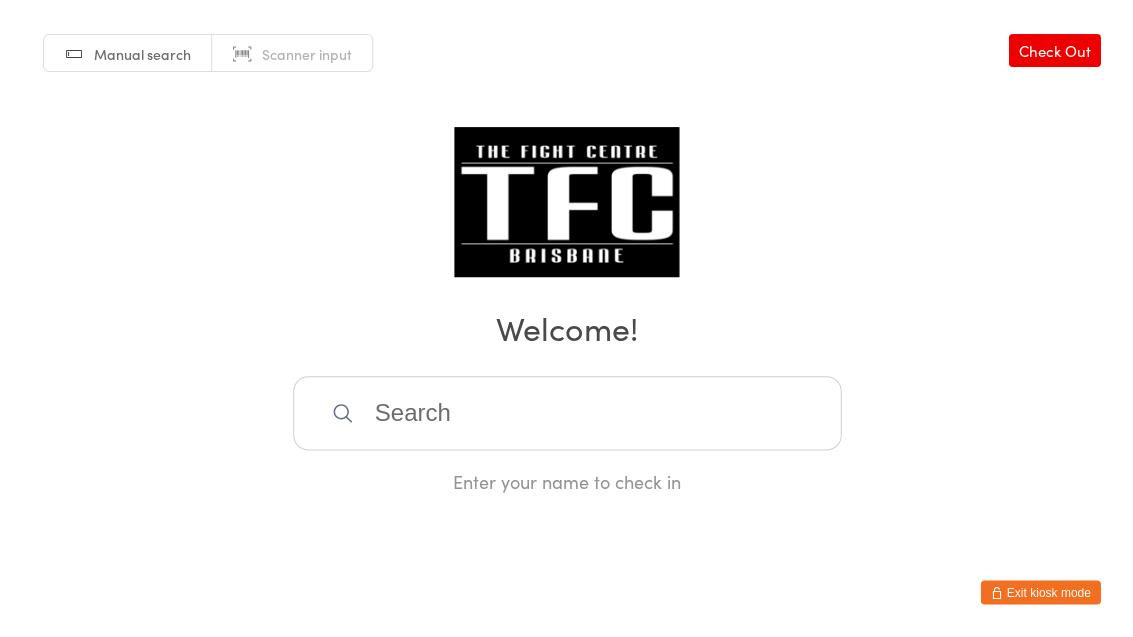 click at bounding box center [567, 413] 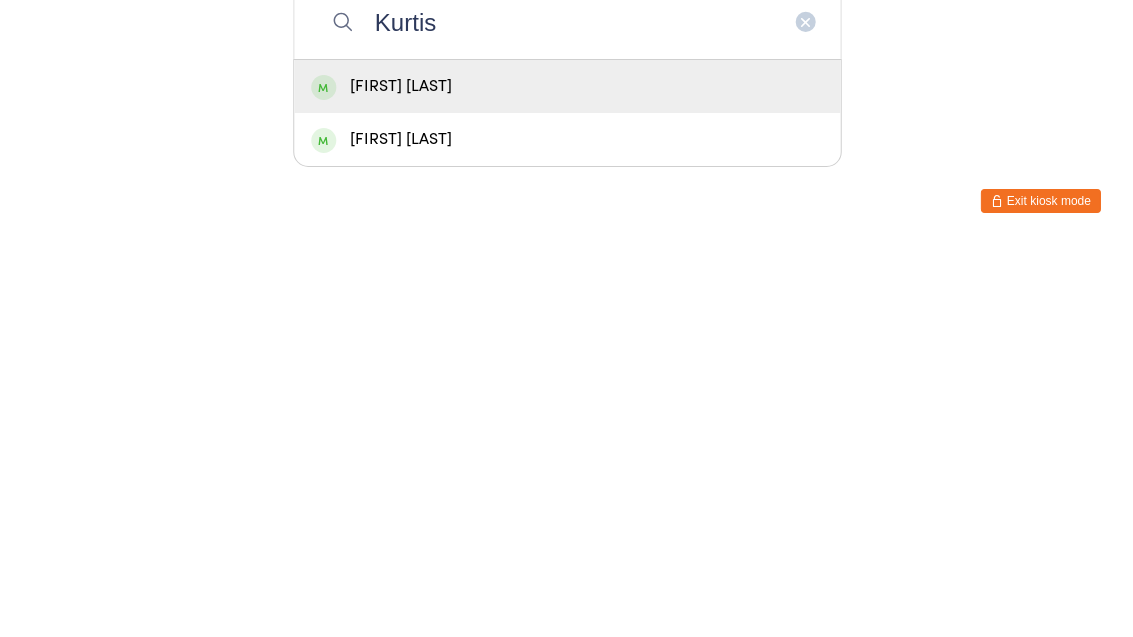 type on "Kurtis" 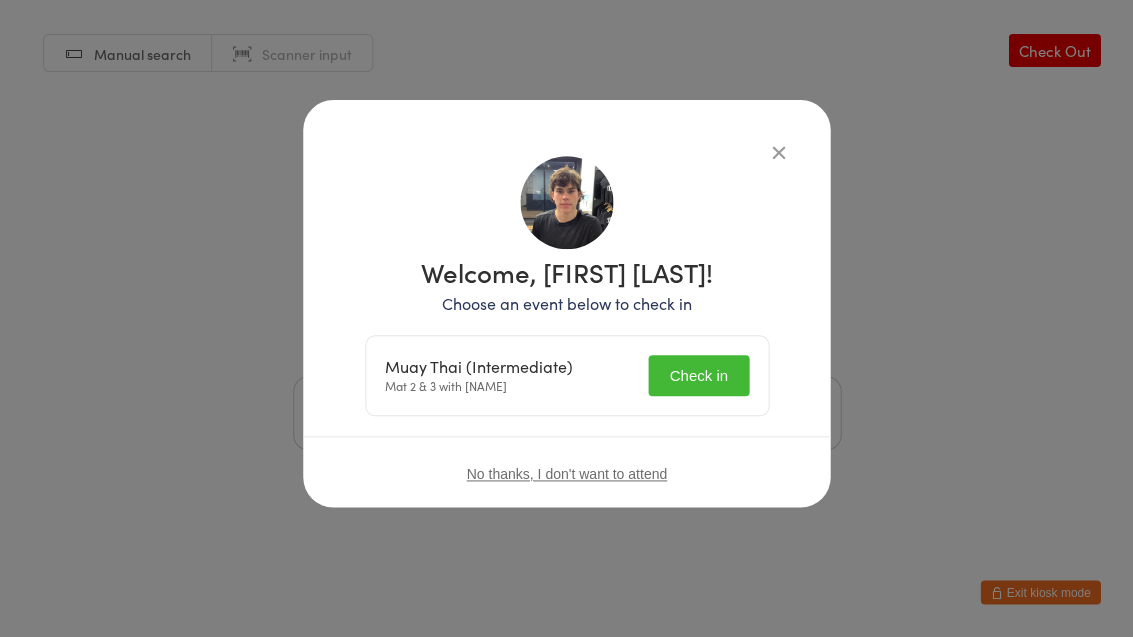 click on "Check in" at bounding box center (698, 375) 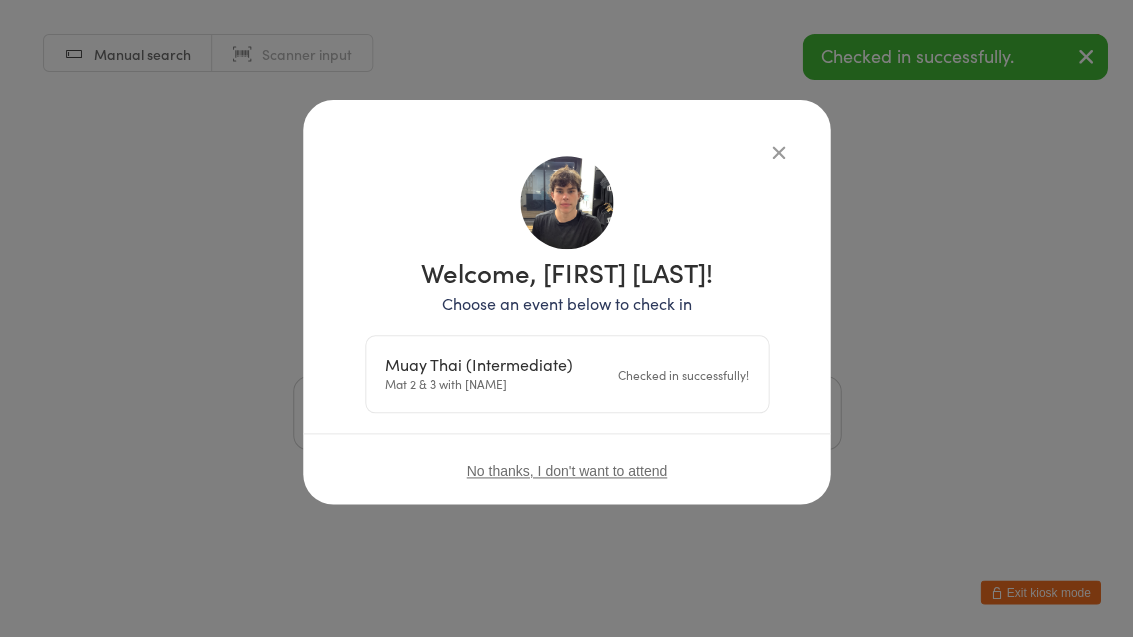 click on "Checked in successfully!" at bounding box center [683, 374] 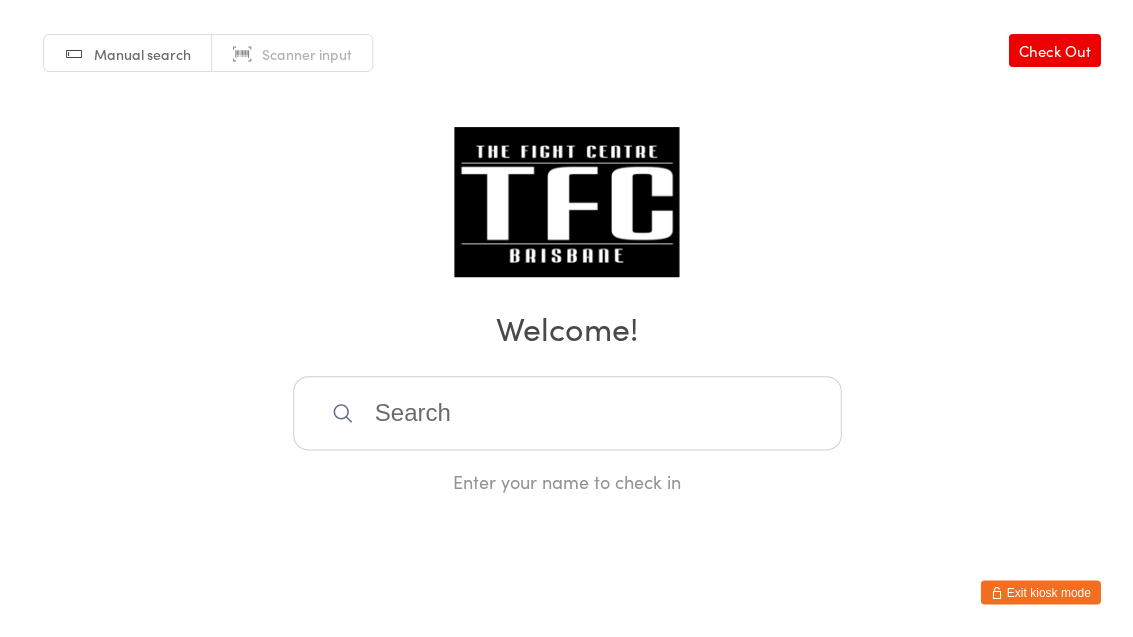click at bounding box center [567, 413] 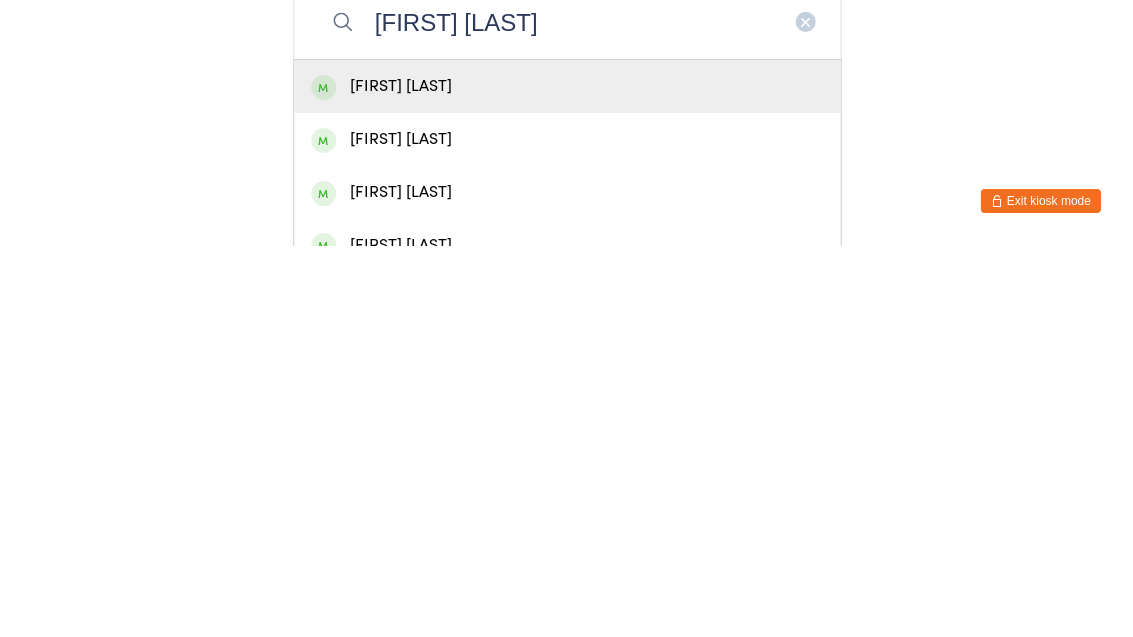 type on "[FIRST] [LAST]" 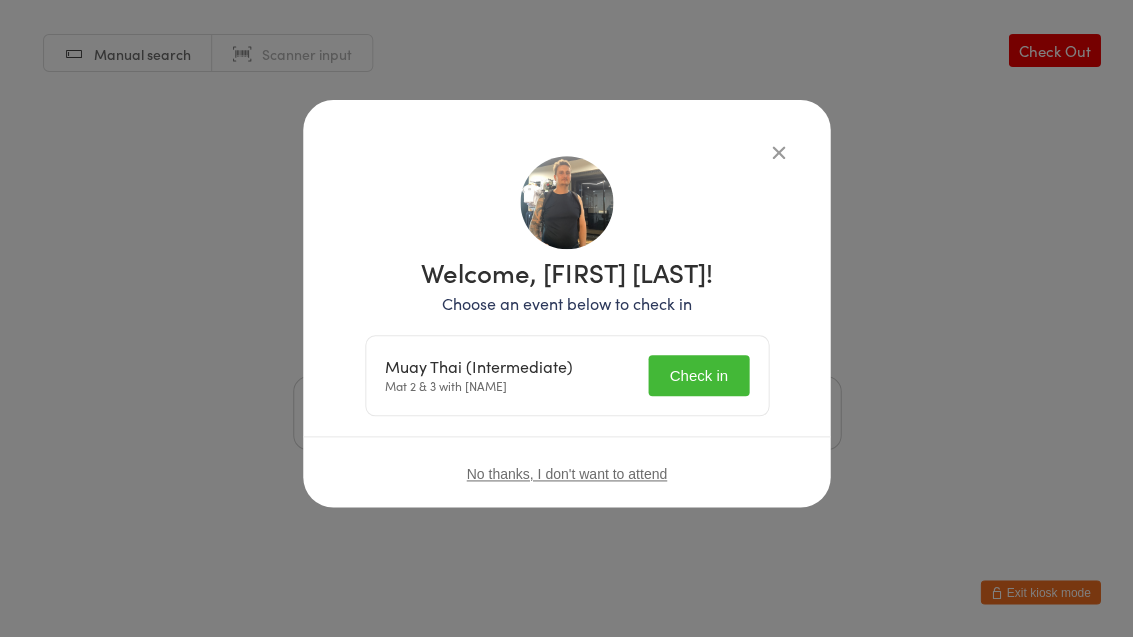 click on "Check in" at bounding box center (698, 375) 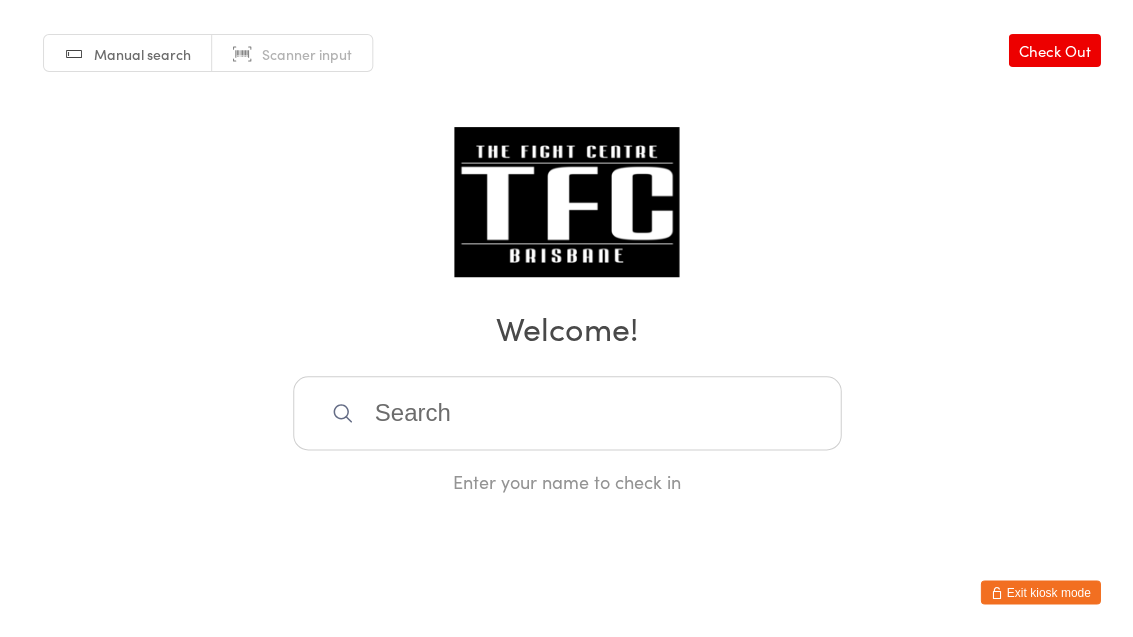 click at bounding box center (567, 413) 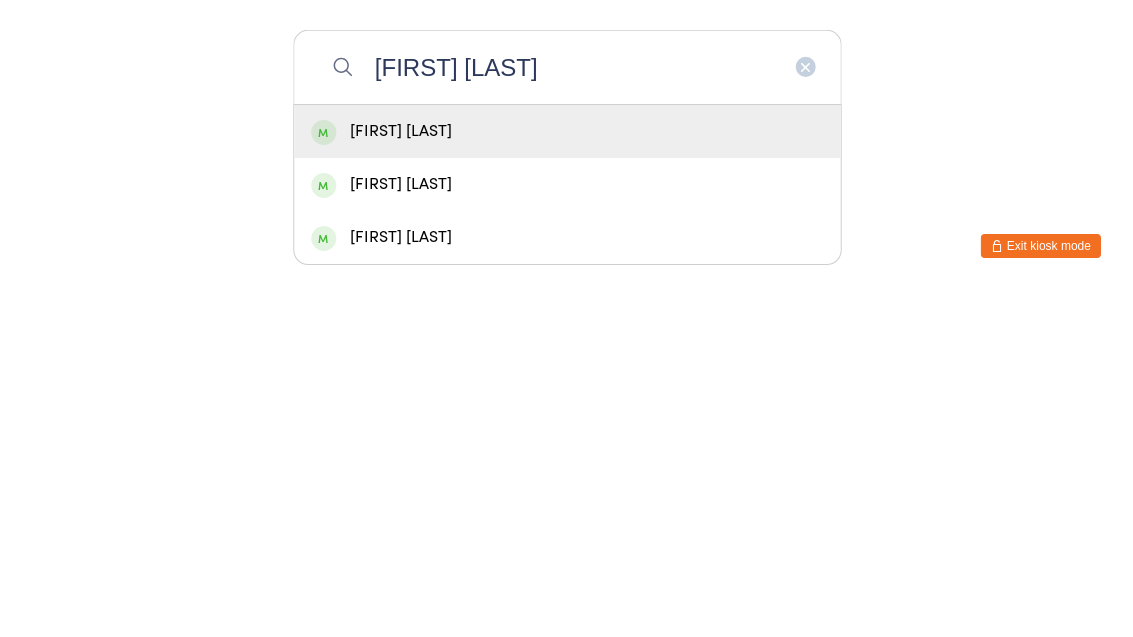 type on "[FIRST] [LAST]" 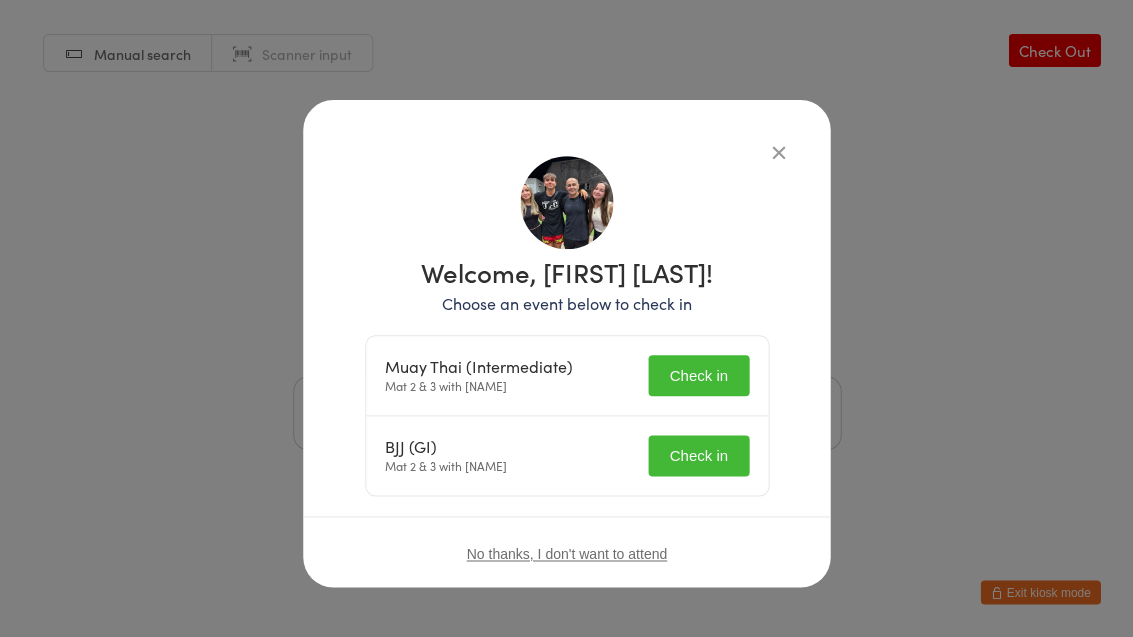click on "Check in" at bounding box center [698, 375] 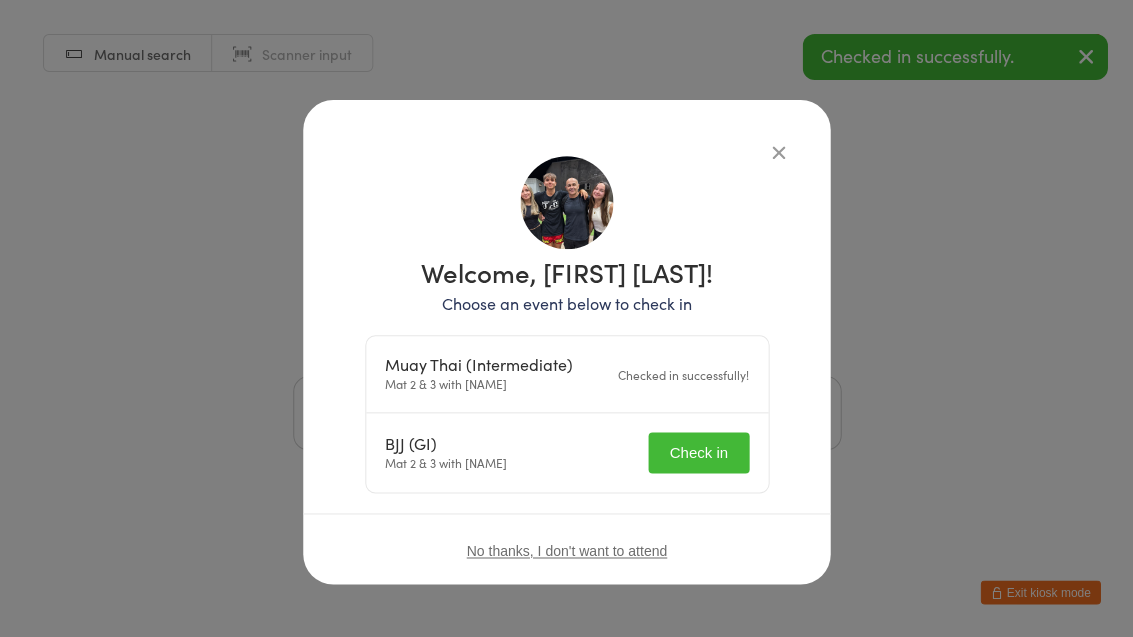 click on "Check in" at bounding box center (698, 452) 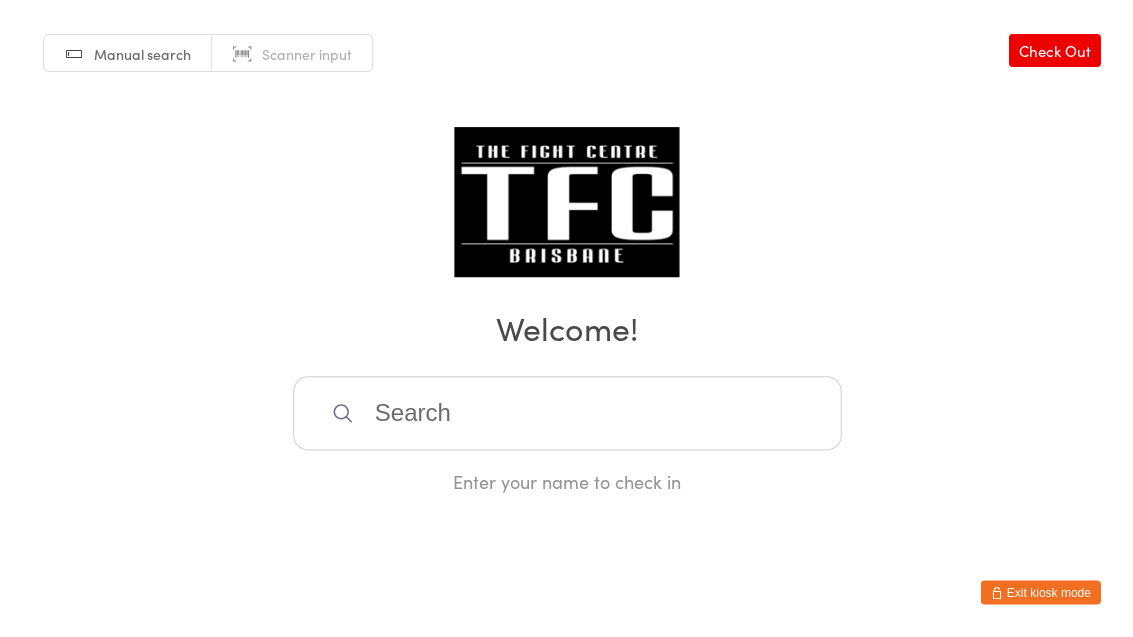 click at bounding box center [567, 413] 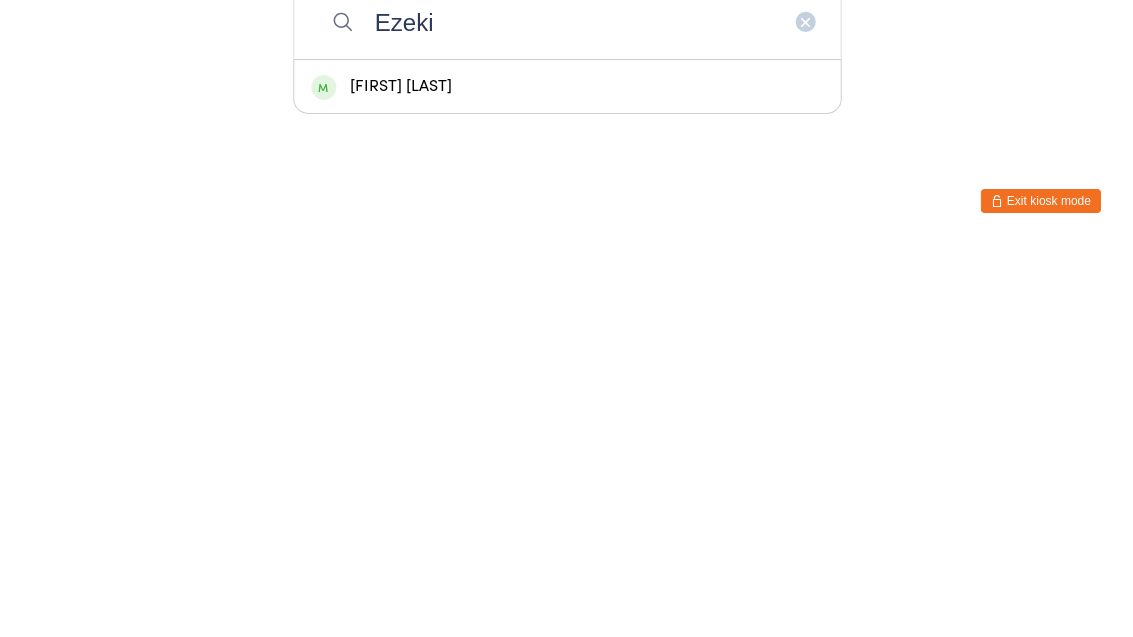 type on "Ezeki" 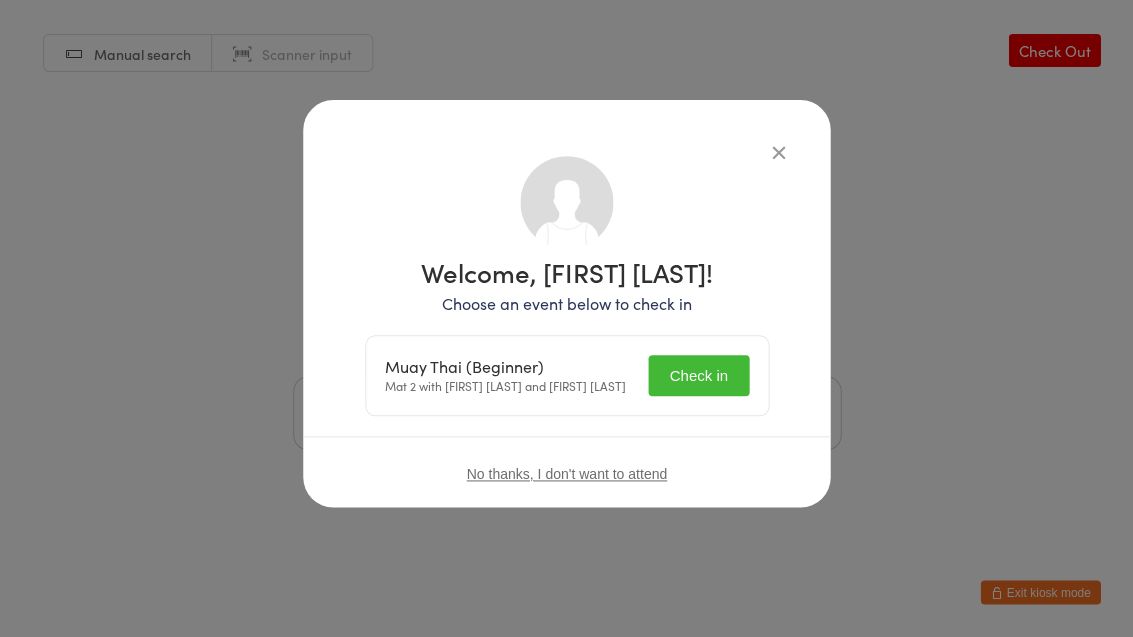 click on "Check in" at bounding box center (698, 375) 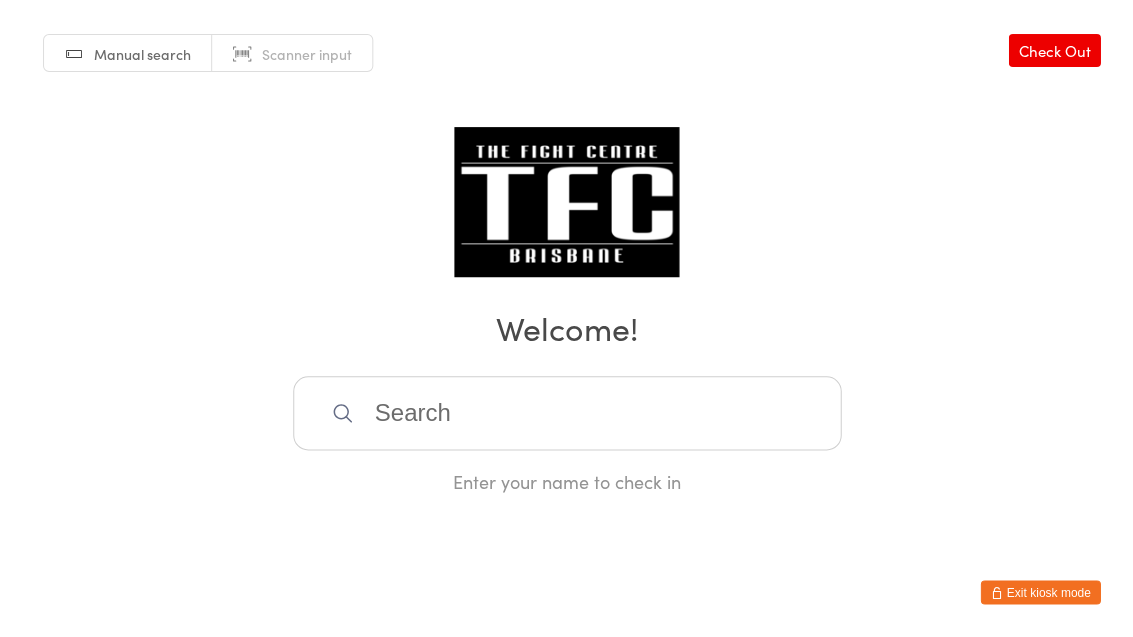 click at bounding box center (567, 413) 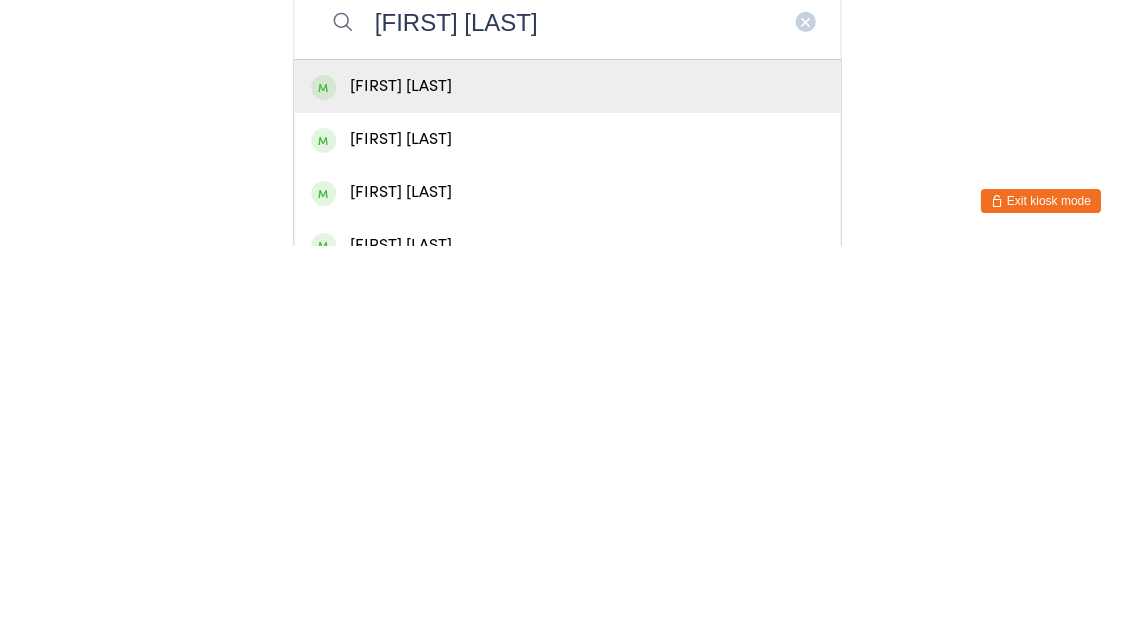 type on "[FIRST] [LAST]" 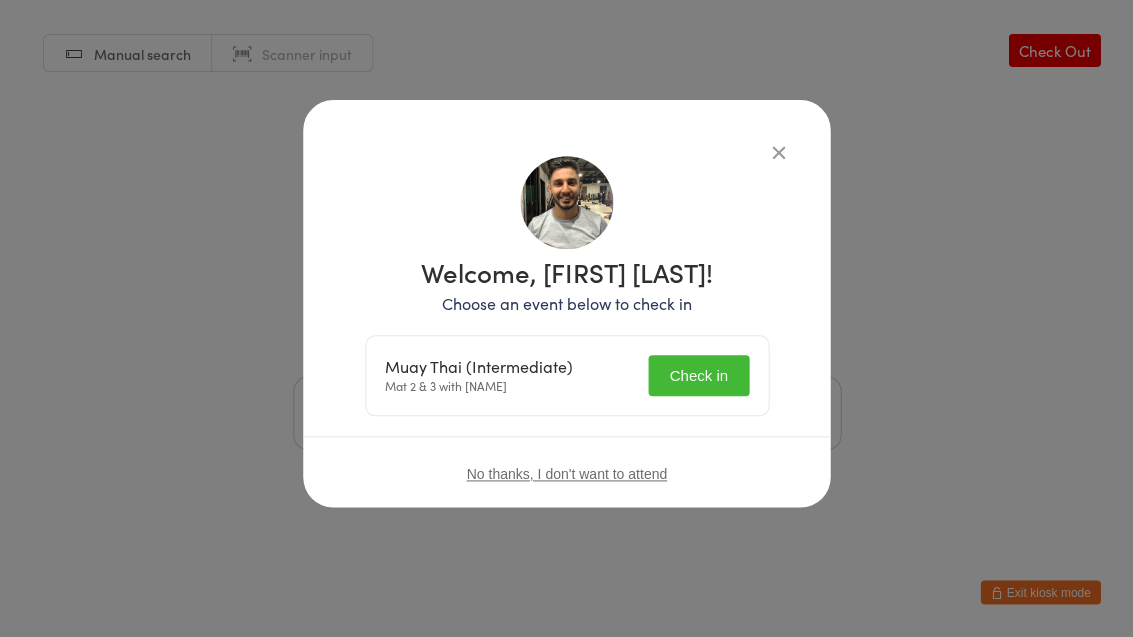 click on "Check in" at bounding box center (698, 375) 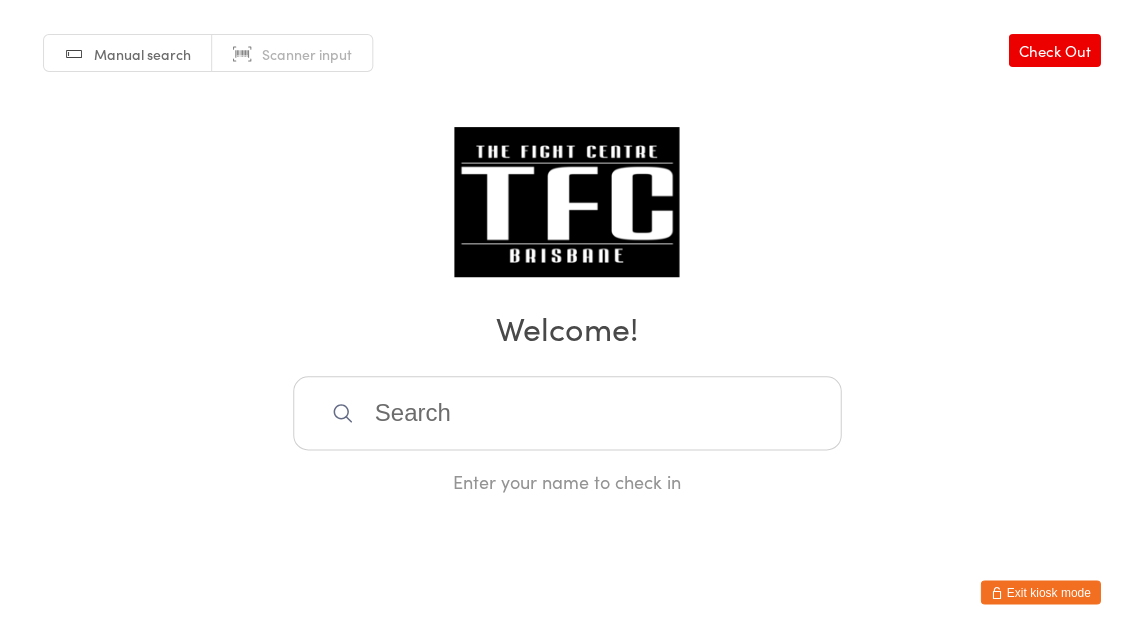 click at bounding box center [567, 413] 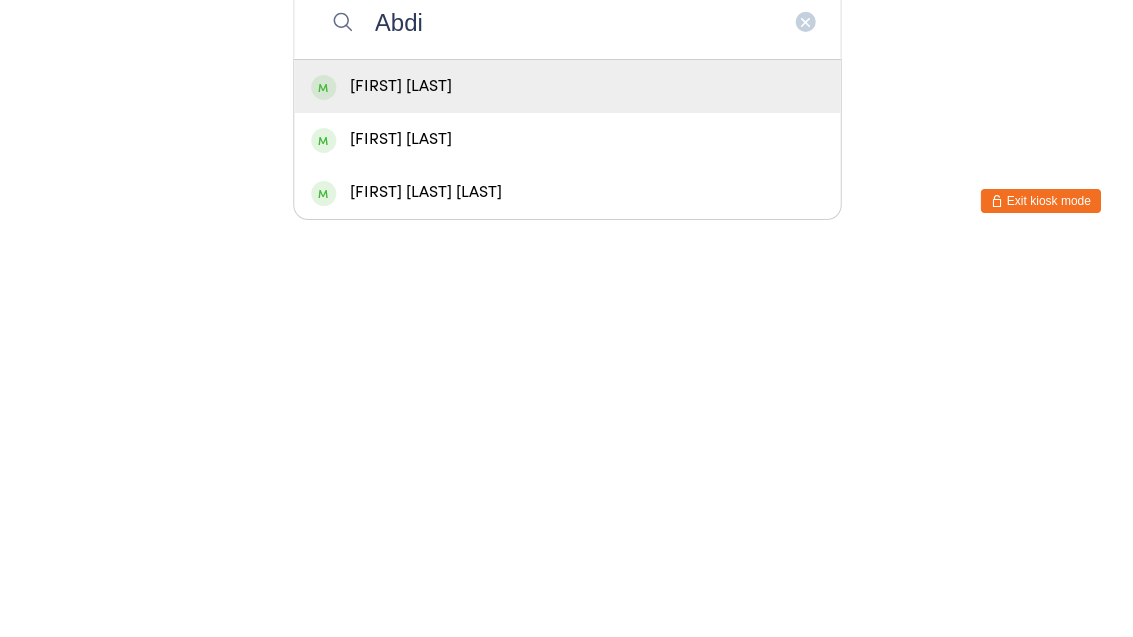 type on "Abdi" 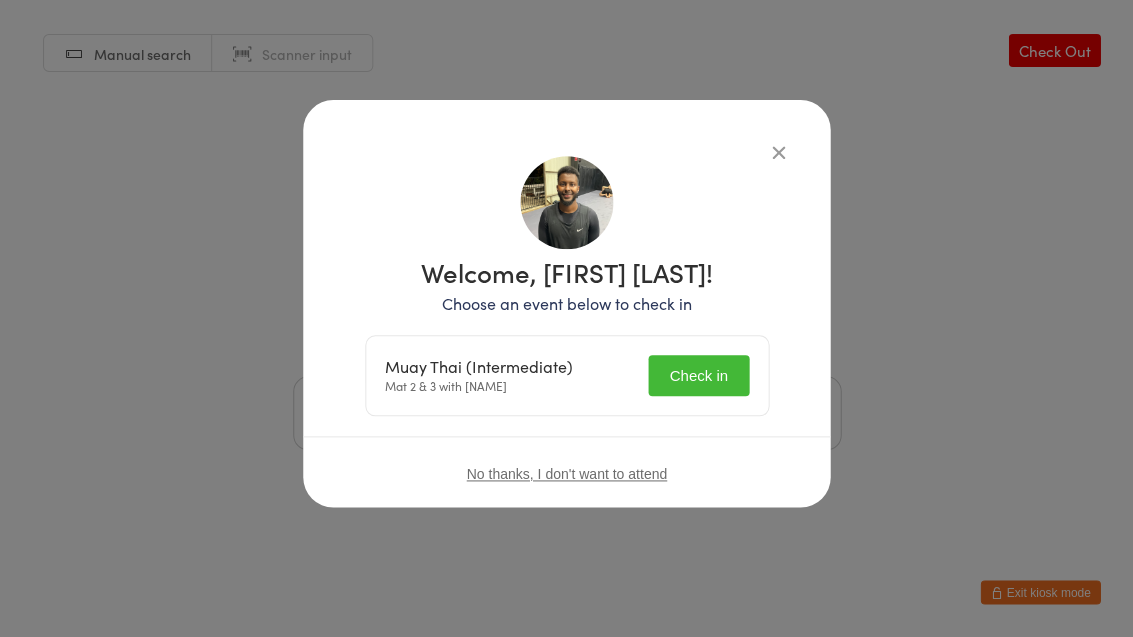 click on "Check in" at bounding box center (698, 375) 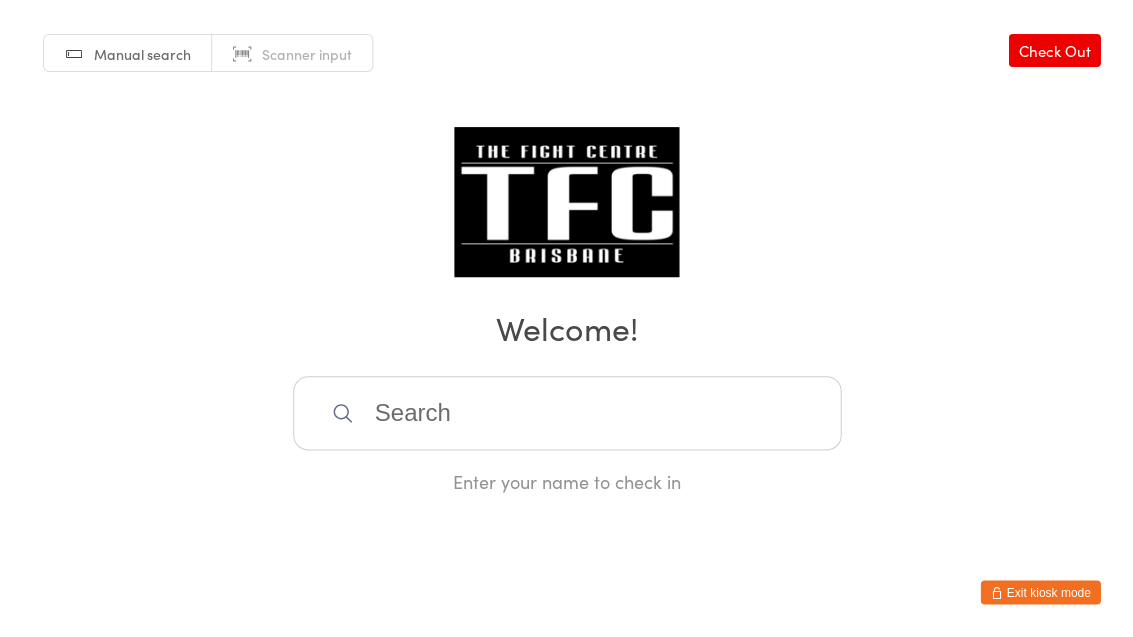 click on "Manual search Scanner input Check Out Welcome! Enter your name to check in" at bounding box center [566, 247] 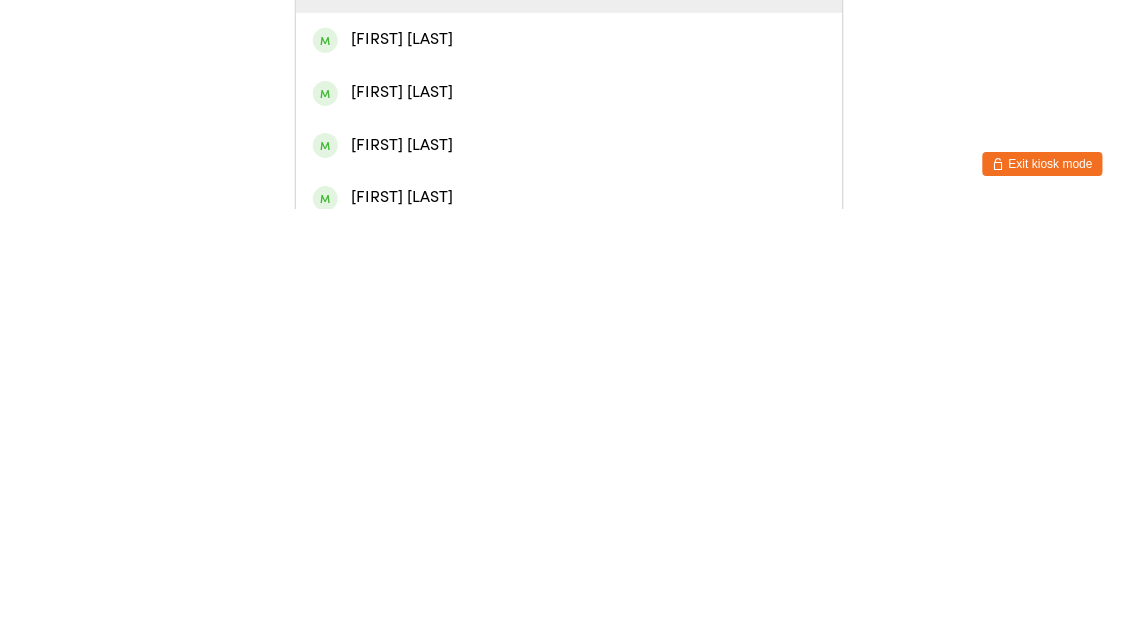 scroll, scrollTop: 65, scrollLeft: 0, axis: vertical 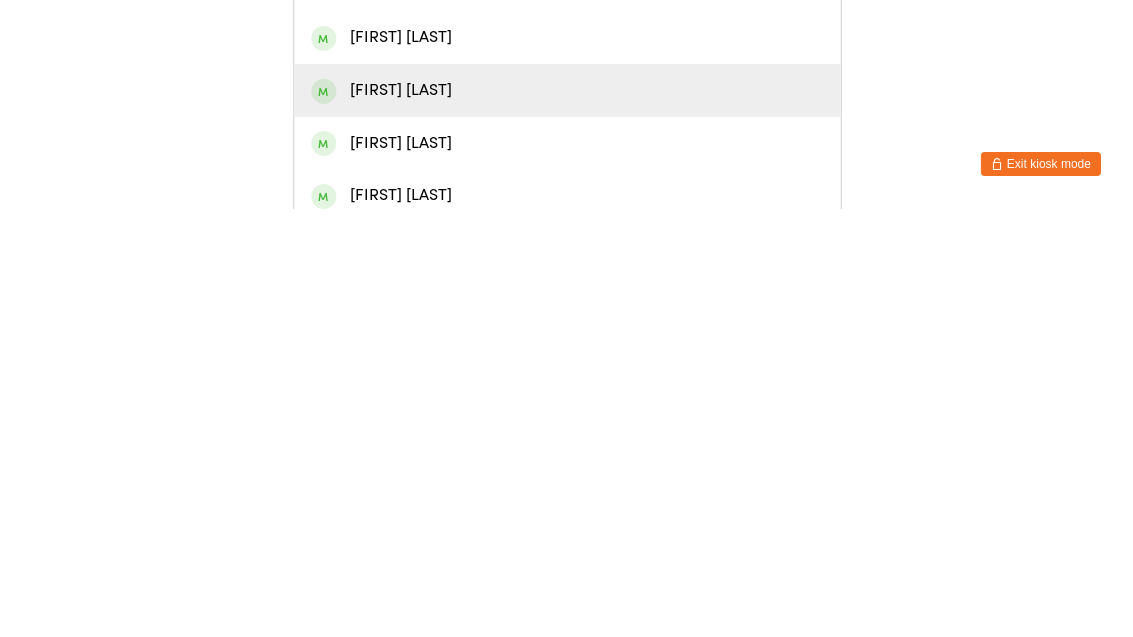 type on "[FIRST]" 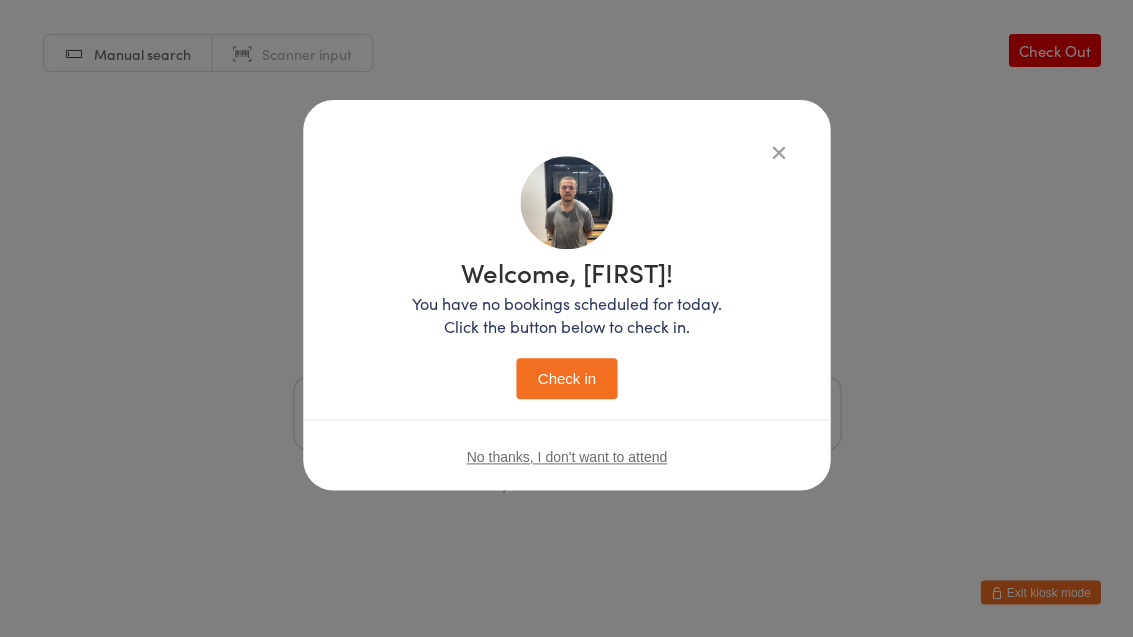 click on "Check in" at bounding box center [566, 378] 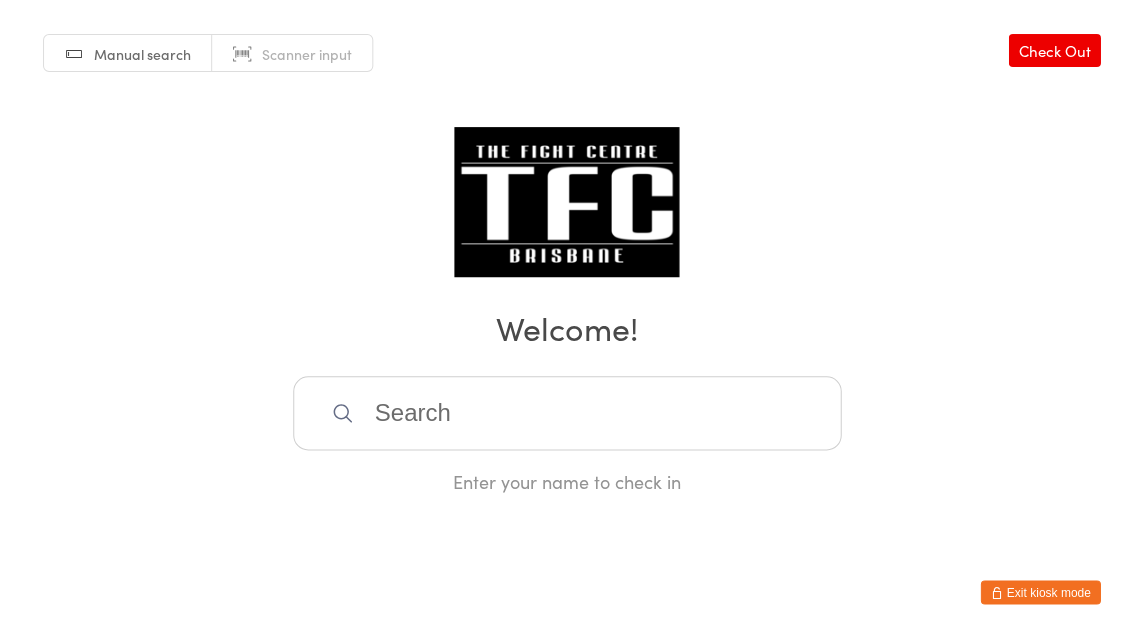 click at bounding box center (567, 413) 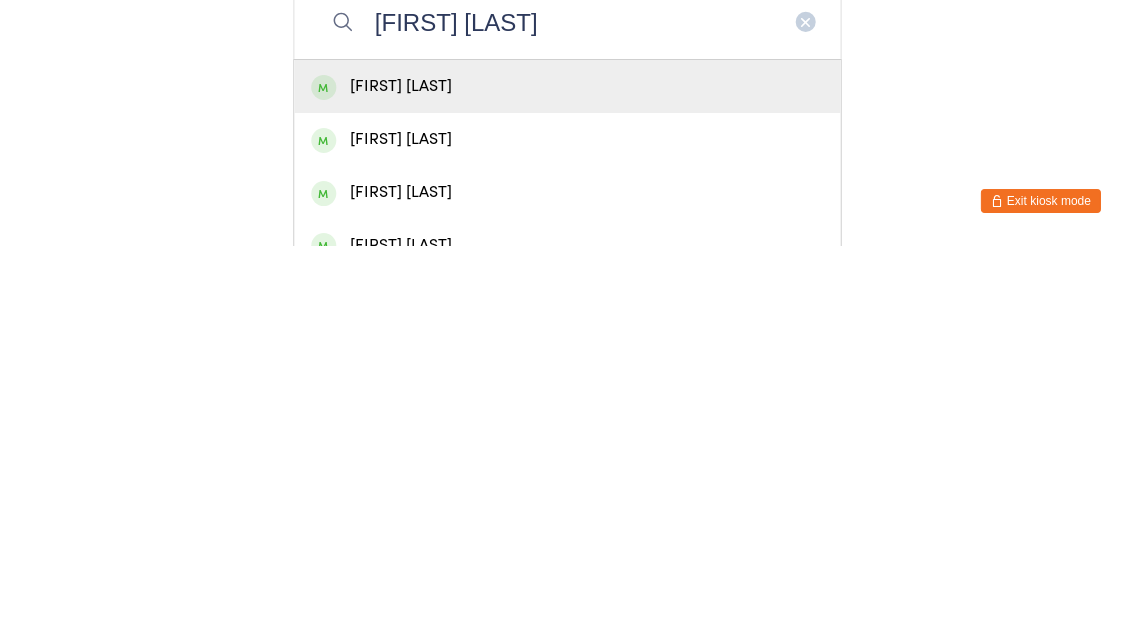 type on "[FIRST] [LAST]" 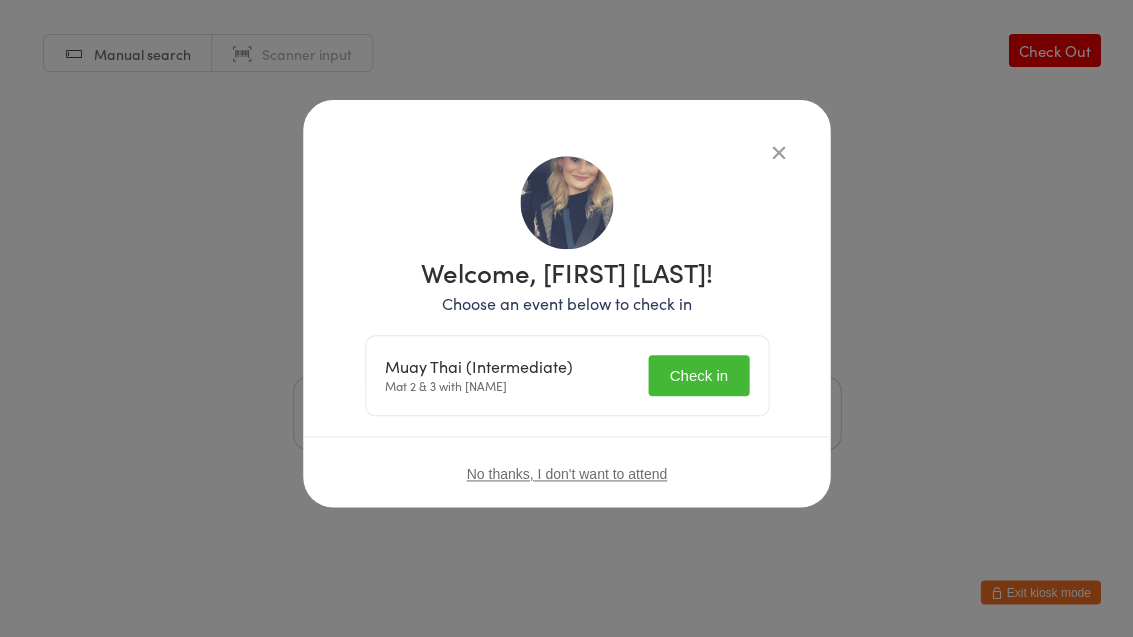 click on "Check in" at bounding box center [698, 375] 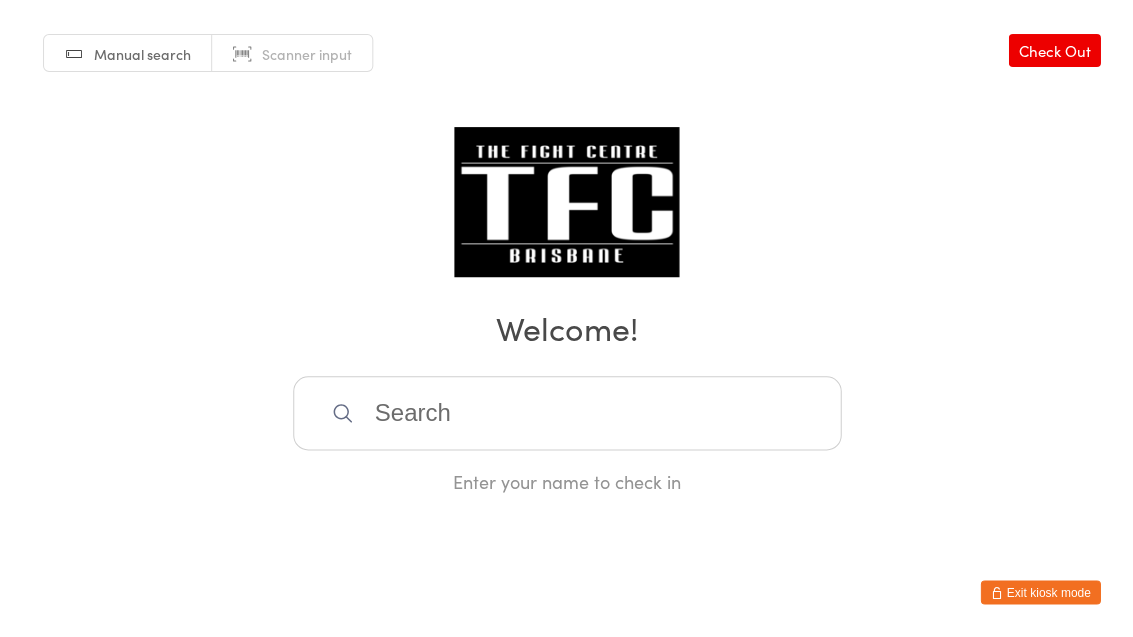 click at bounding box center [567, 413] 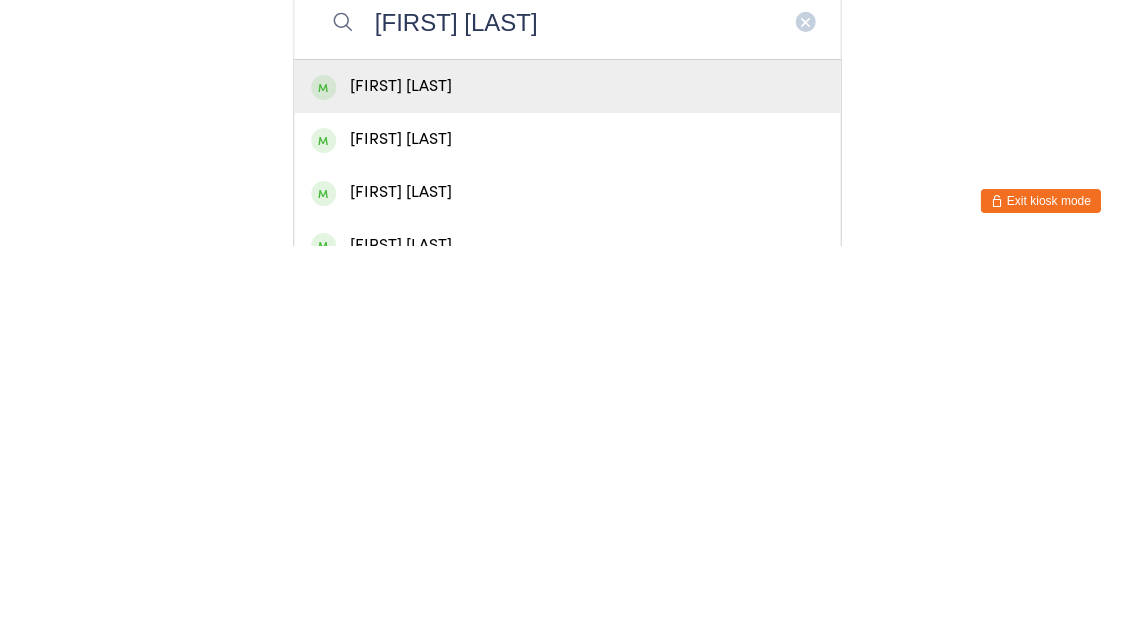 type on "[FIRST] [LAST]" 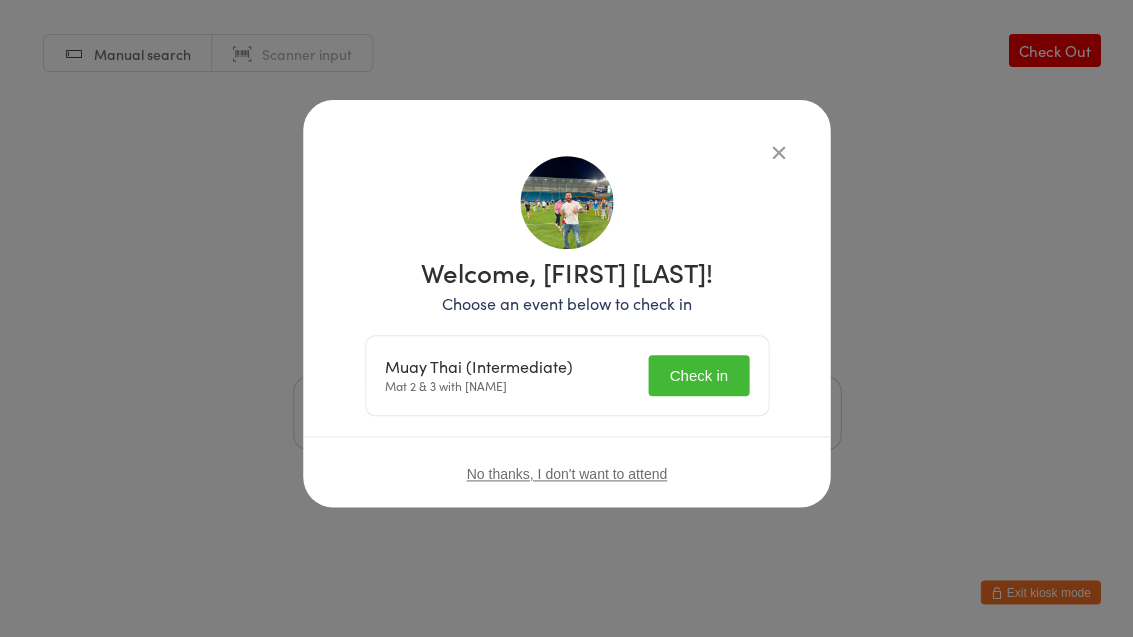 click on "Check in" at bounding box center (698, 375) 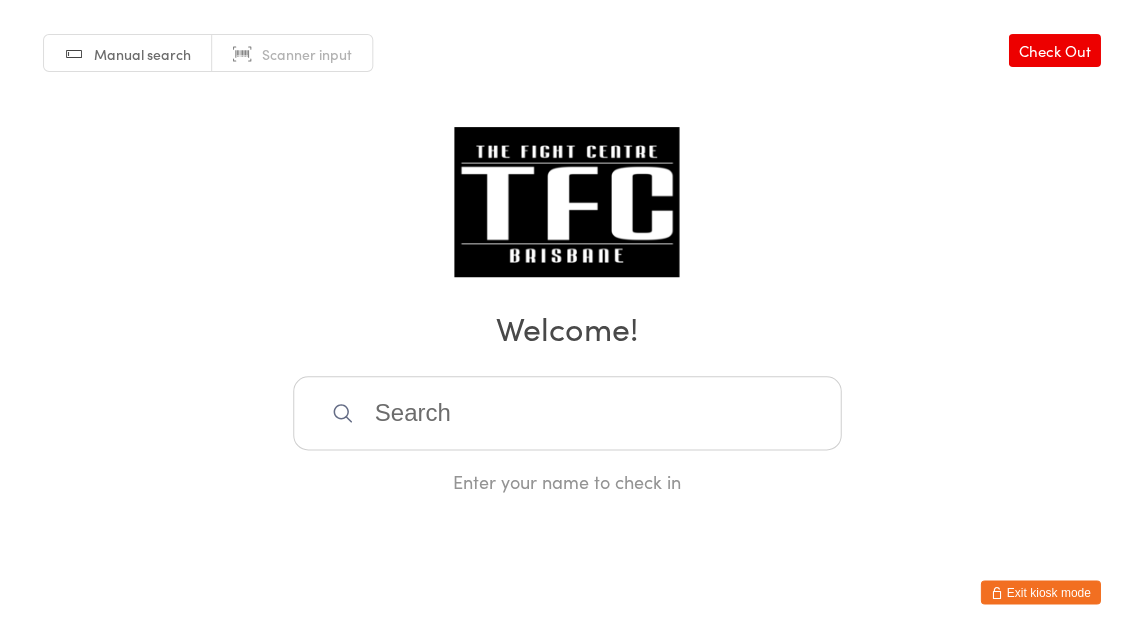 click at bounding box center (567, 413) 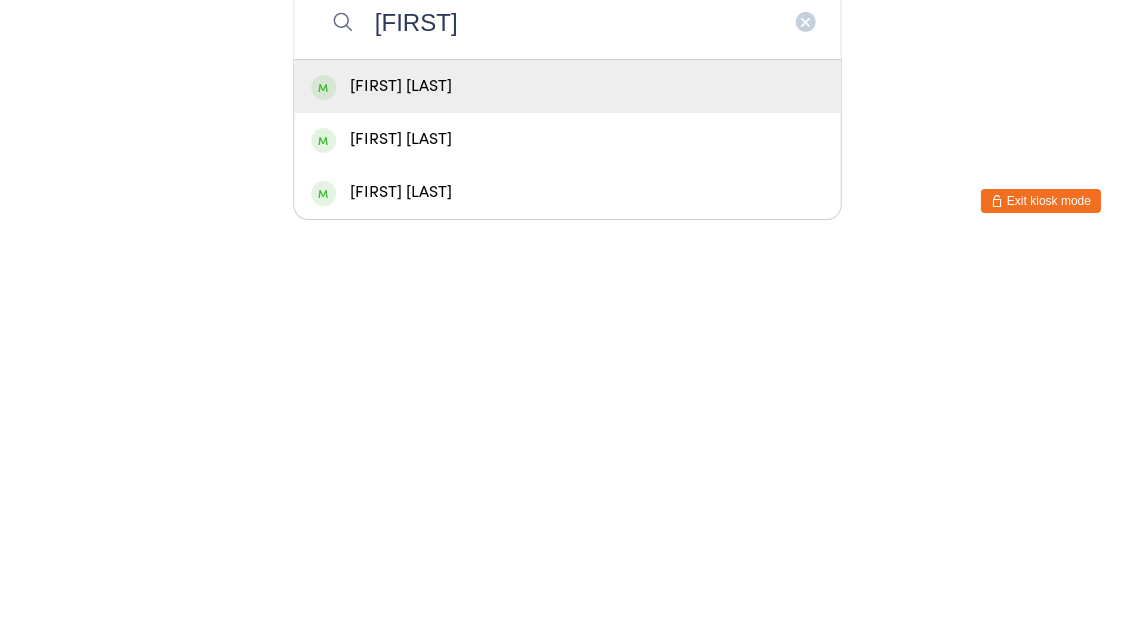 type on "[FIRST]" 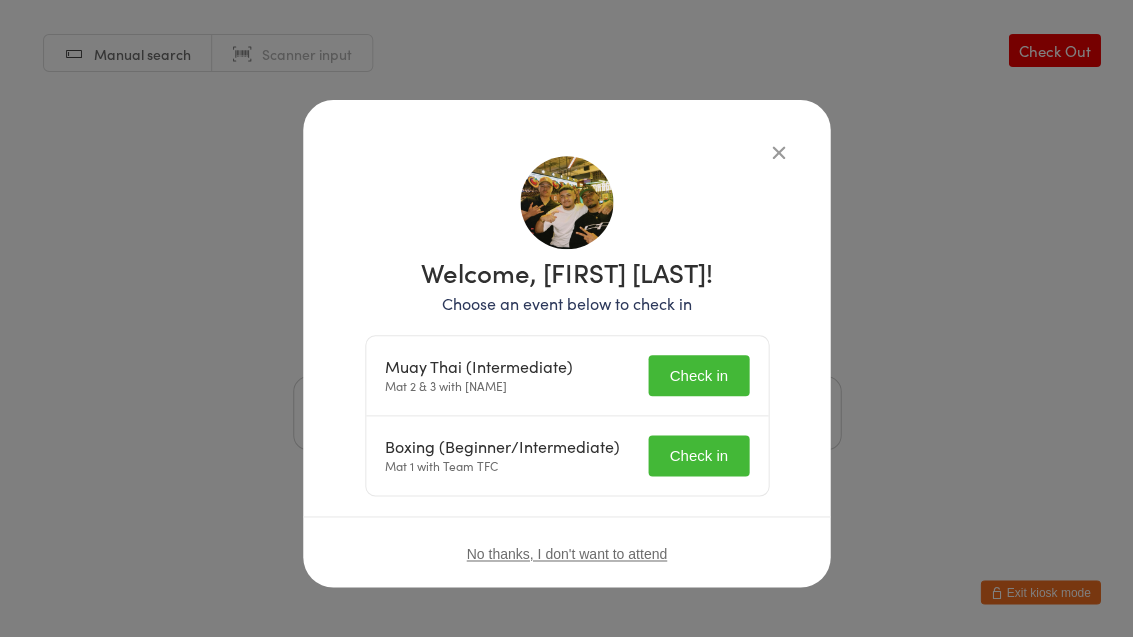 click on "Check in" at bounding box center (698, 375) 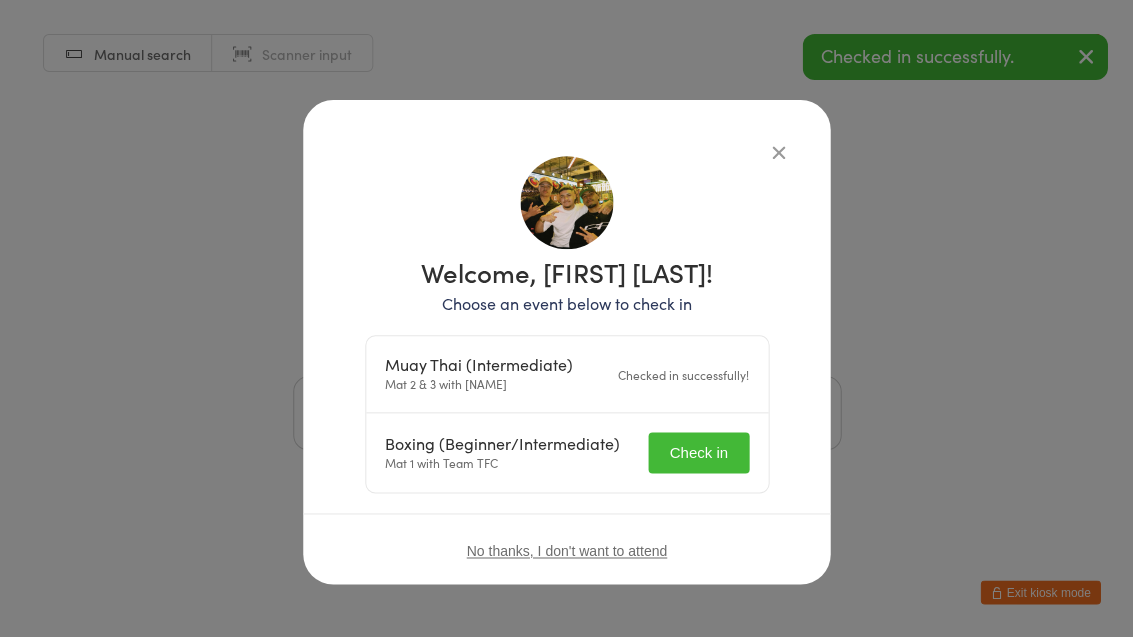 click on "Check in" at bounding box center (698, 452) 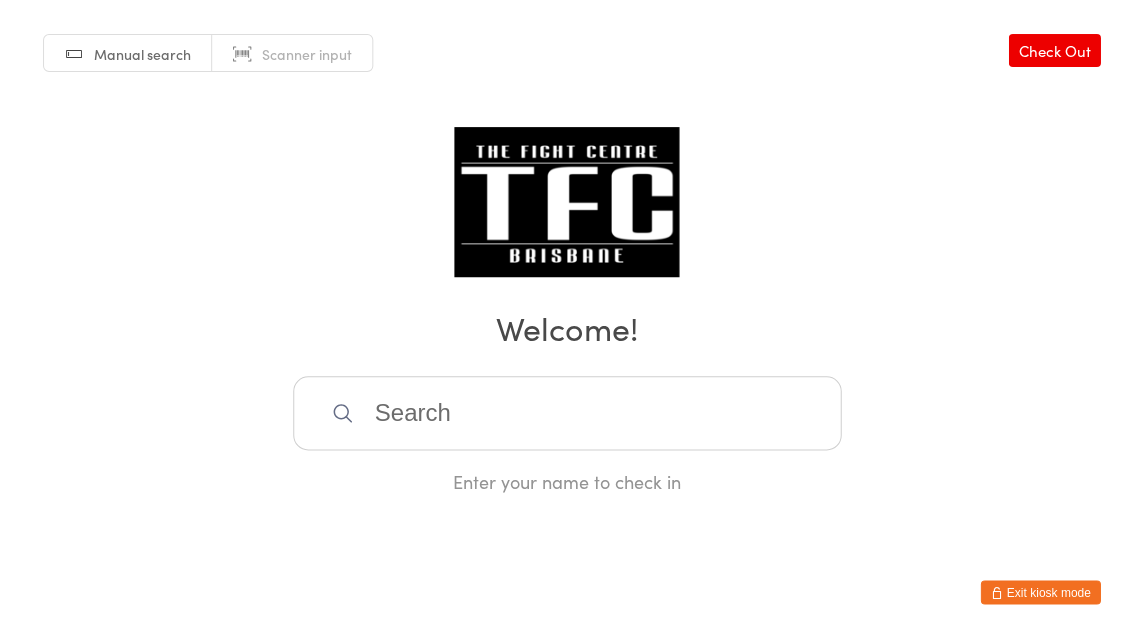 click at bounding box center (567, 413) 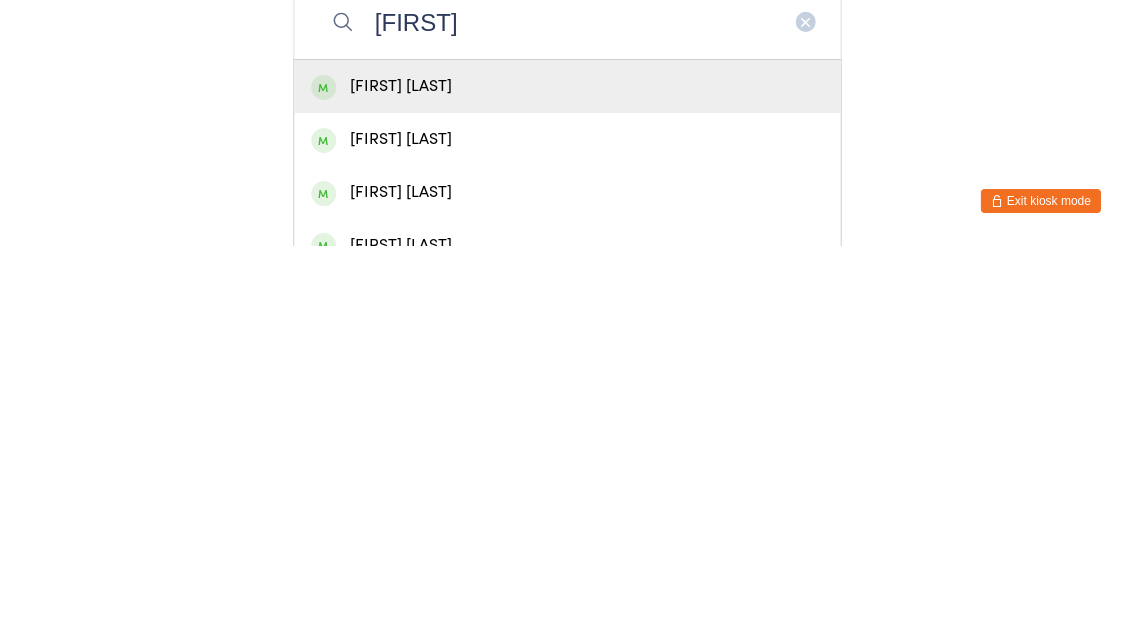 type on "[FIRST]" 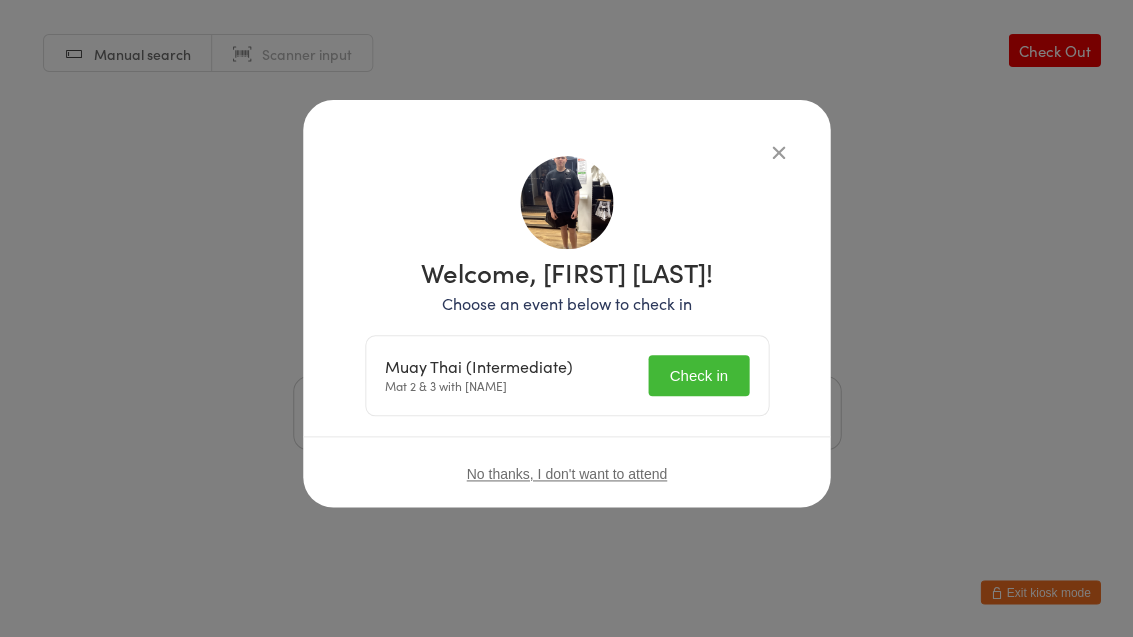 click on "Check in" at bounding box center (698, 375) 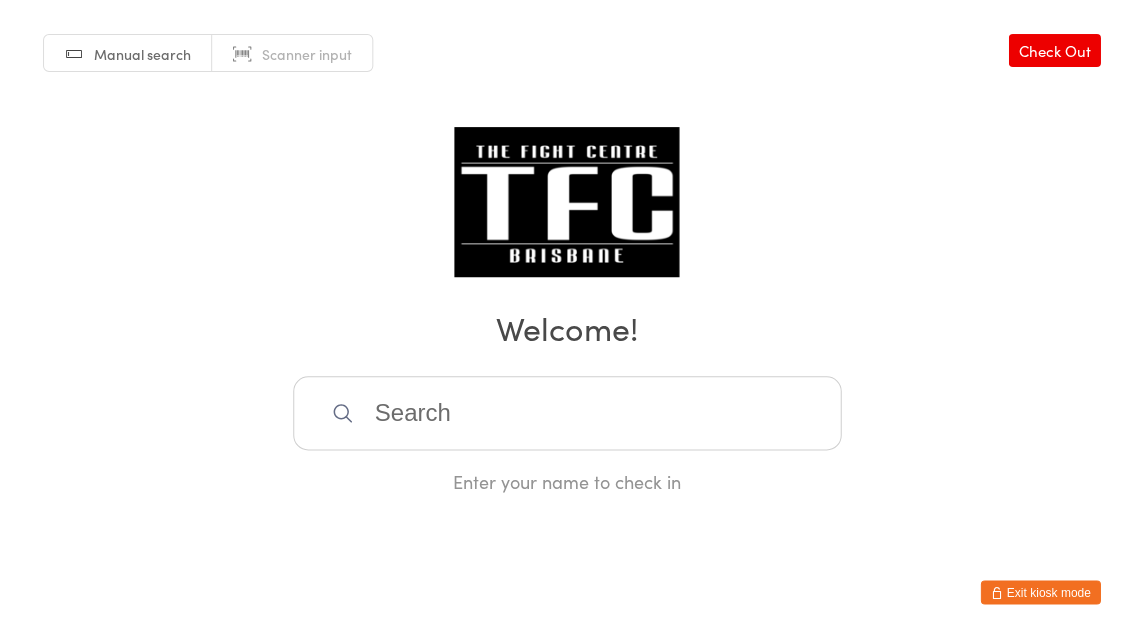 click at bounding box center [567, 413] 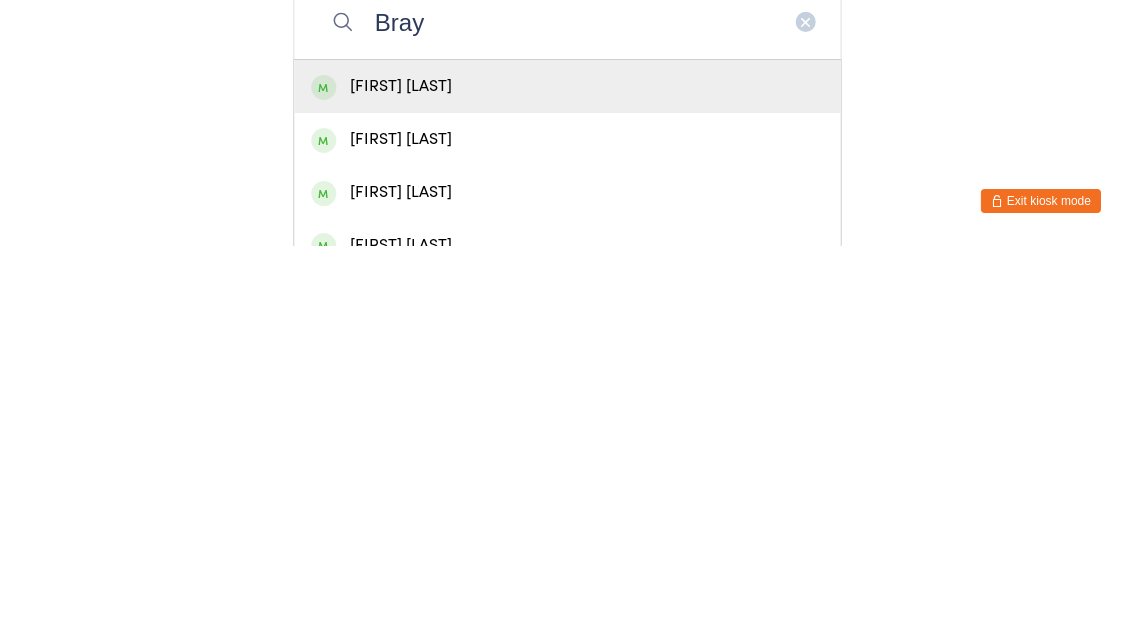 scroll, scrollTop: 205, scrollLeft: 0, axis: vertical 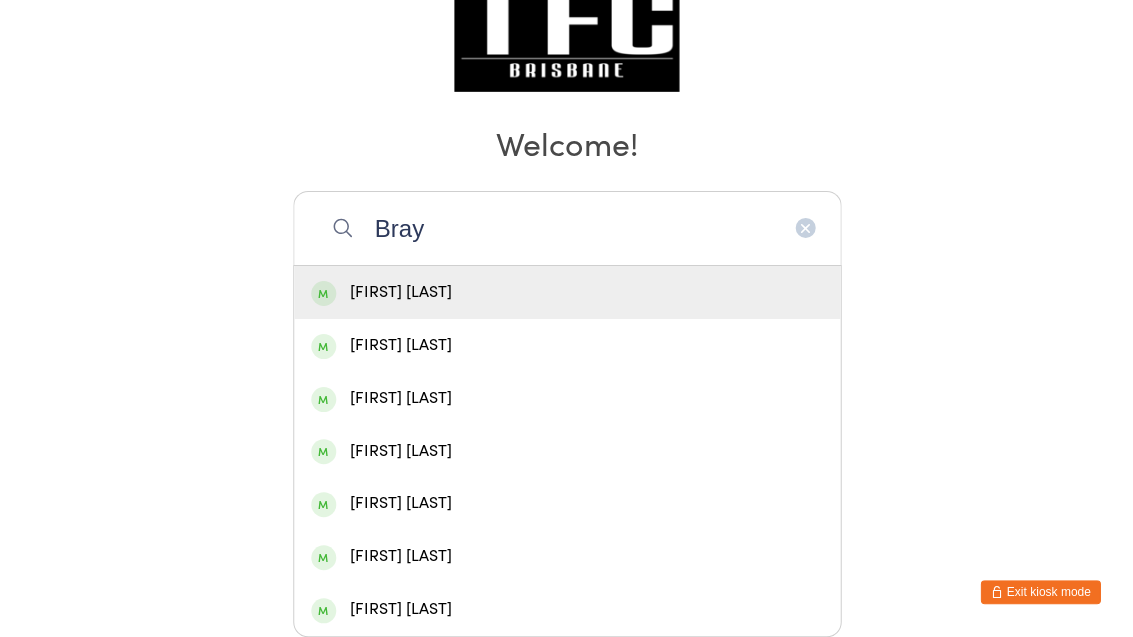 type on "Bray" 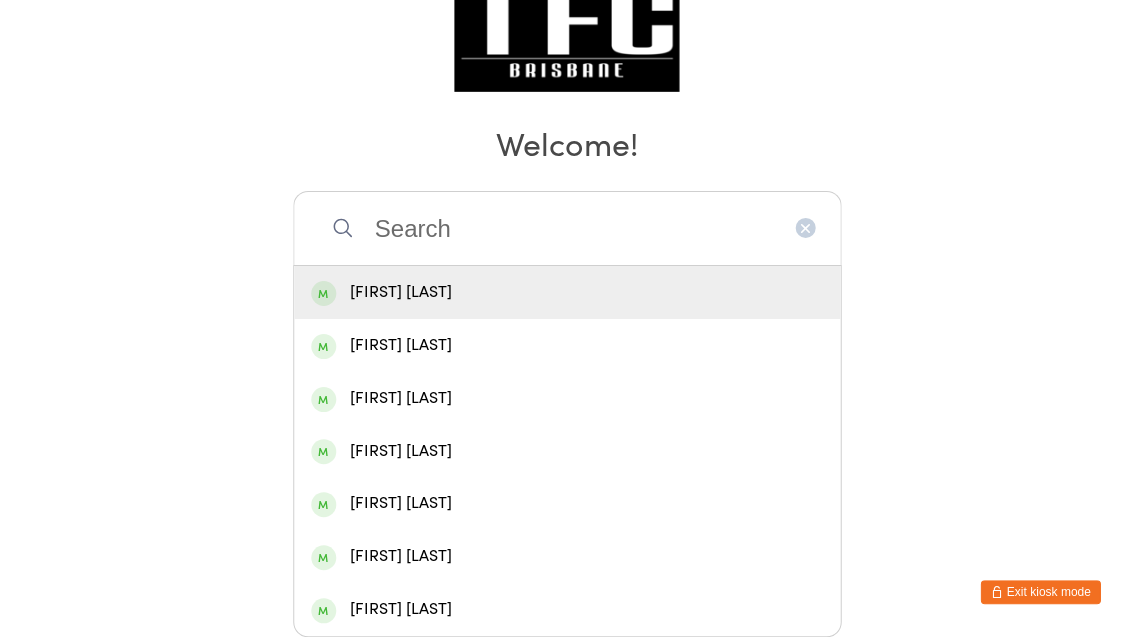 scroll, scrollTop: 0, scrollLeft: 0, axis: both 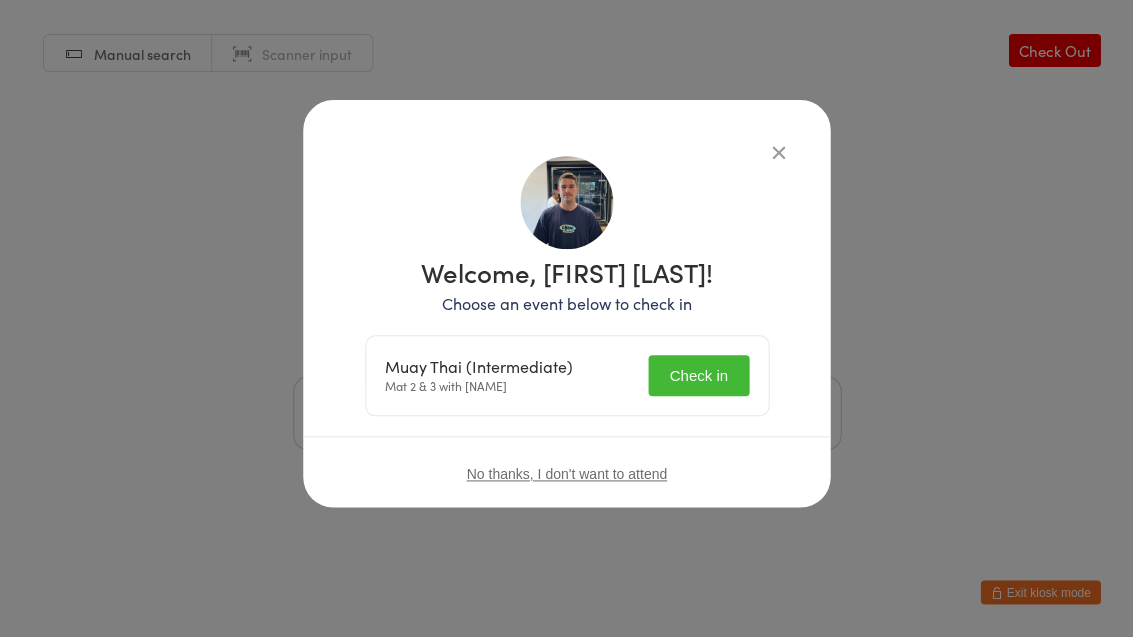 click on "Check in" at bounding box center [698, 375] 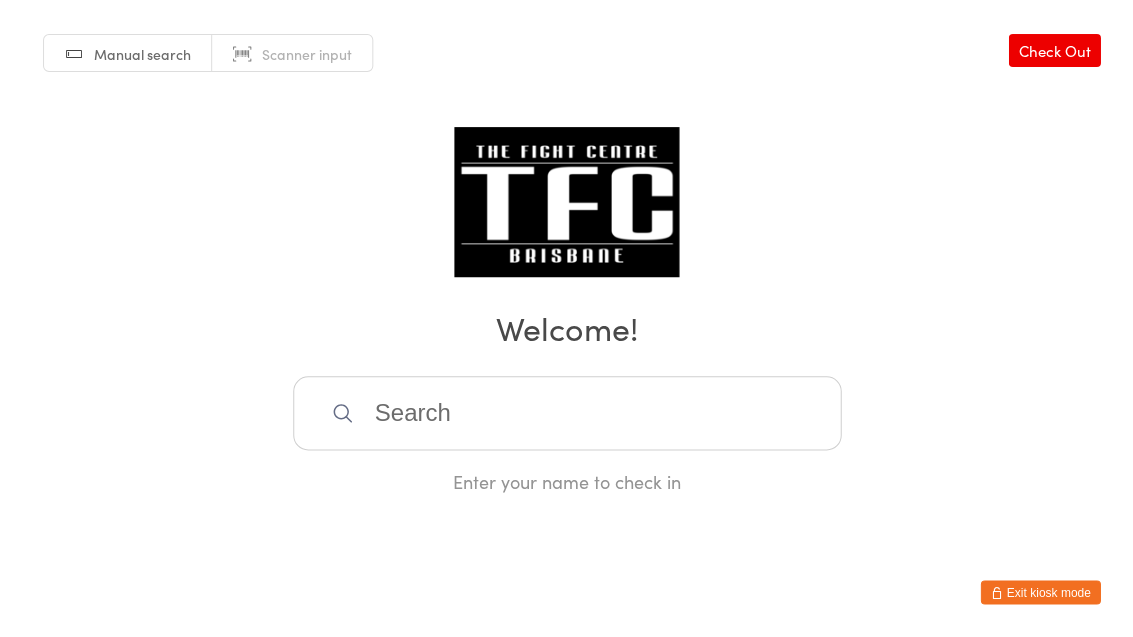 click at bounding box center [567, 413] 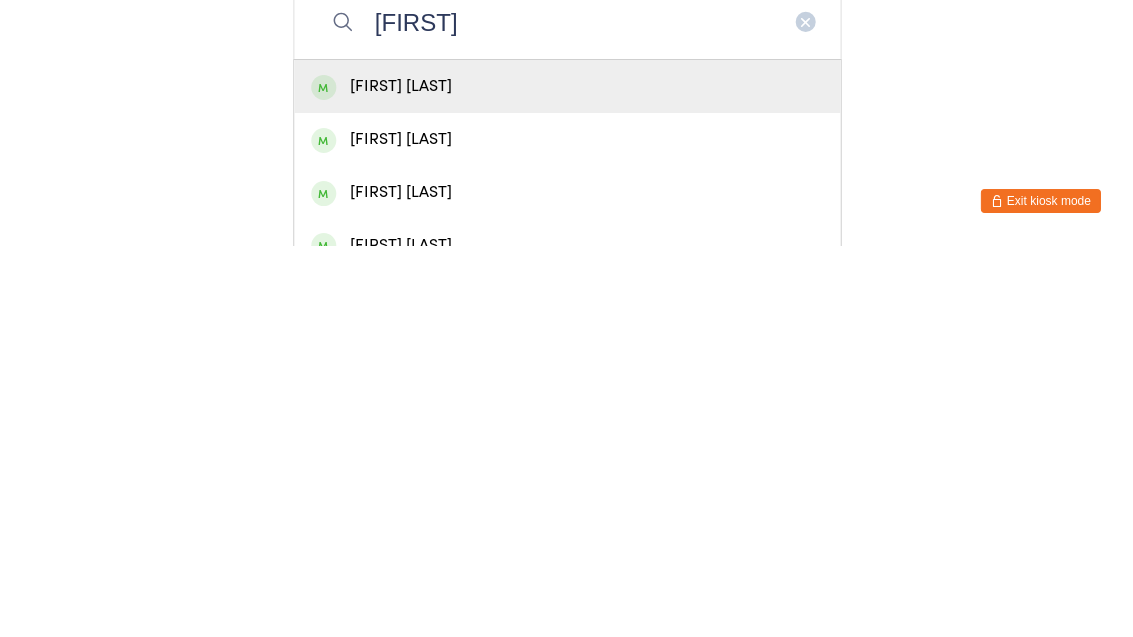type on "[FIRST]" 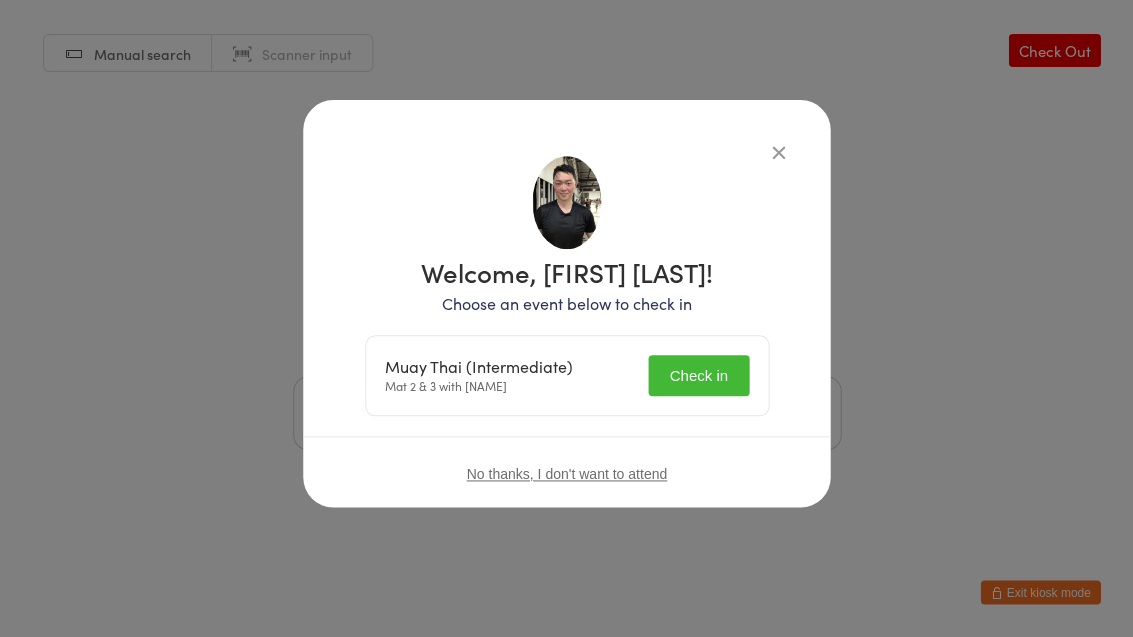 click on "Check in" at bounding box center [698, 375] 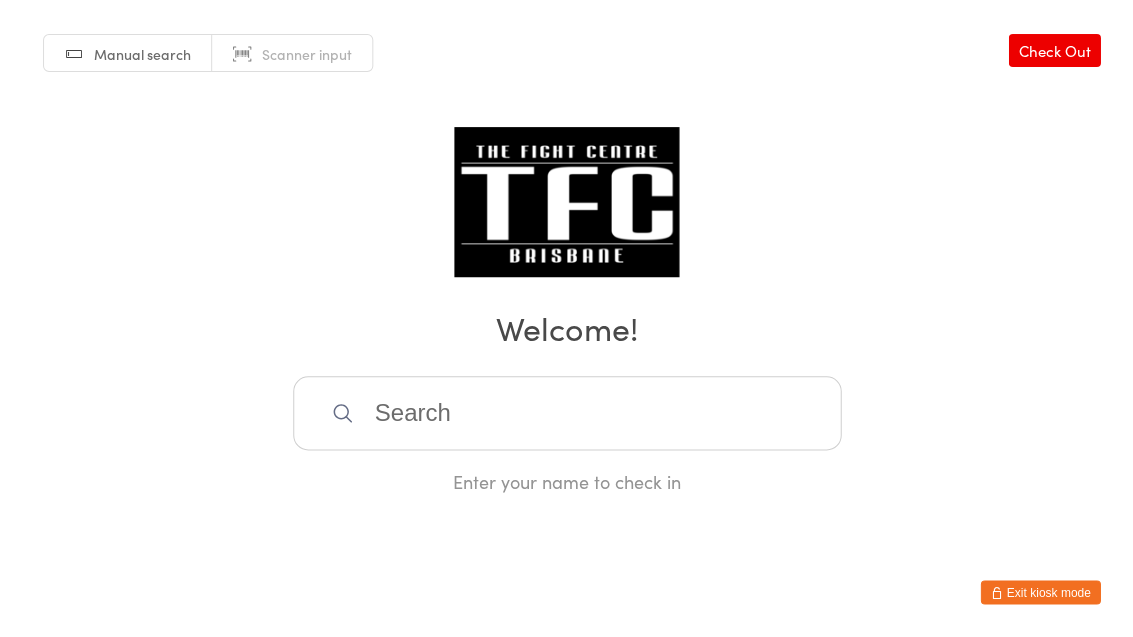 click at bounding box center [567, 413] 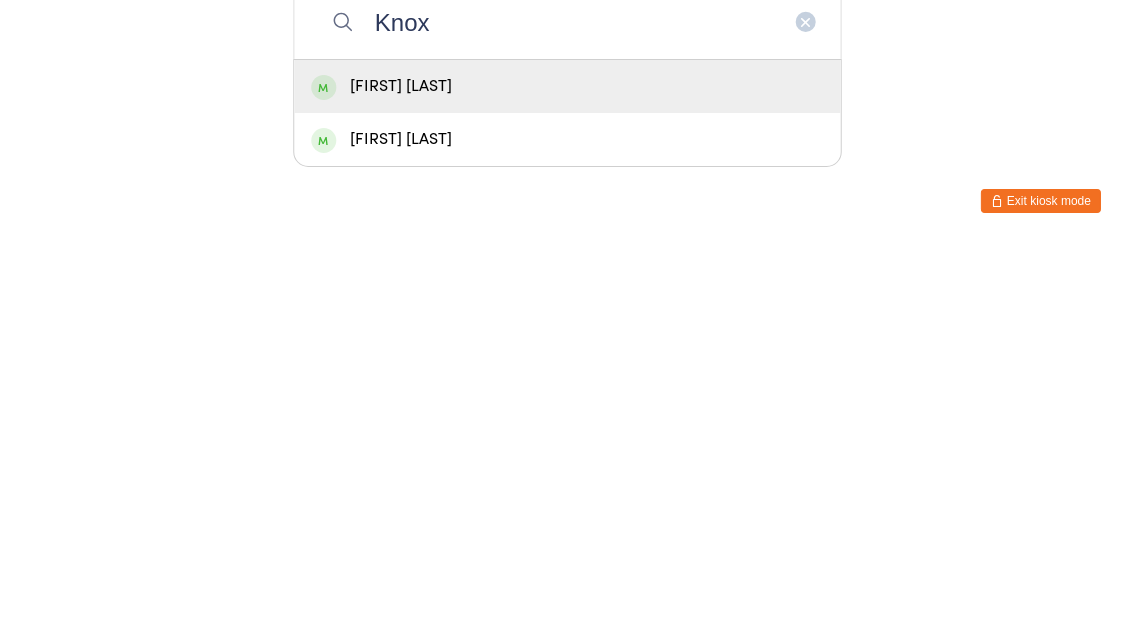 type on "Knox" 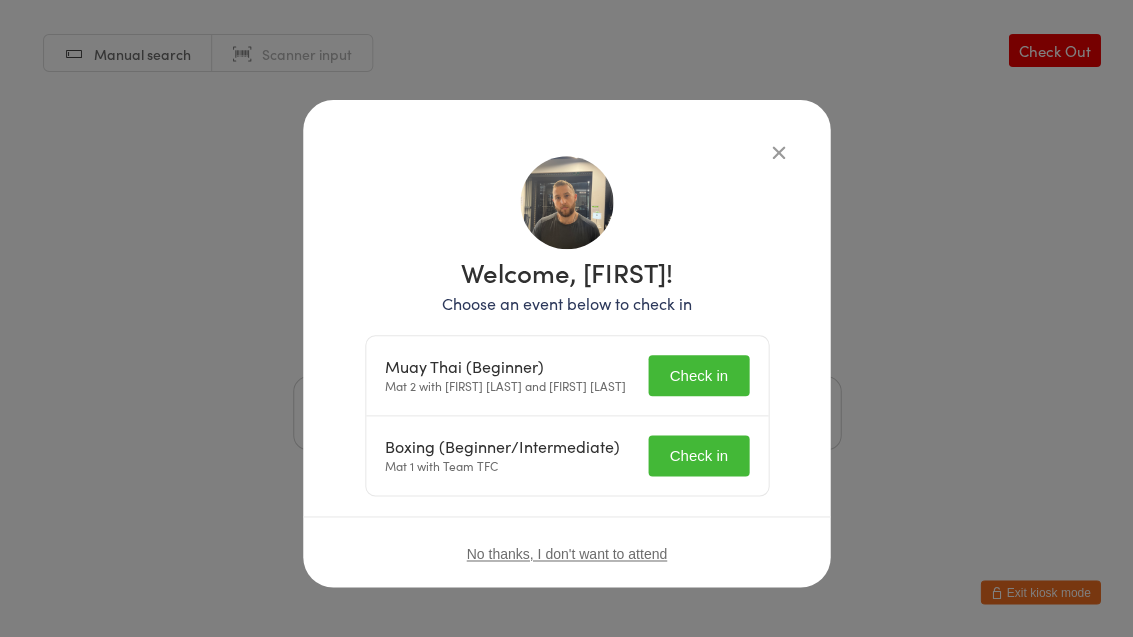 click on "Muay Thai (Beginner) Mat 2 with [FIRST] [LAST] and [FIRST] [LAST] Check in" at bounding box center [567, 376] 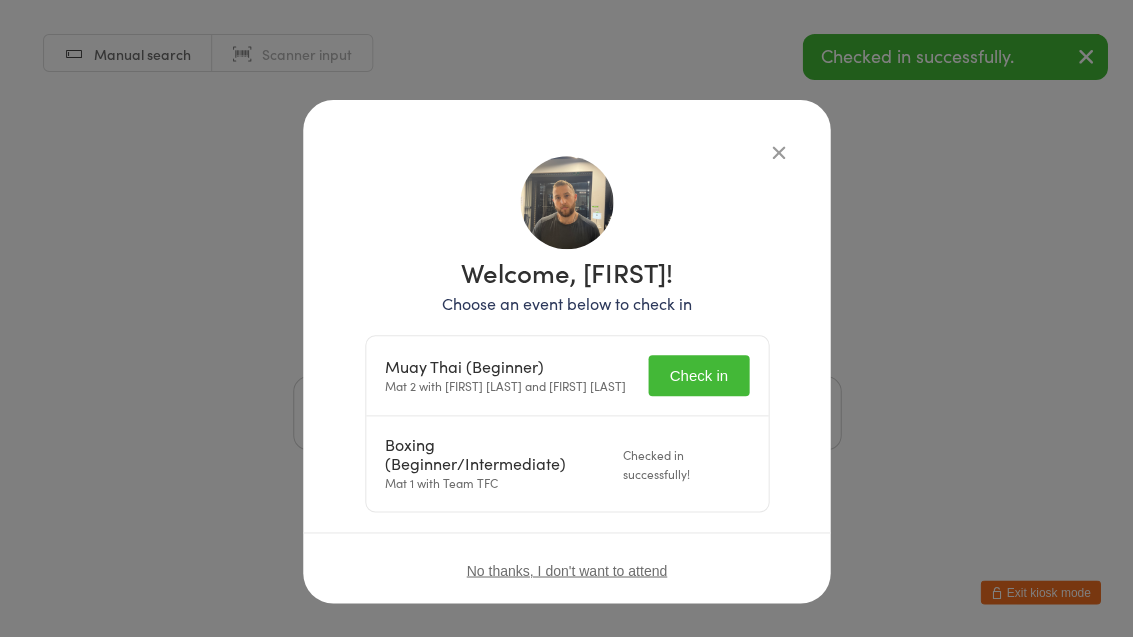 click on "Check in" at bounding box center [698, 375] 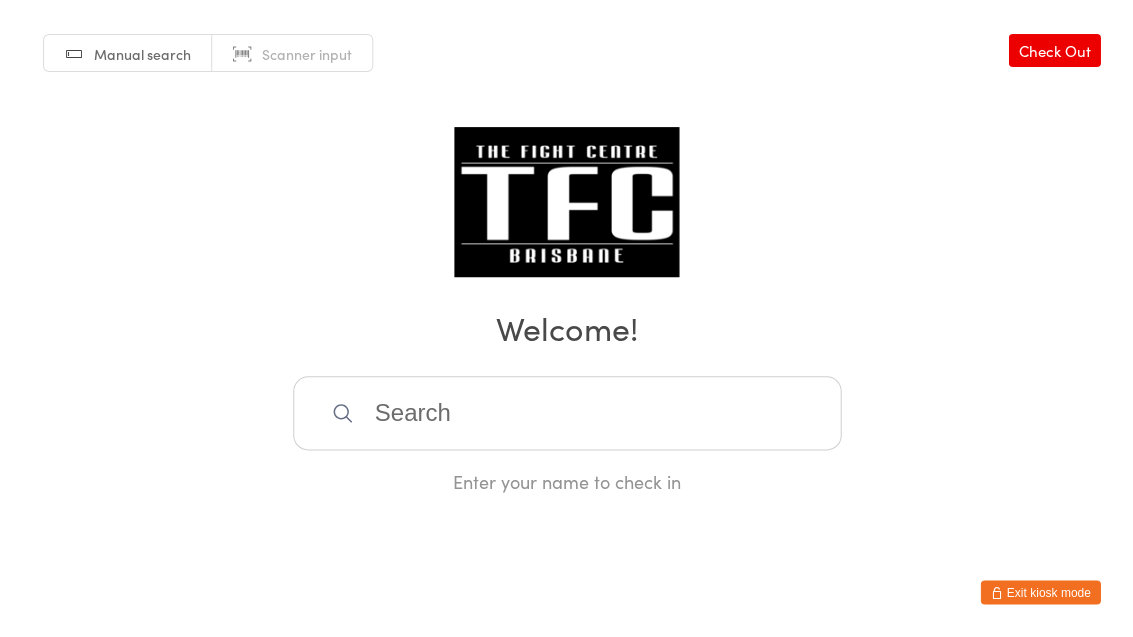 click at bounding box center (567, 413) 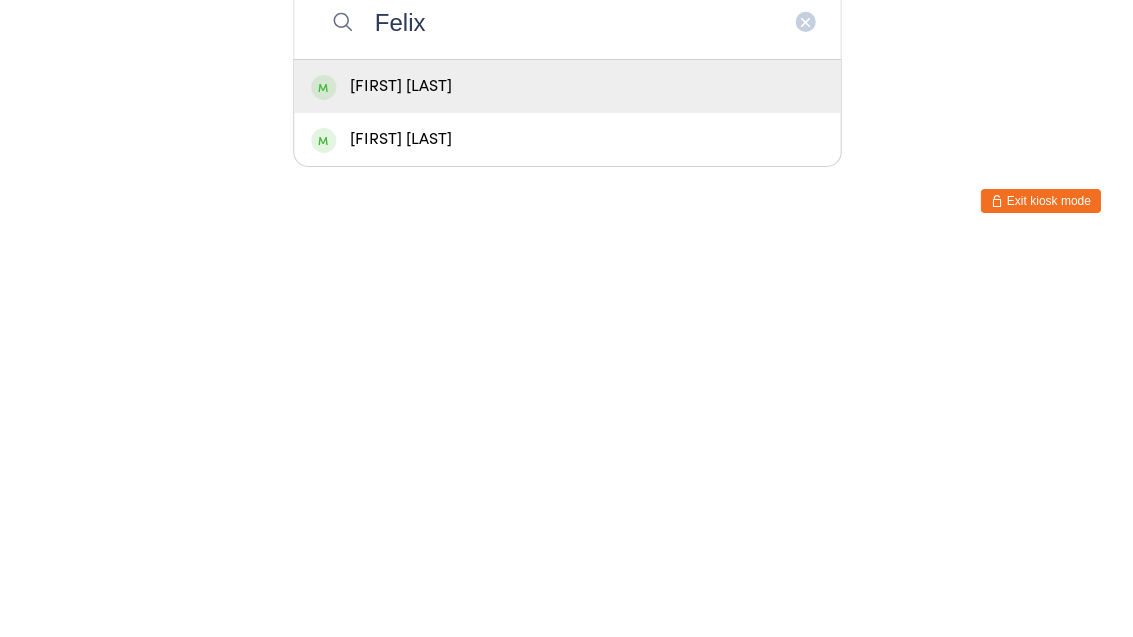 type on "Felix" 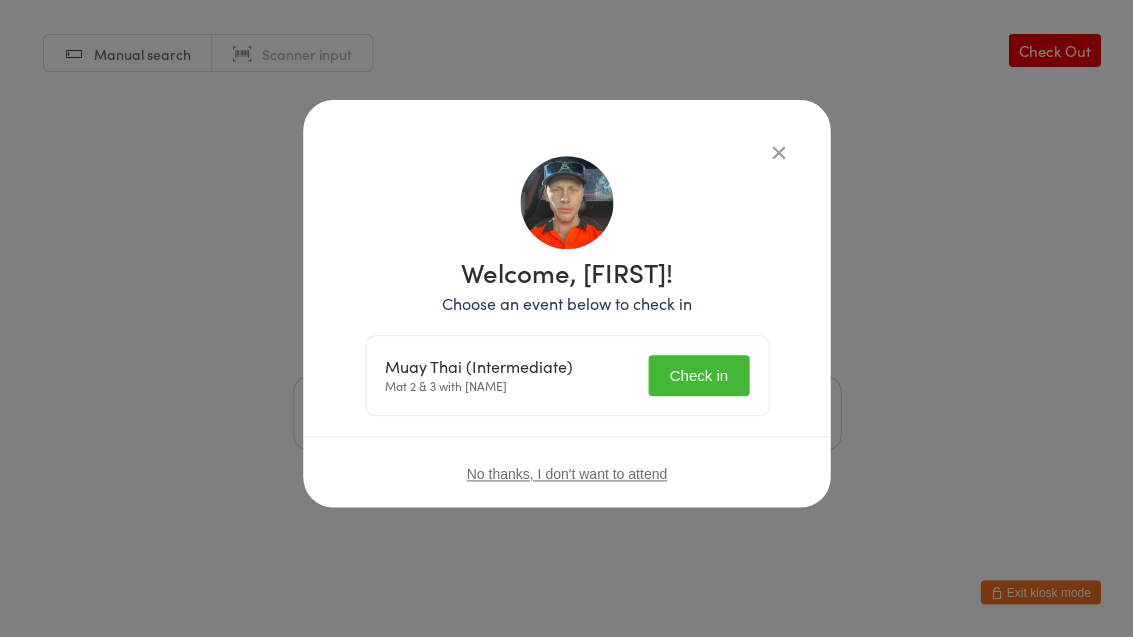 click on "Check in" at bounding box center (698, 375) 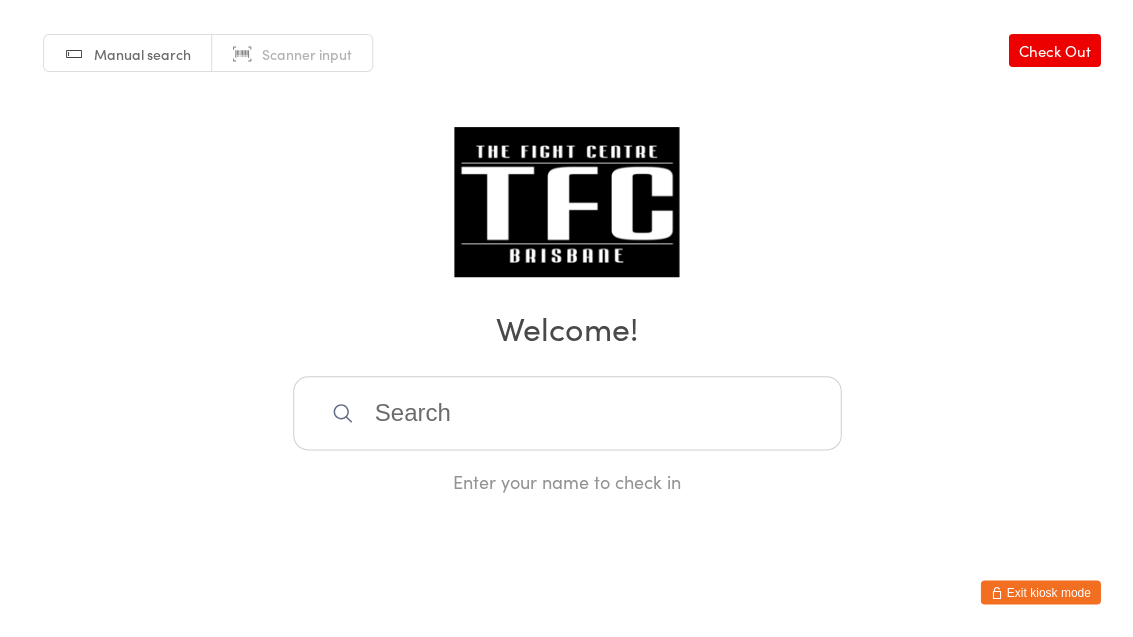 click at bounding box center (567, 413) 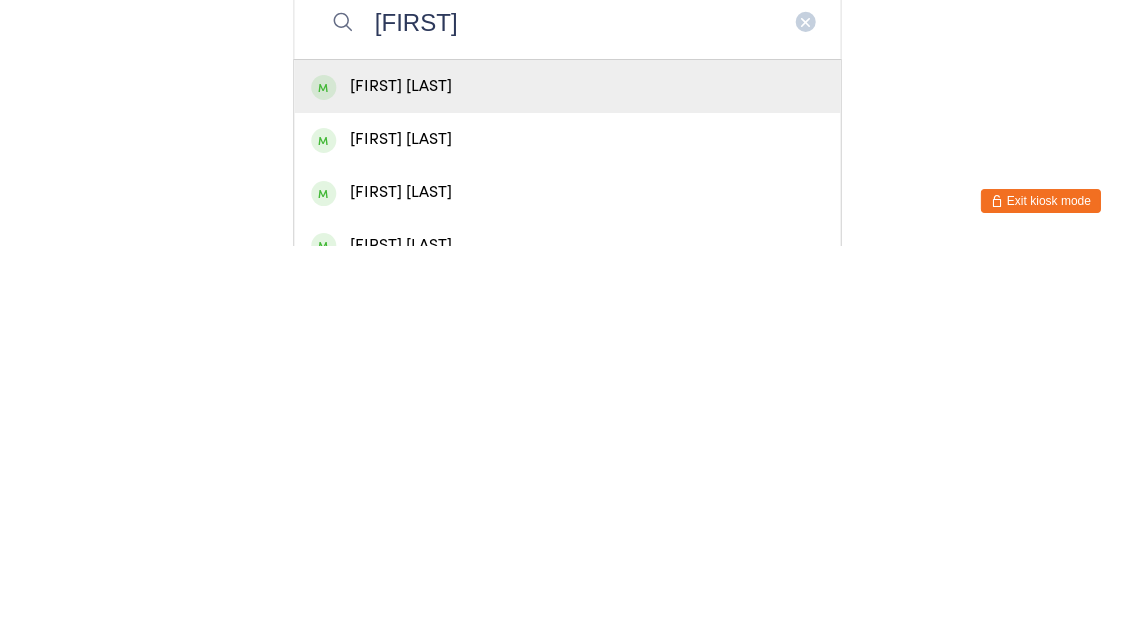 type on "[FIRST]" 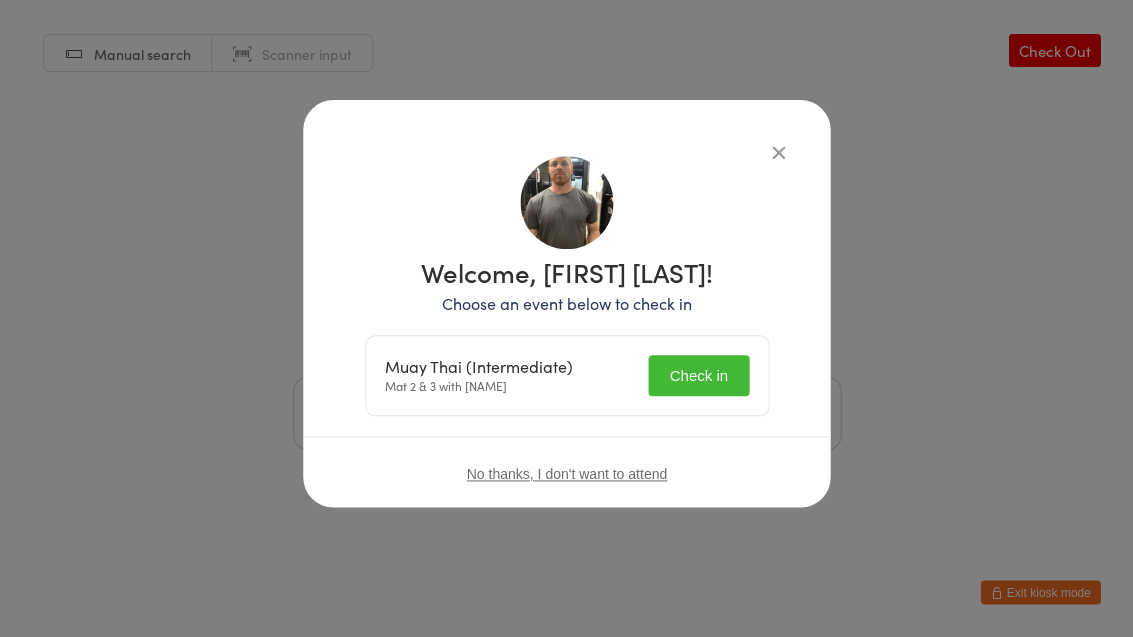 click on "Check in" at bounding box center (698, 375) 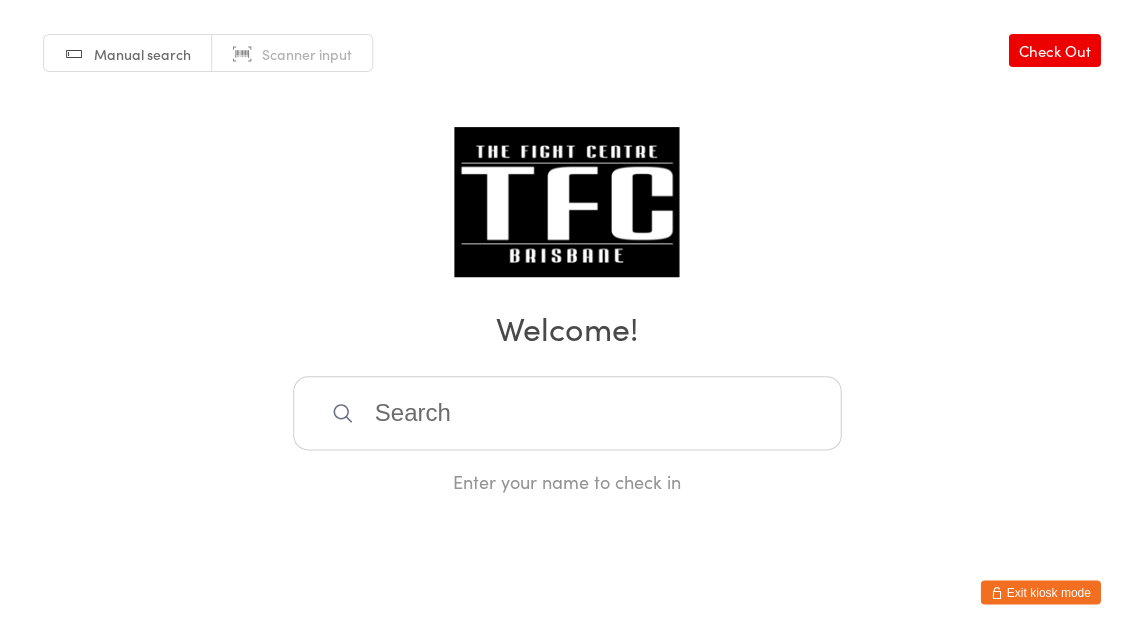click at bounding box center [567, 413] 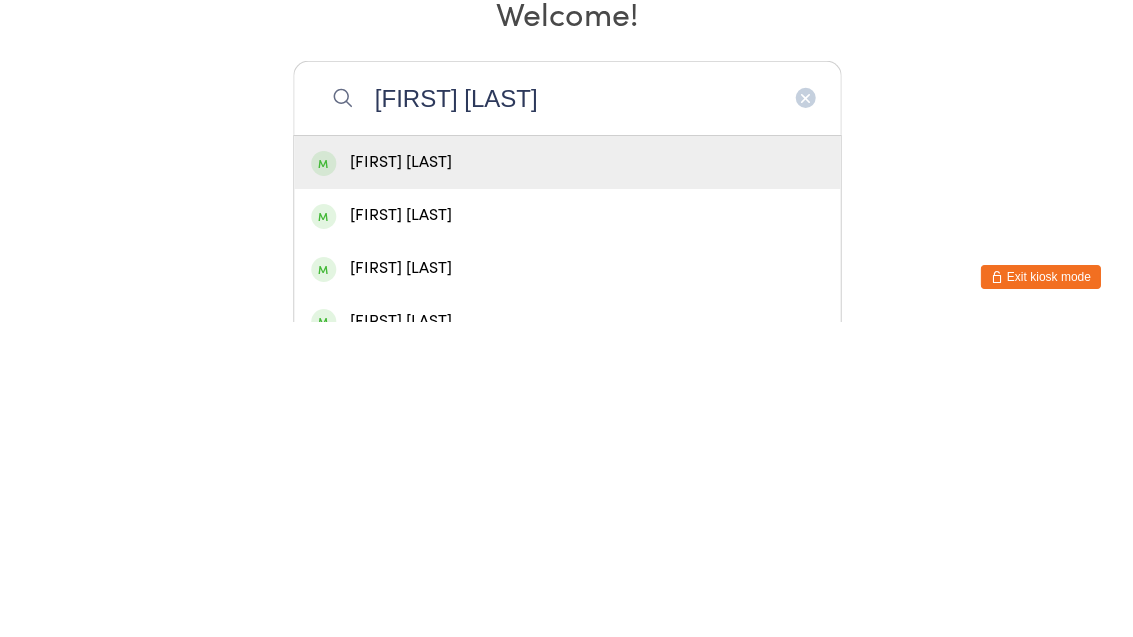 type on "[FIRST] [LAST]" 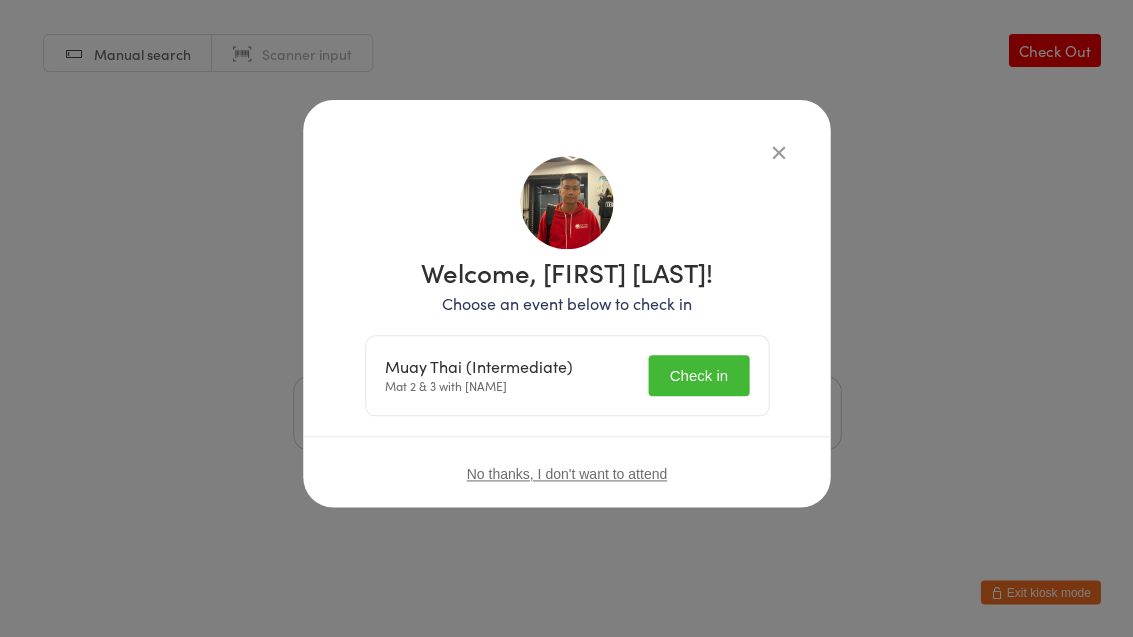 click on "Check in" at bounding box center [698, 375] 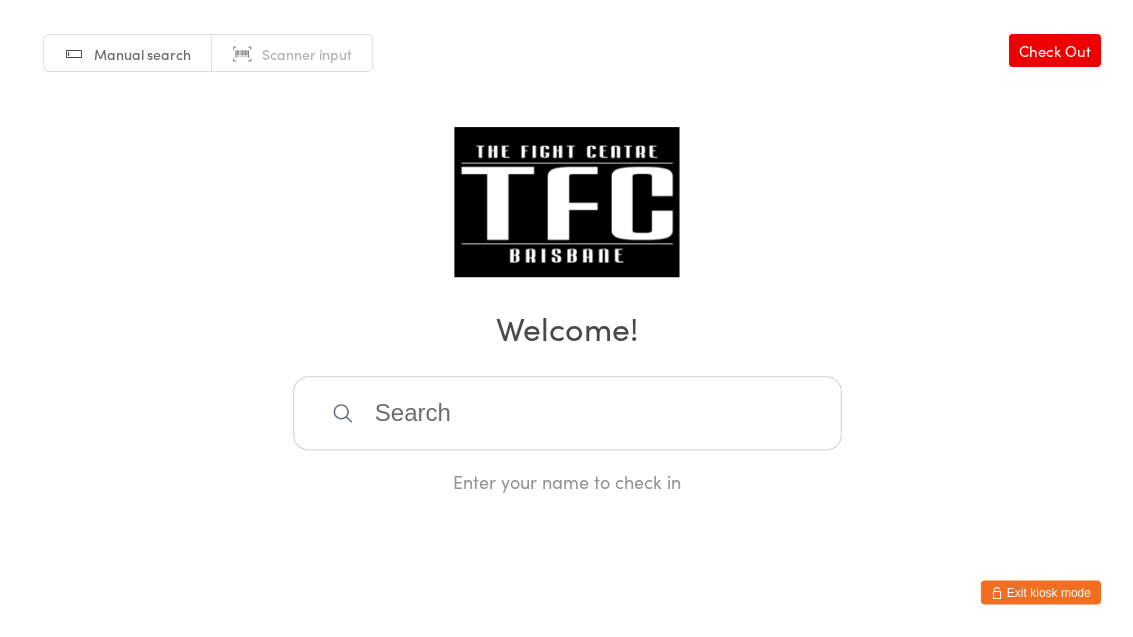 click at bounding box center (567, 413) 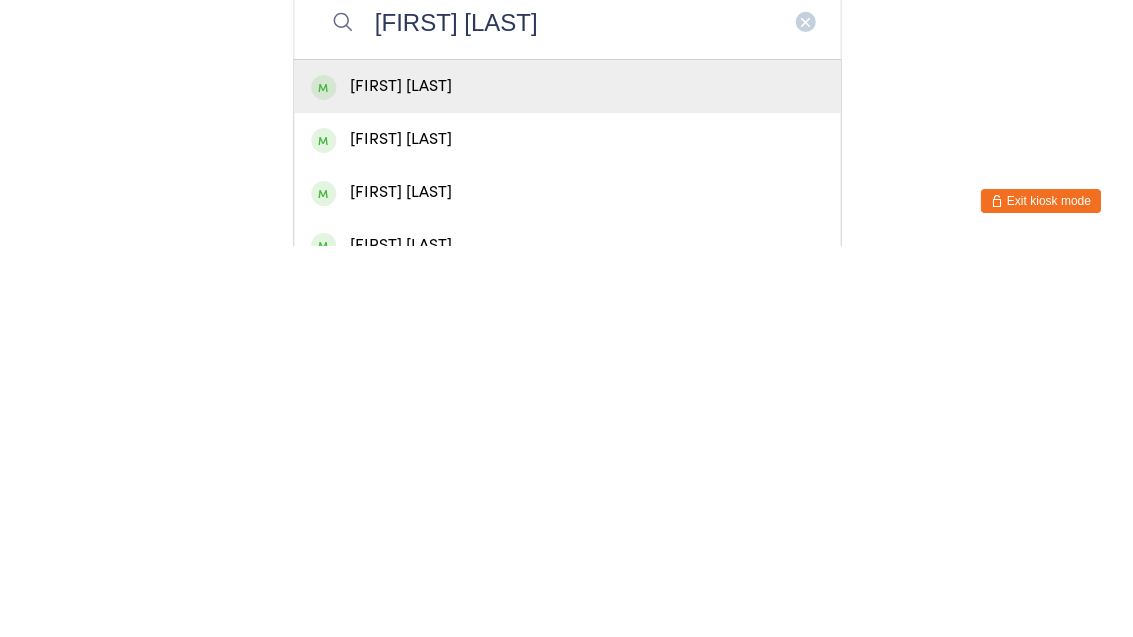 type on "[FIRST] [LAST]" 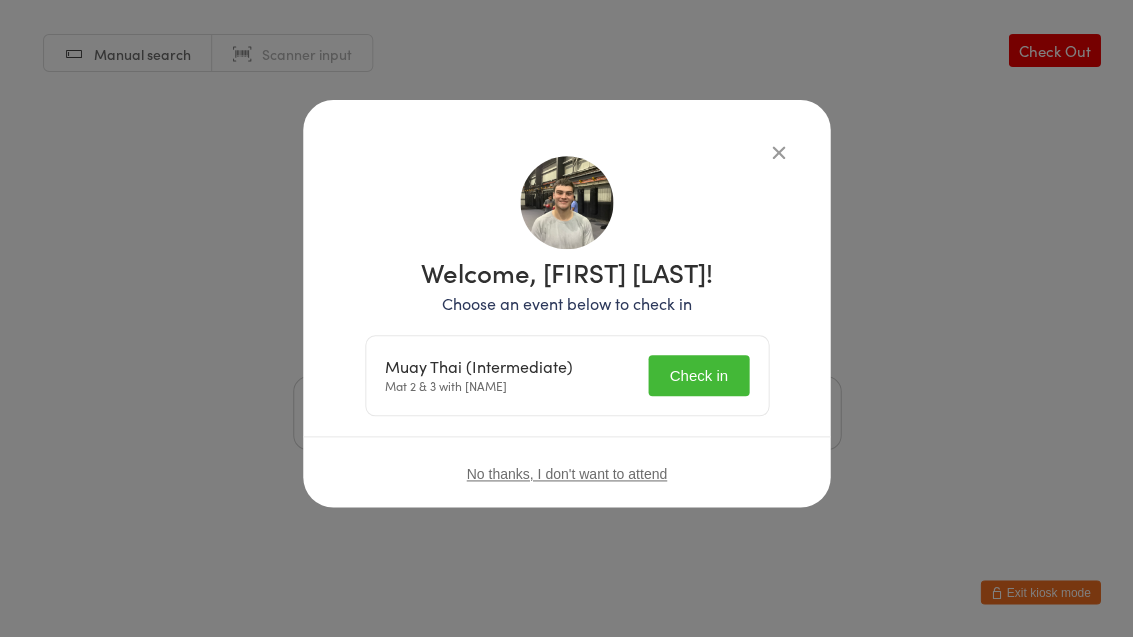 click on "Check in" at bounding box center (698, 375) 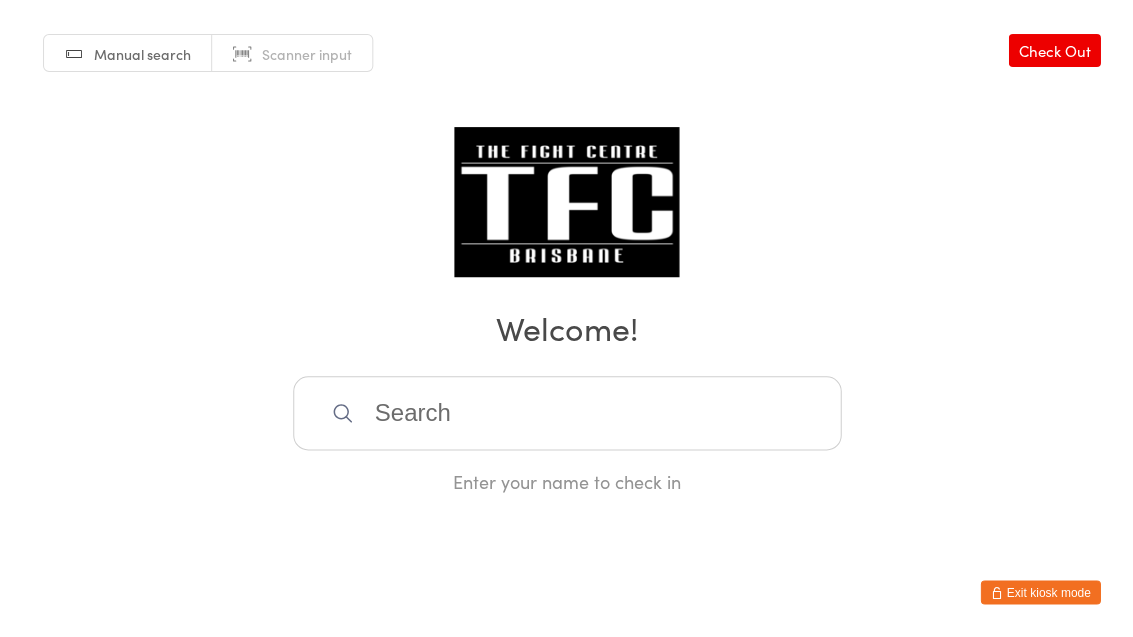 click at bounding box center [567, 413] 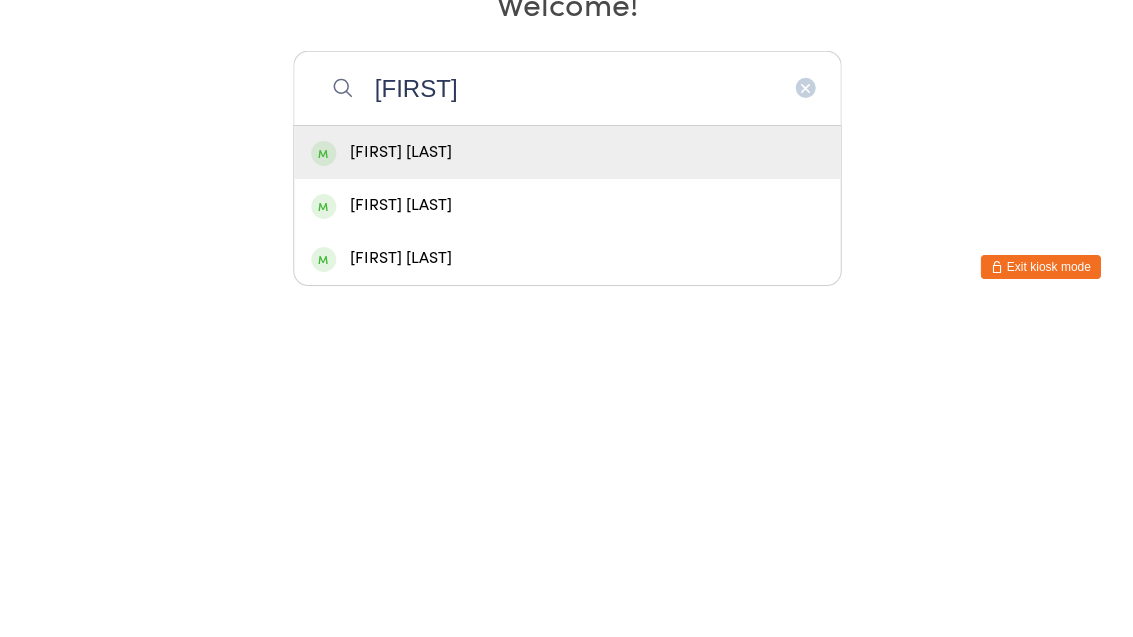 type on "[FIRST]" 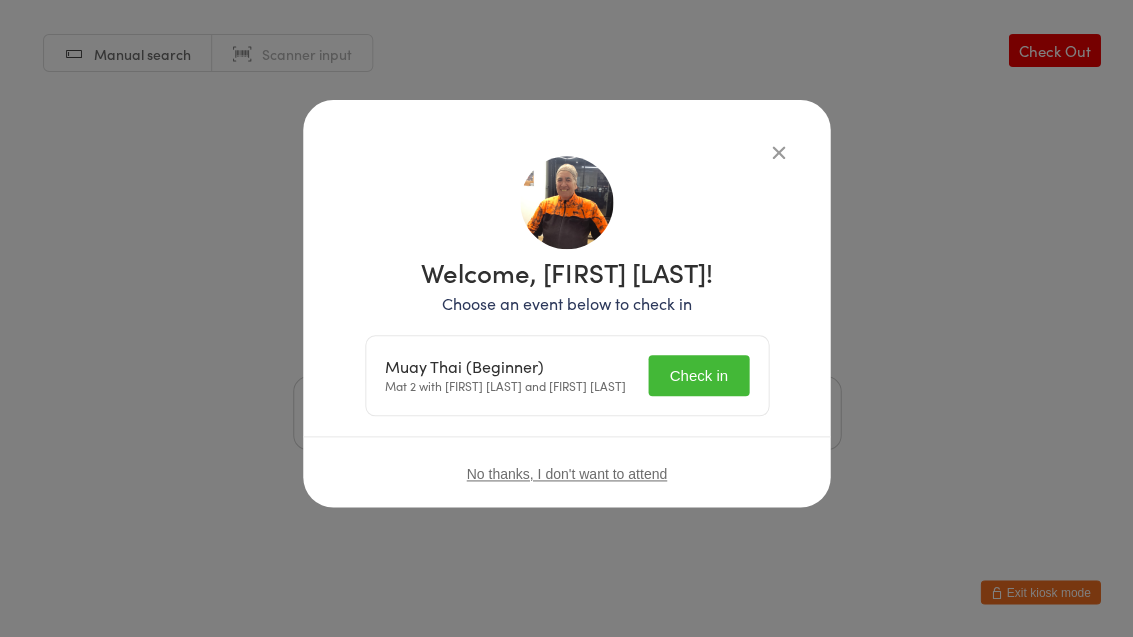 click on "Check in" at bounding box center (698, 375) 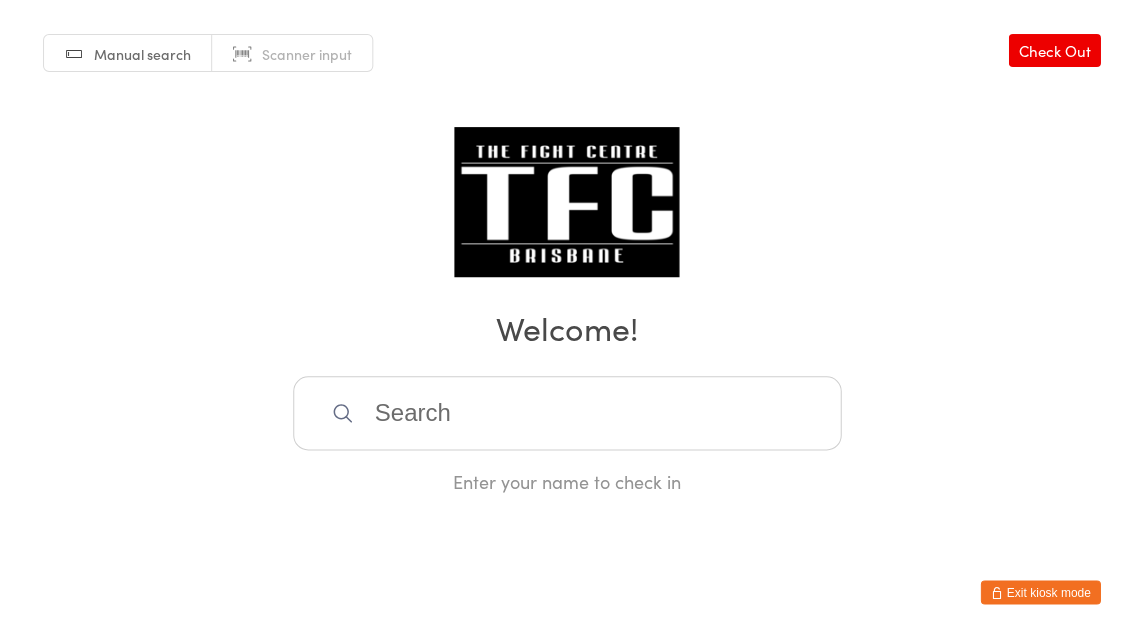 click at bounding box center [567, 413] 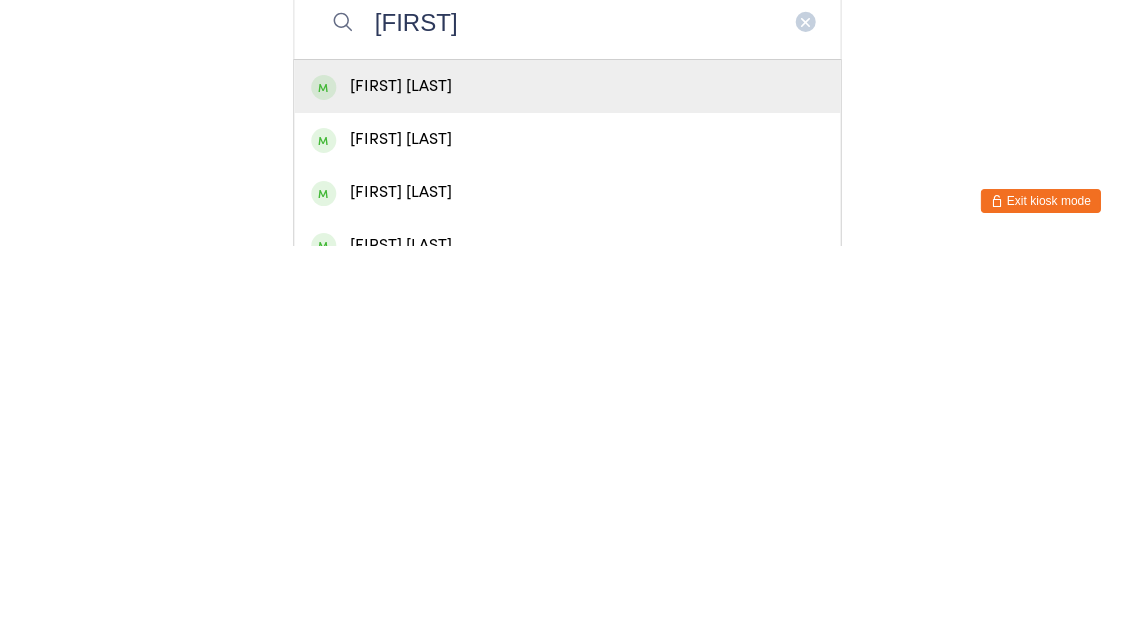 type on "[FIRST]" 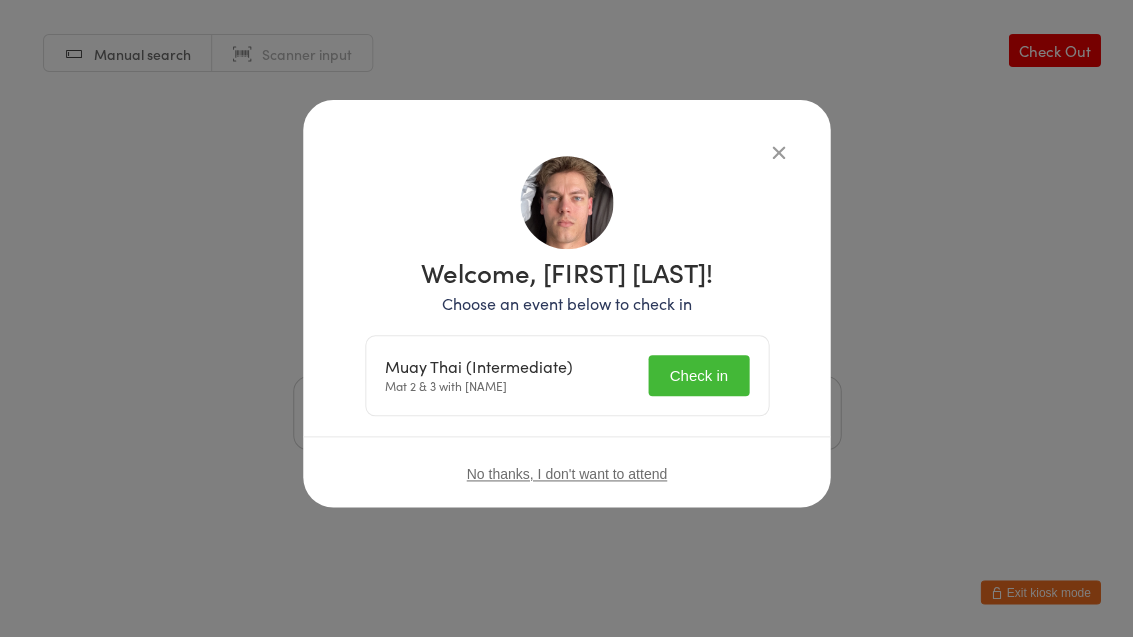click on "Check in" at bounding box center [698, 375] 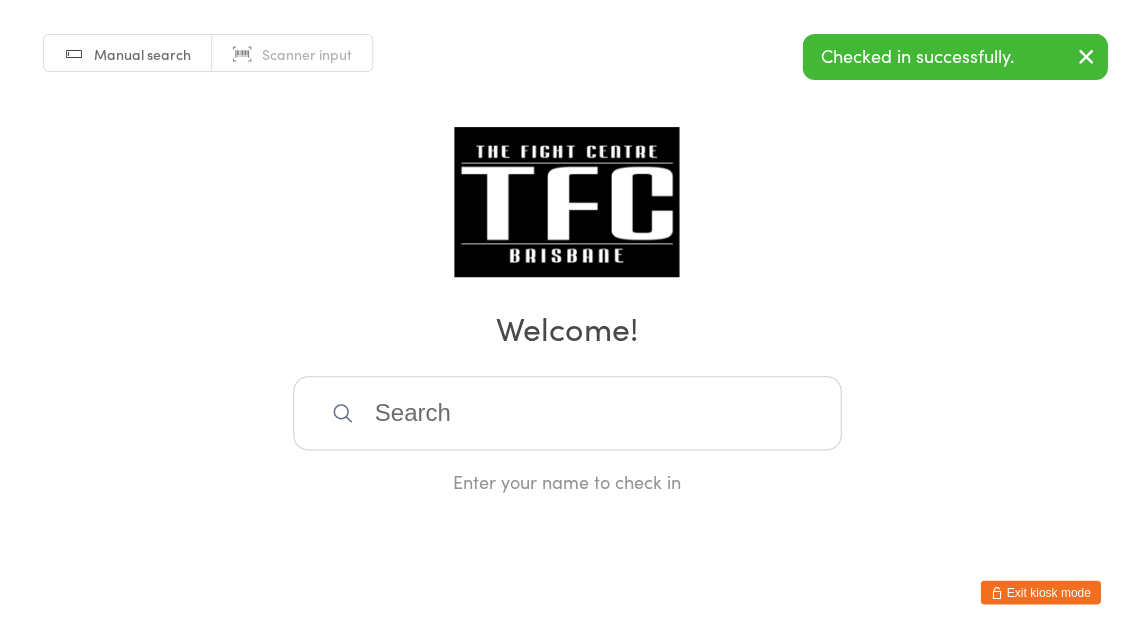 click at bounding box center (567, 413) 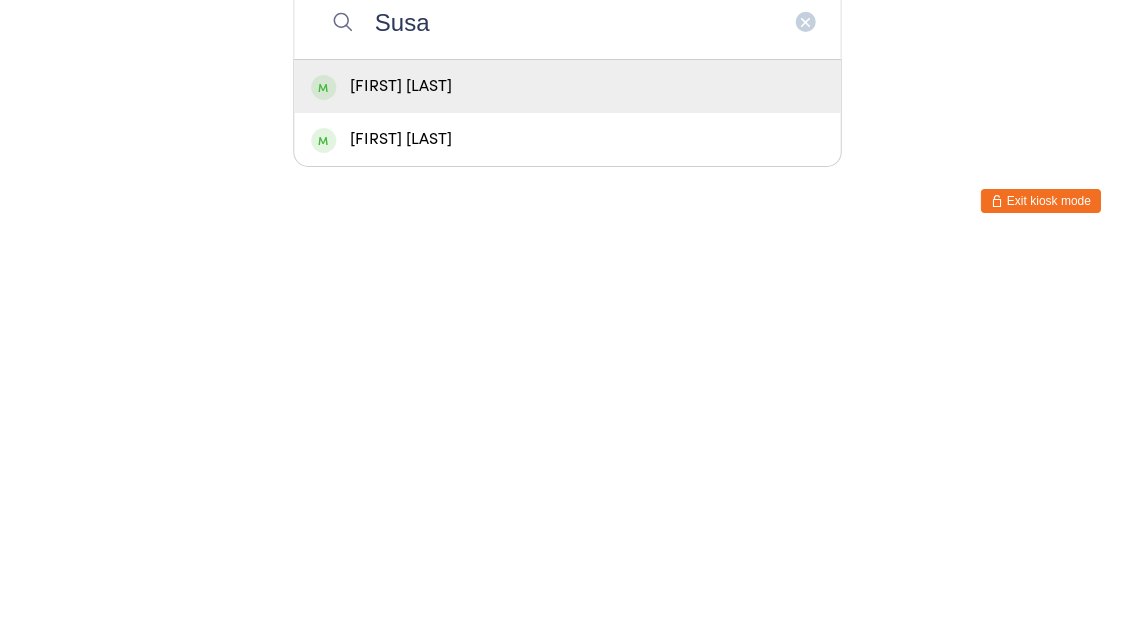 type on "Susa" 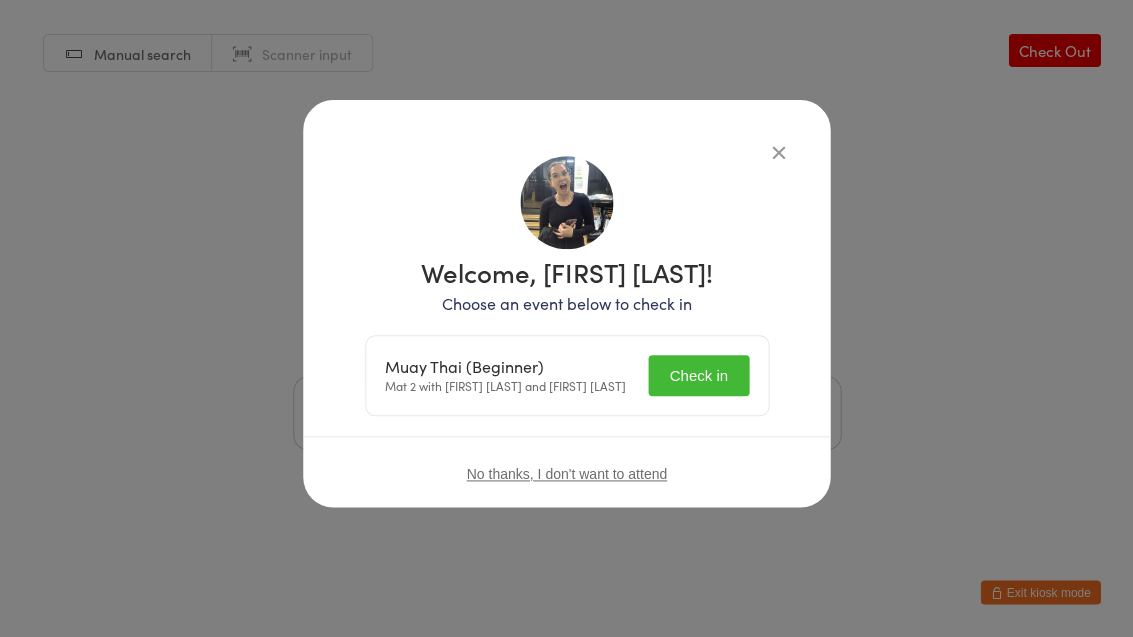 click on "Muay Thai (Beginner) Mat 2 with [FIRST] [LAST] and [FIRST] [LAST] Check in" at bounding box center (567, 375) 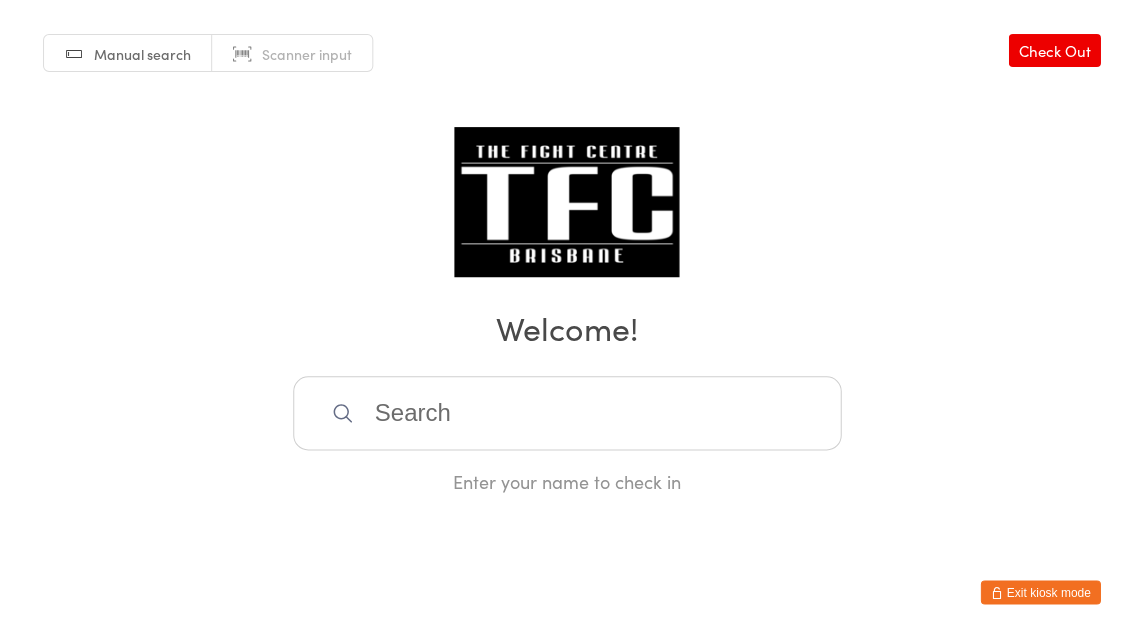click at bounding box center (567, 413) 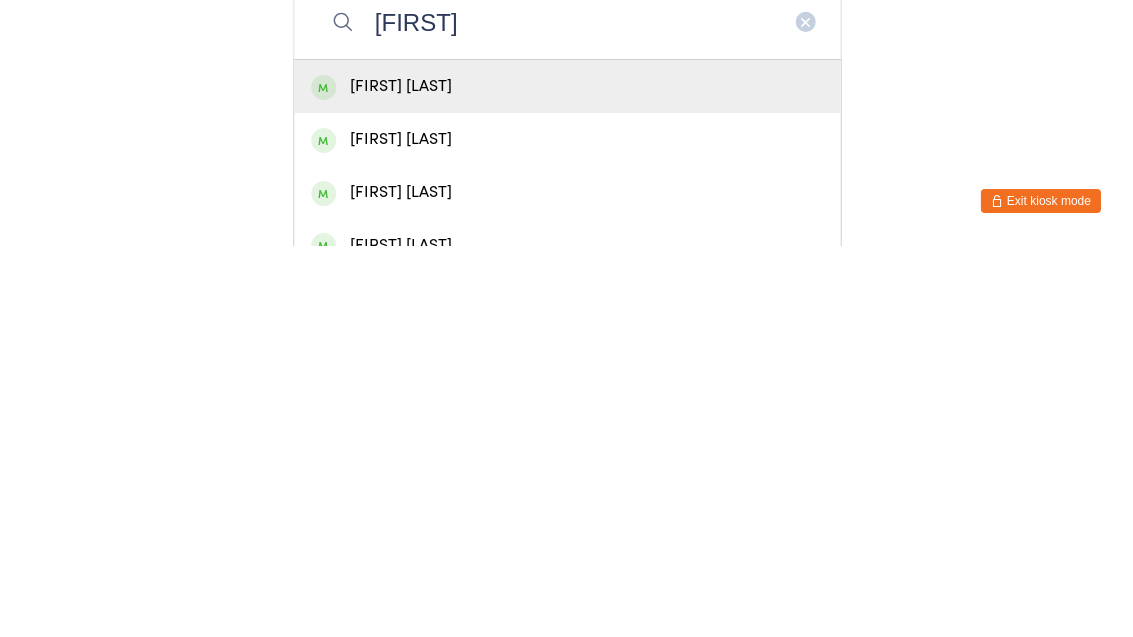 type on "[FIRST]" 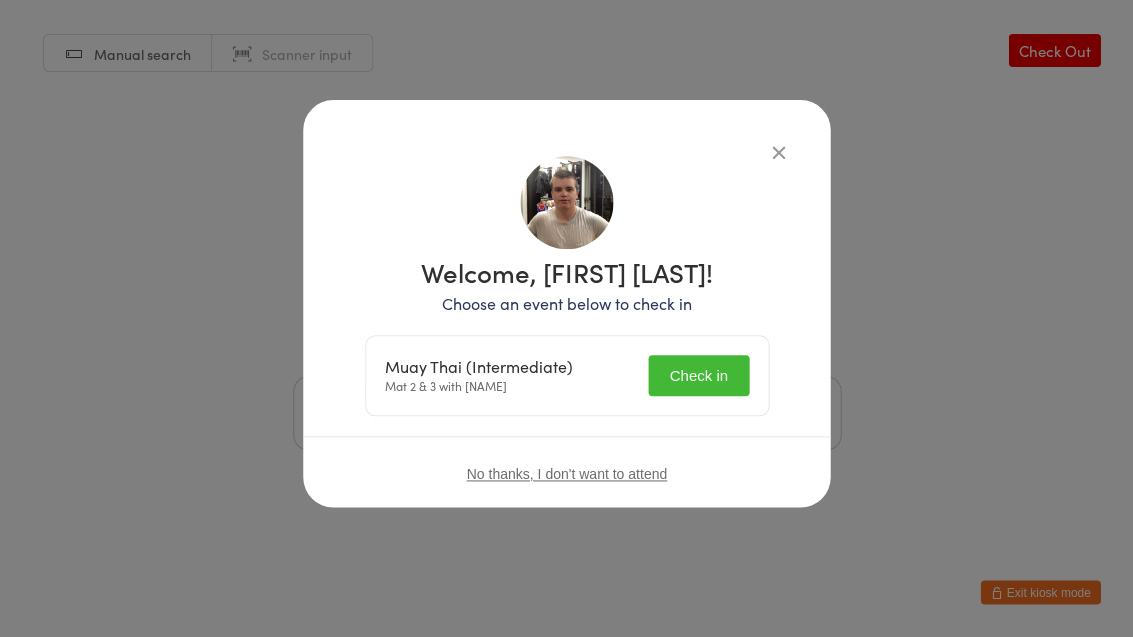 click on "Check in" at bounding box center [698, 375] 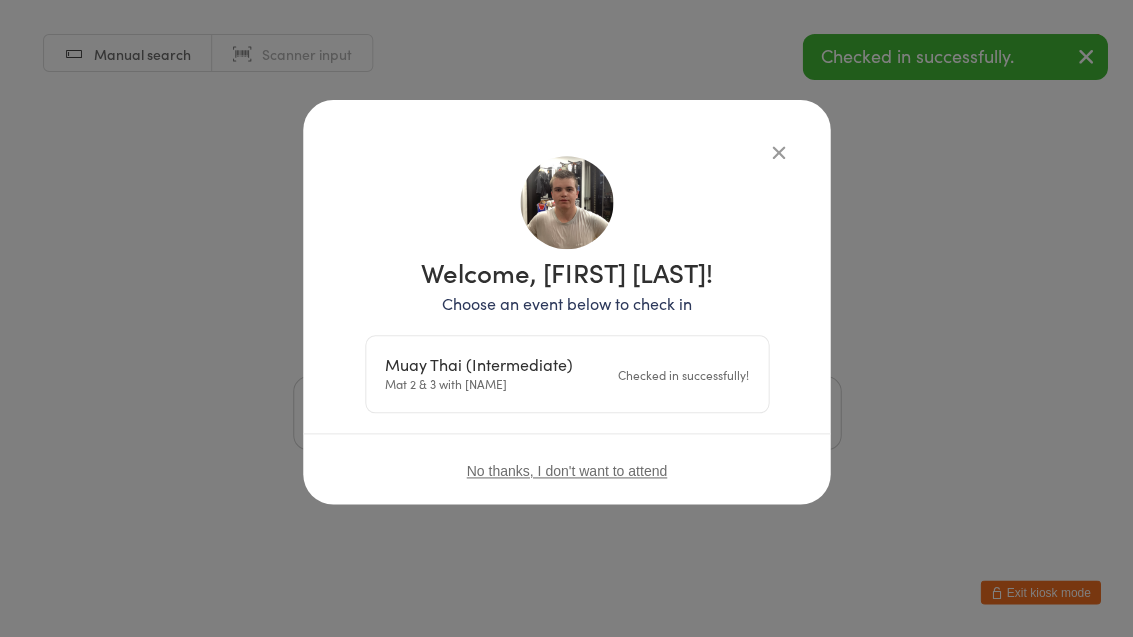 click on "Welcome, [FIRST] [LAST]! Choose an event below to check in Muay Thai (Intermediate) Mat 2 & 3 with [FIRST] [LAST] Checked in successfully! No thanks, I don't want to attend" at bounding box center [566, 318] 